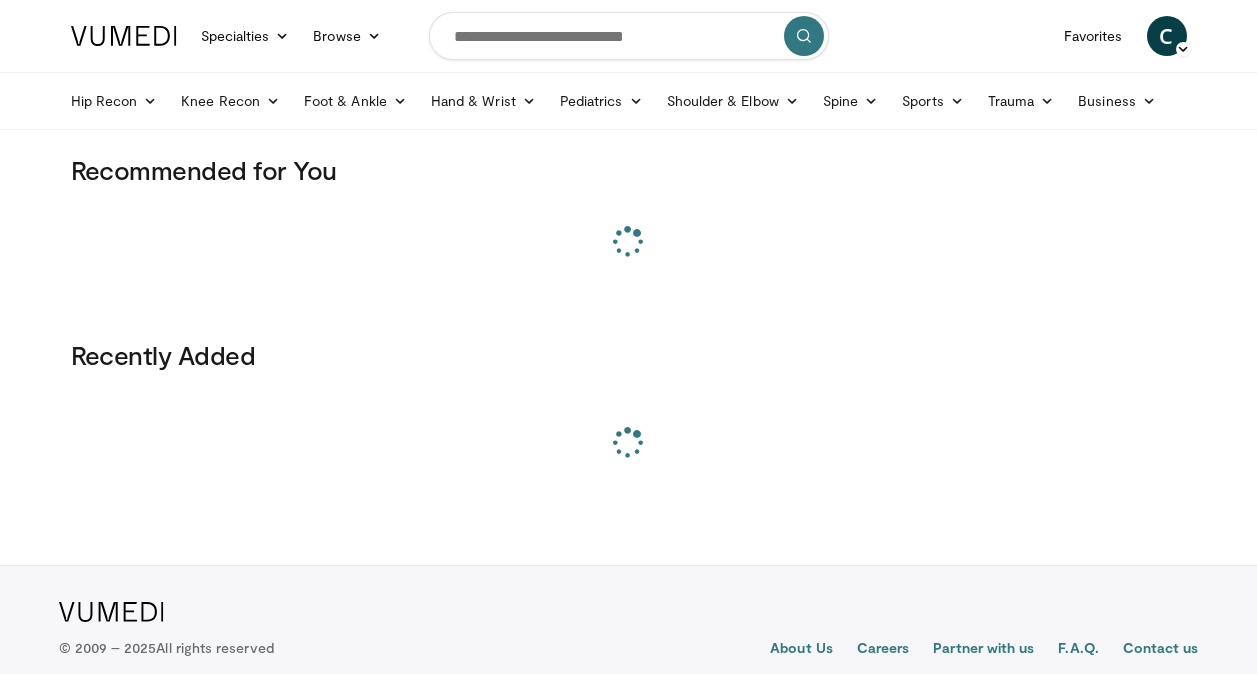 scroll, scrollTop: 0, scrollLeft: 0, axis: both 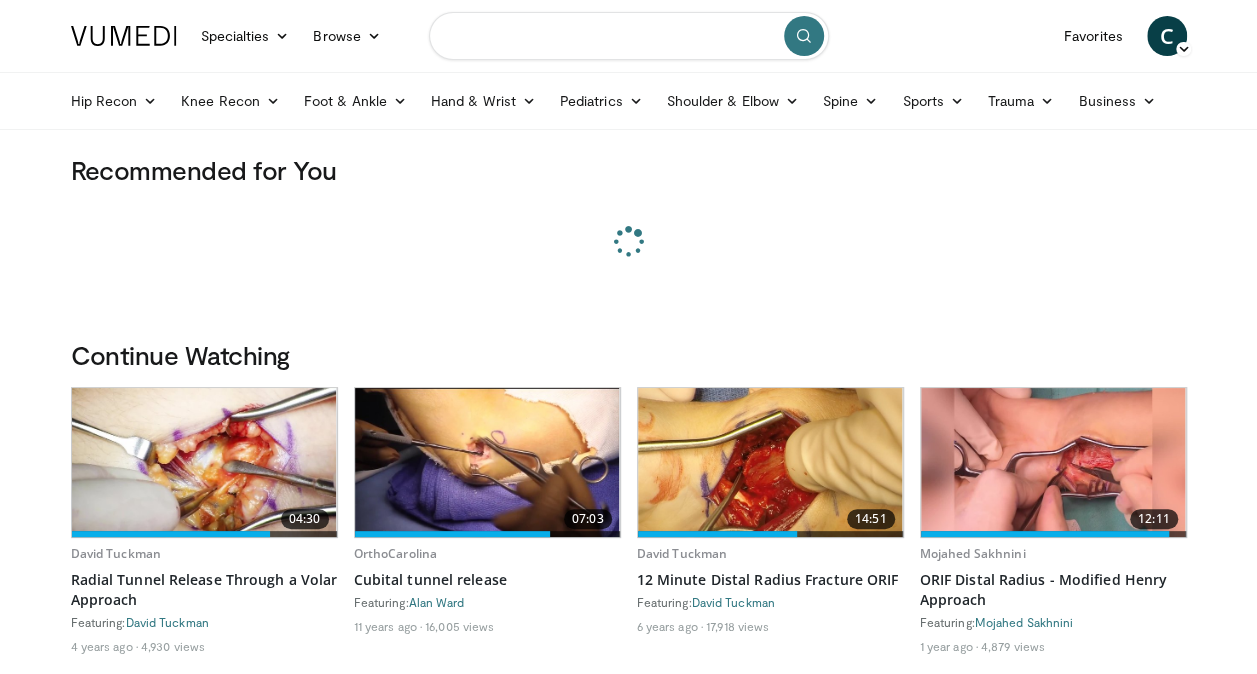 click at bounding box center [629, 36] 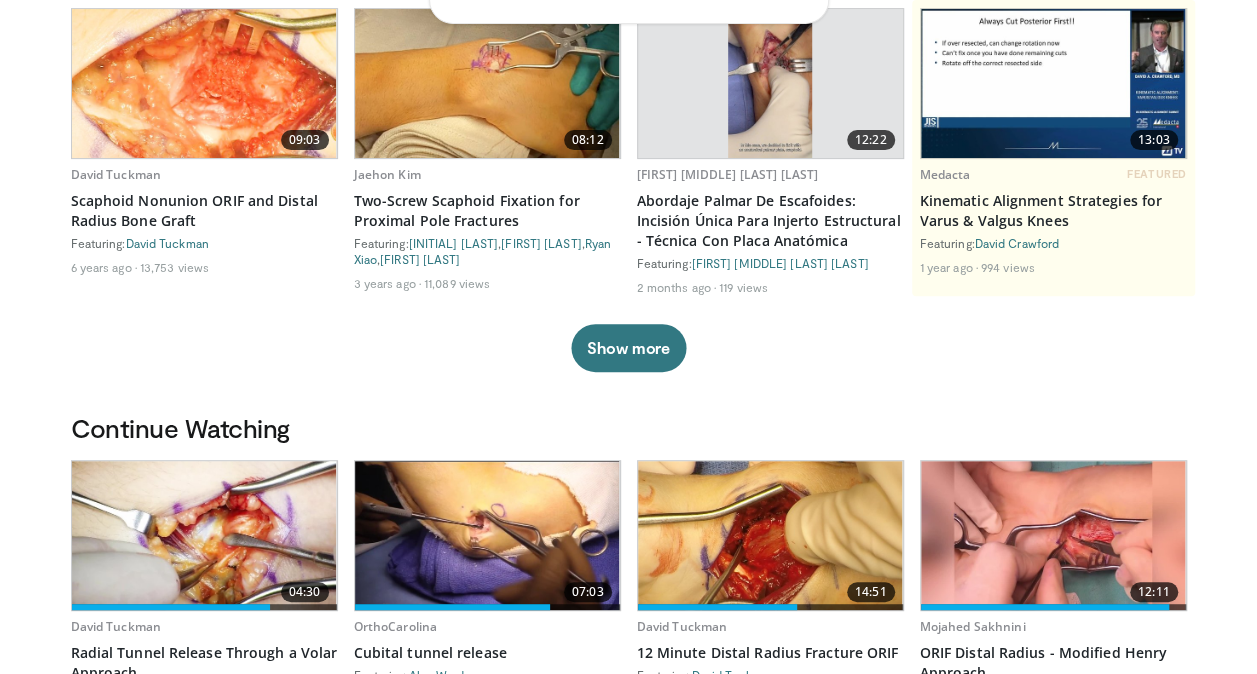scroll, scrollTop: 0, scrollLeft: 0, axis: both 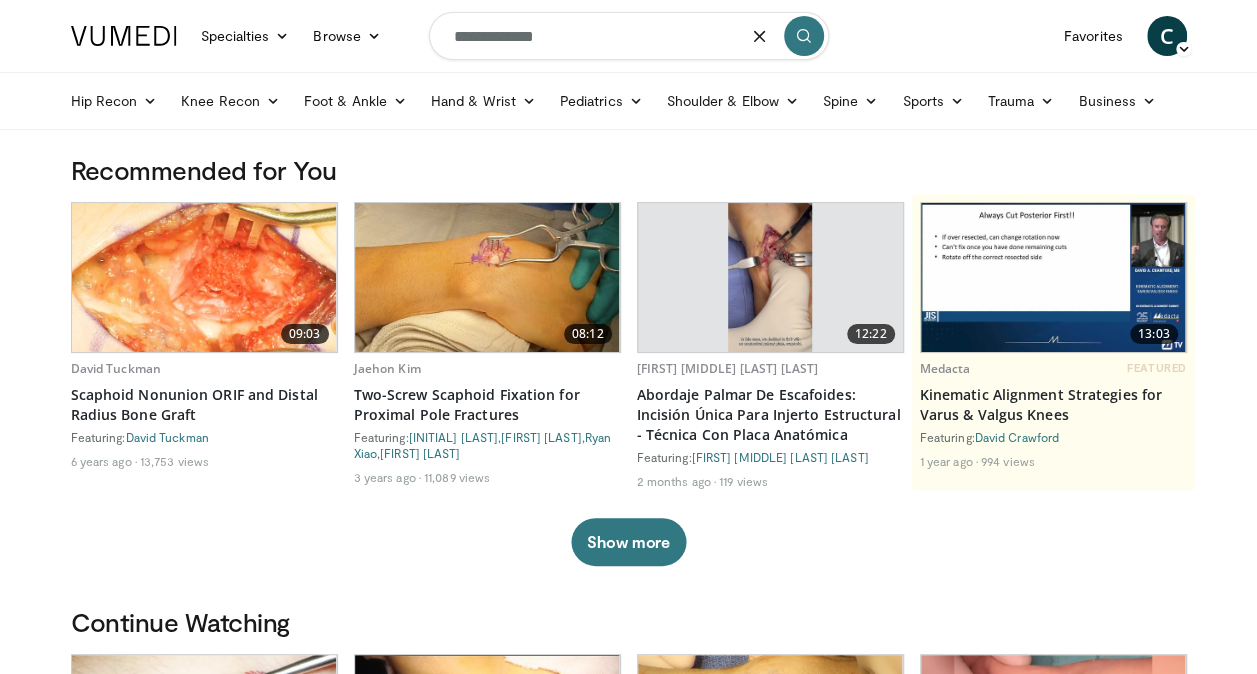type on "**********" 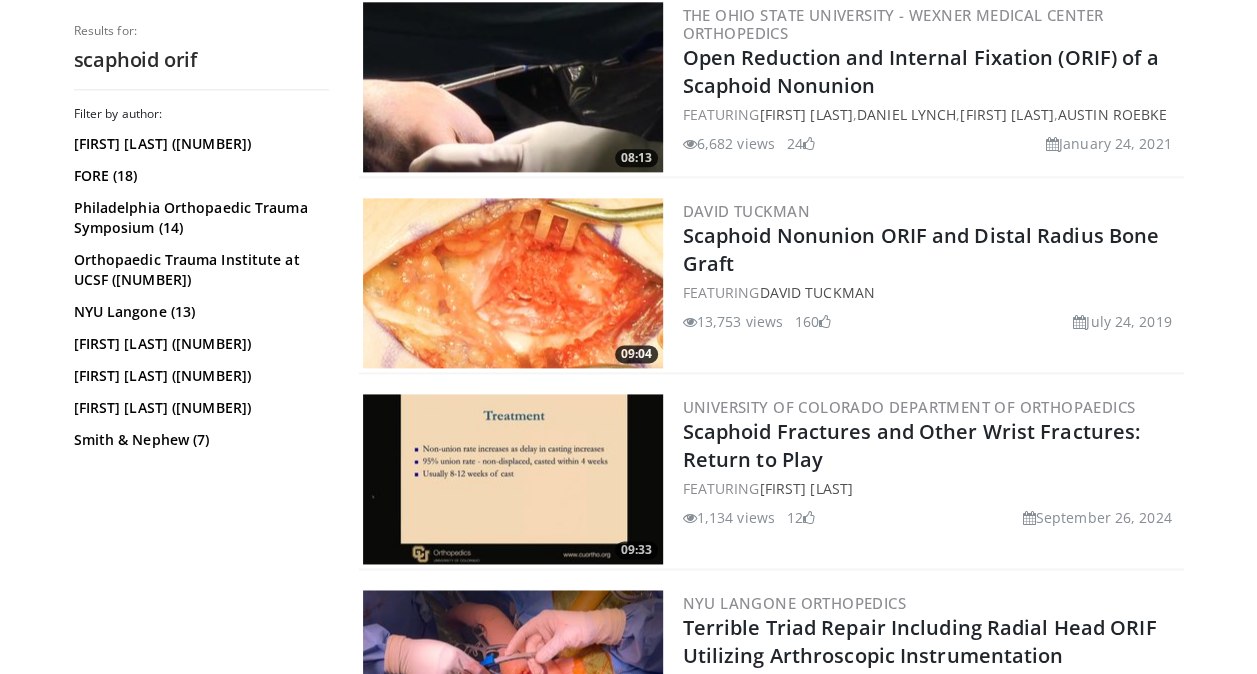 scroll, scrollTop: 1219, scrollLeft: 0, axis: vertical 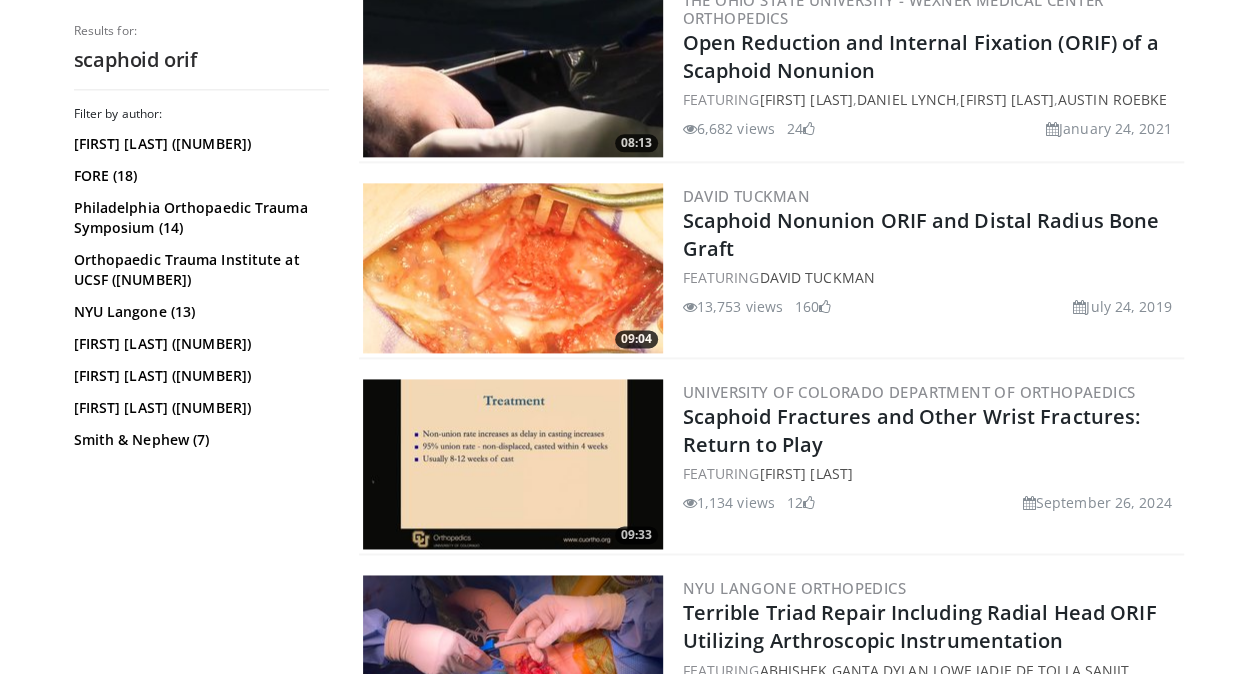 click at bounding box center (513, 268) 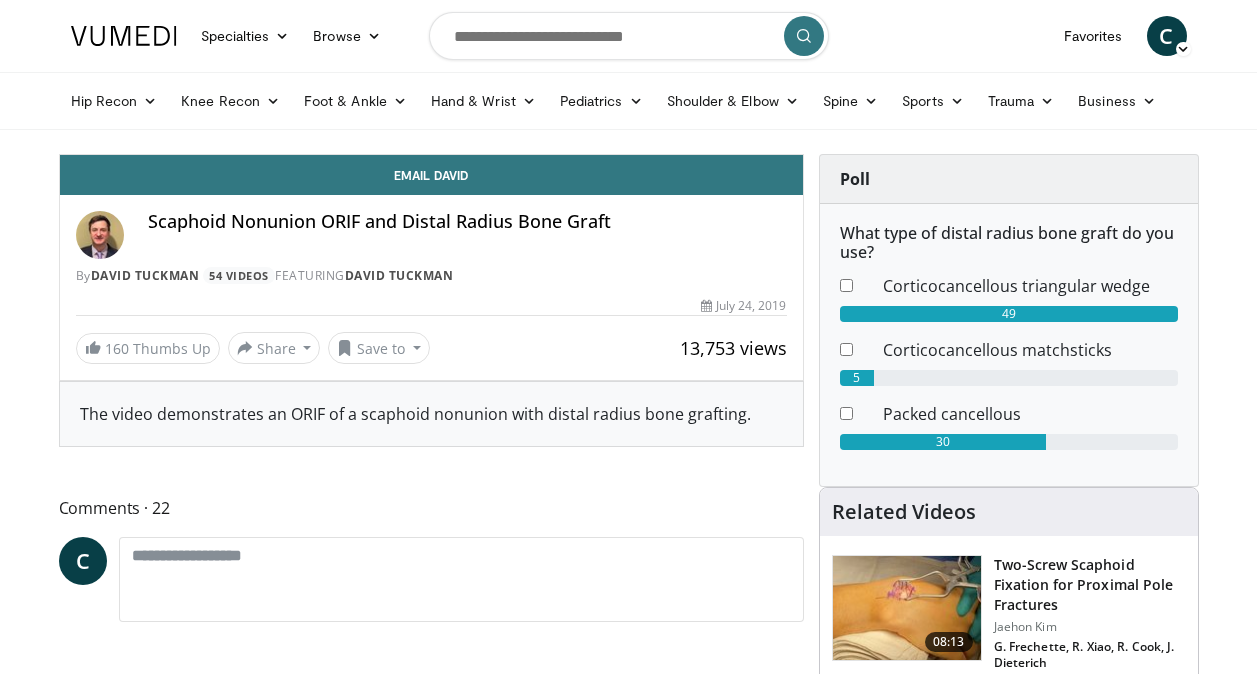 scroll, scrollTop: 0, scrollLeft: 0, axis: both 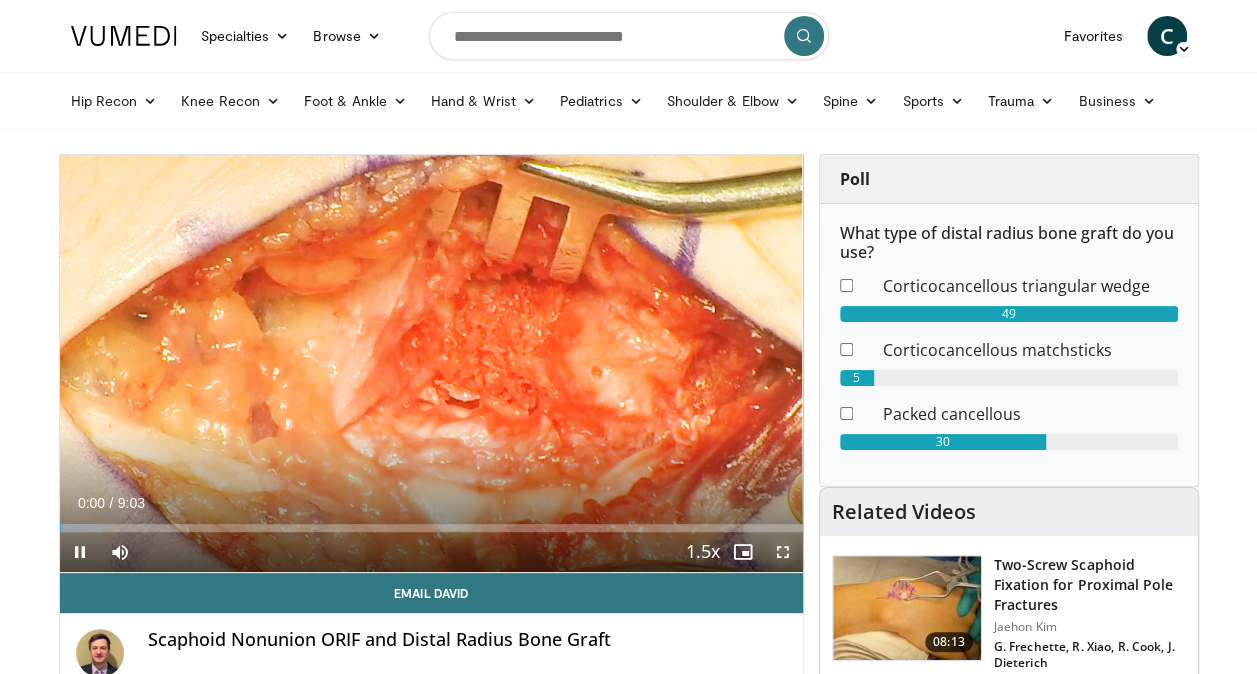 click at bounding box center (783, 552) 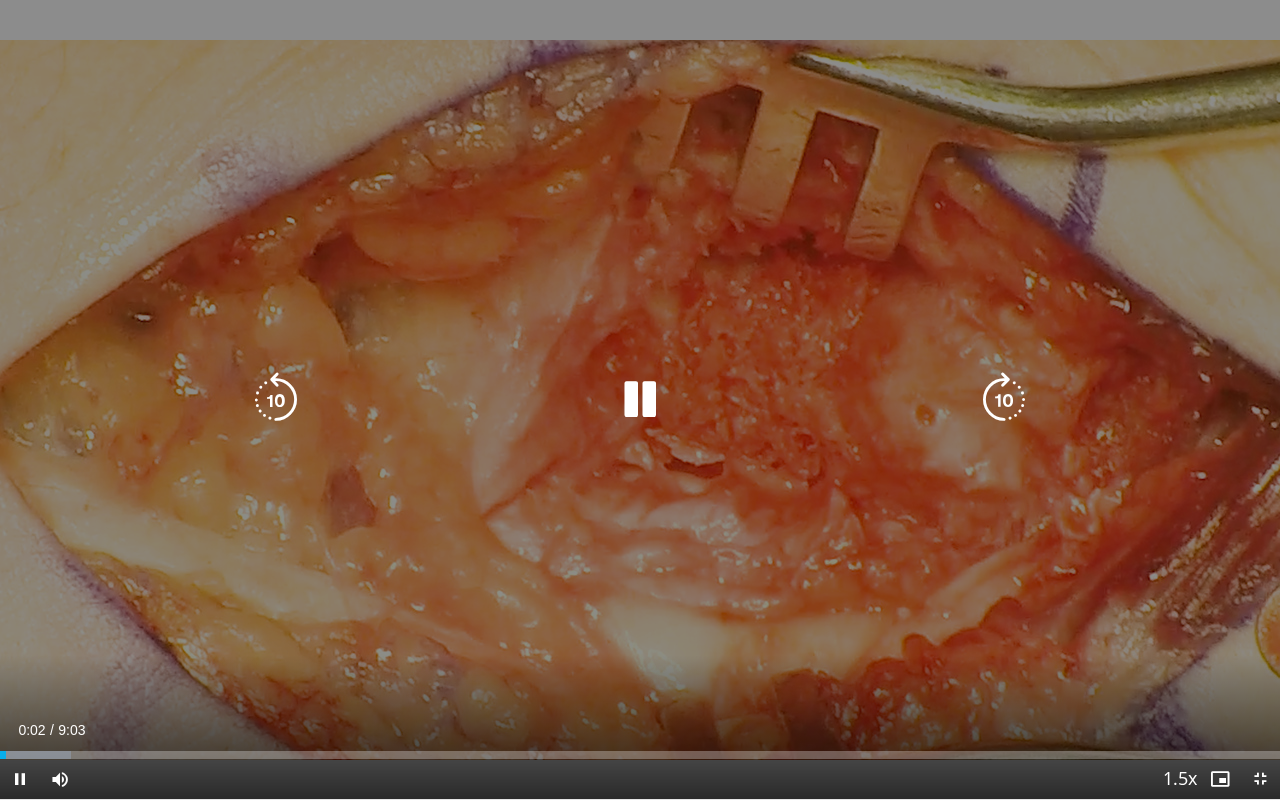 click at bounding box center [640, 400] 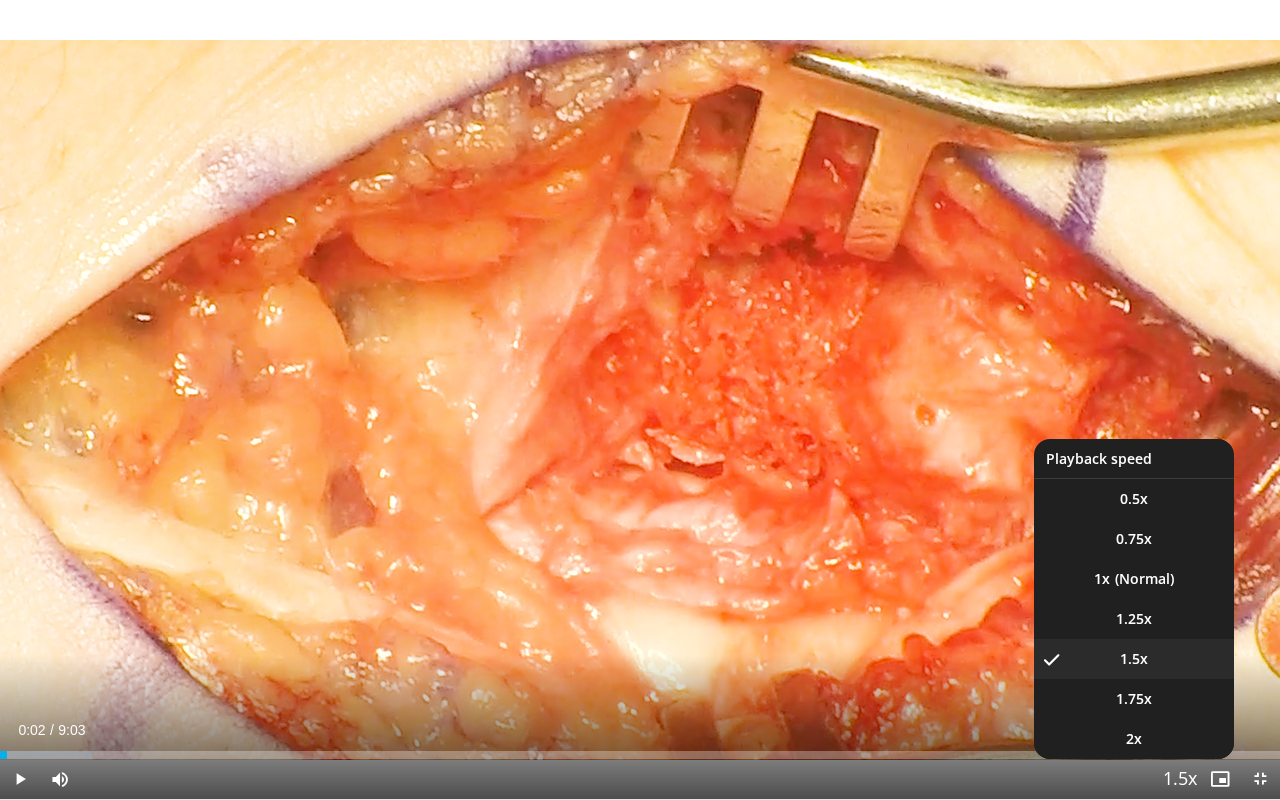 click at bounding box center [1180, 780] 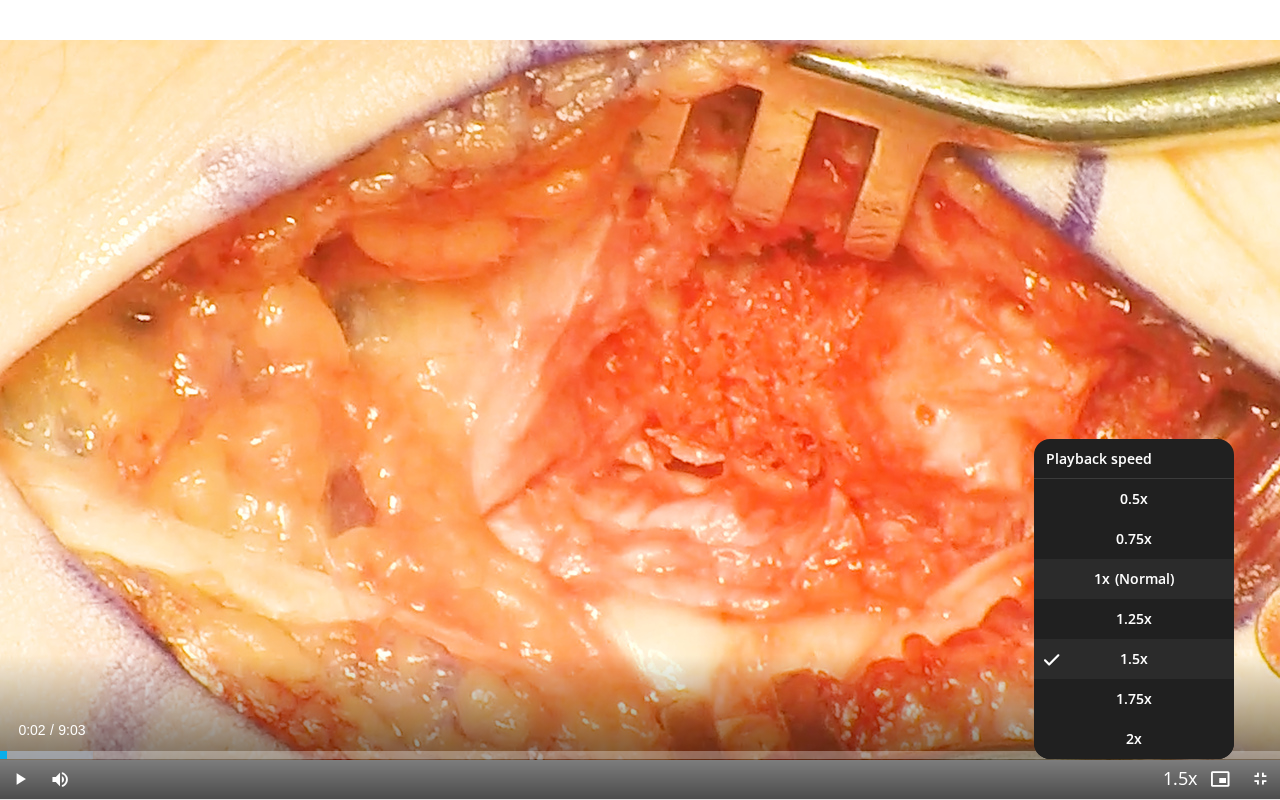 click on "1x" at bounding box center (1134, 579) 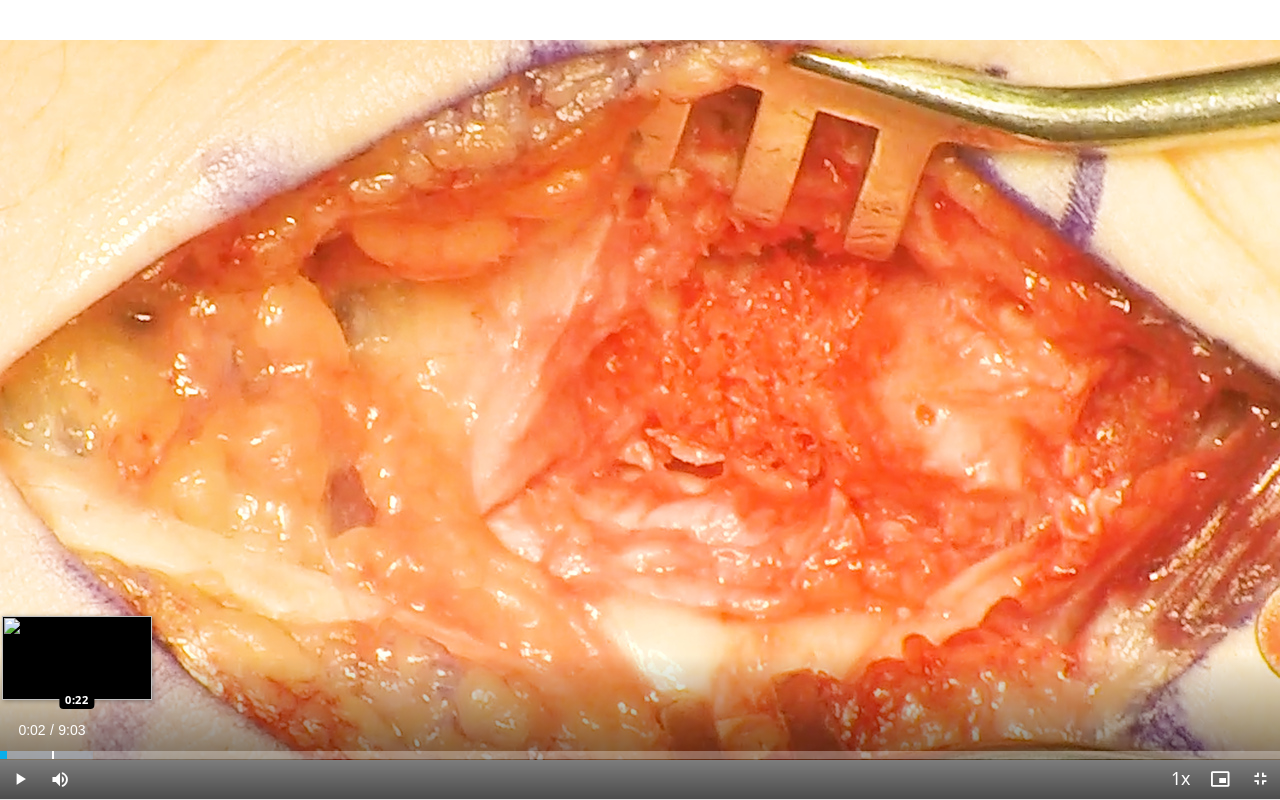 click on "Loaded :  7.29% 0:02 0:22" at bounding box center (640, 749) 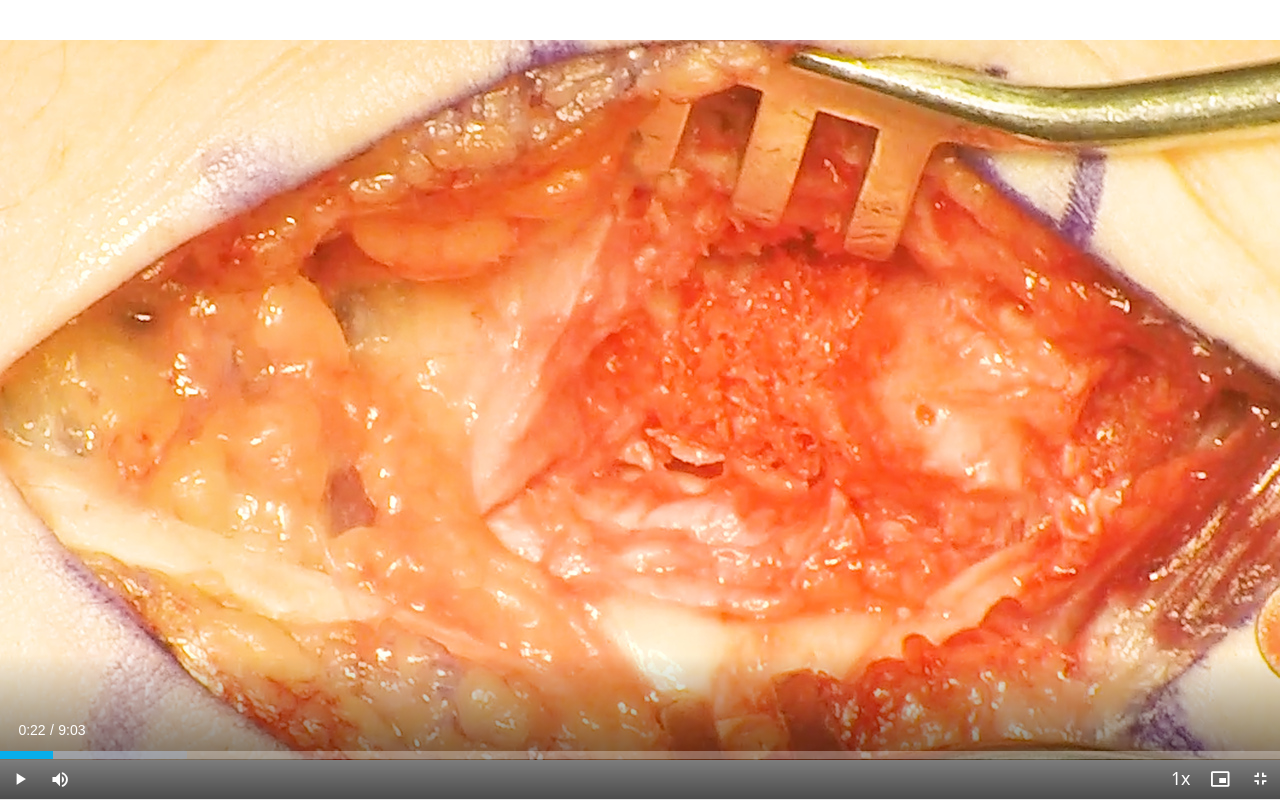 type 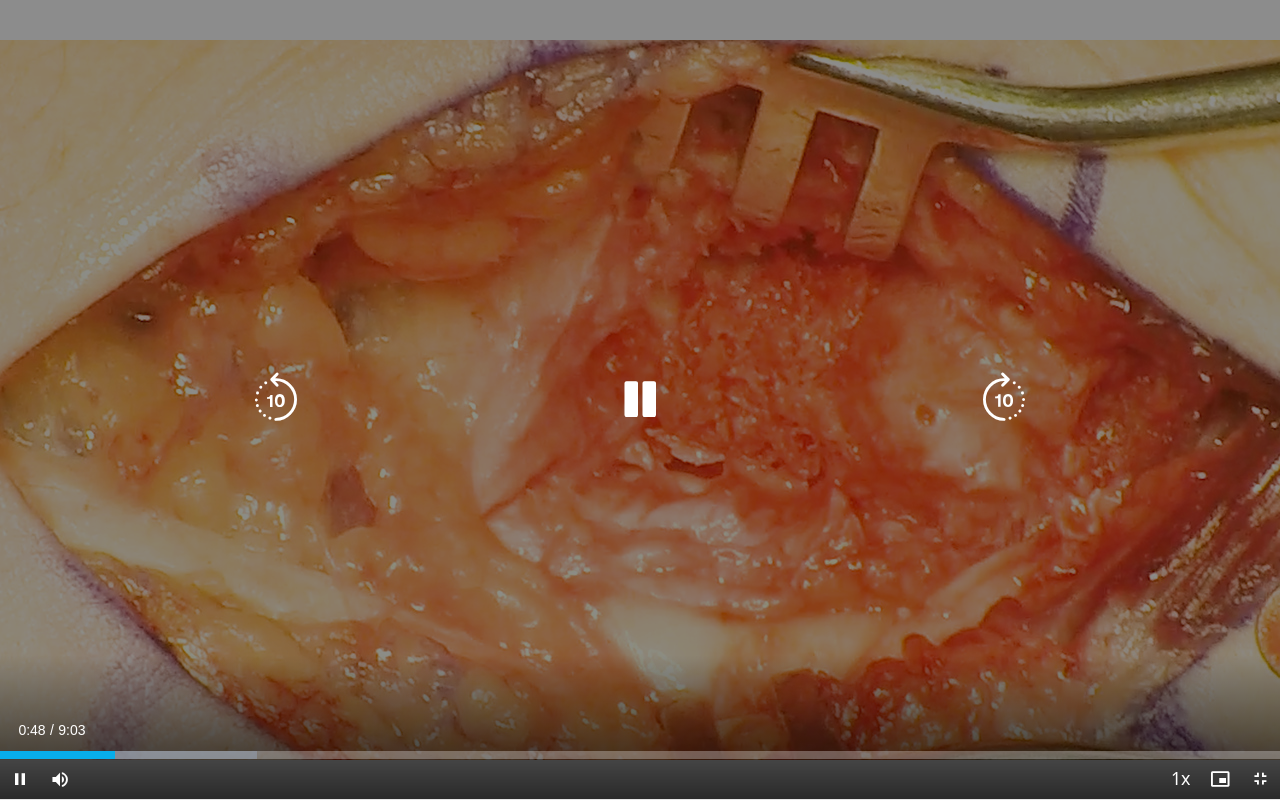 click at bounding box center (640, 400) 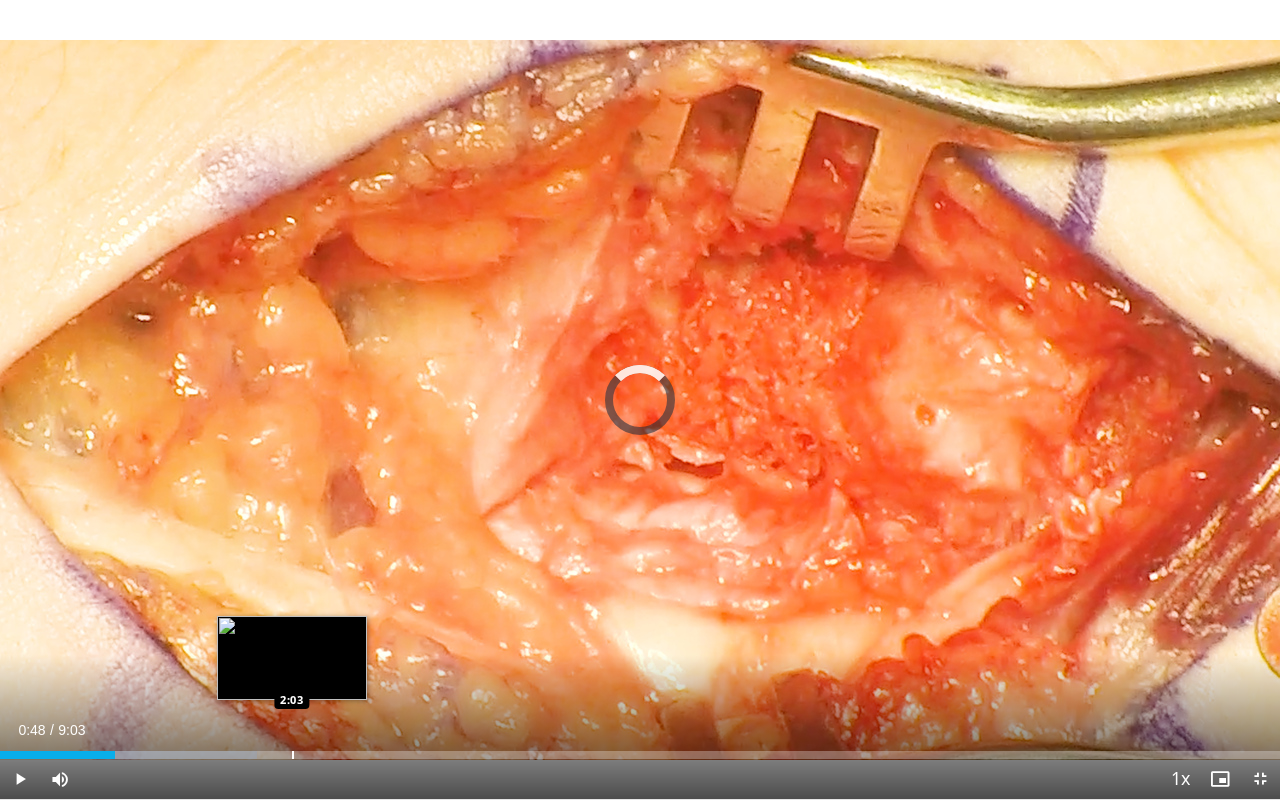 click on "Loaded :  20.07% 0:48 2:03" at bounding box center [640, 749] 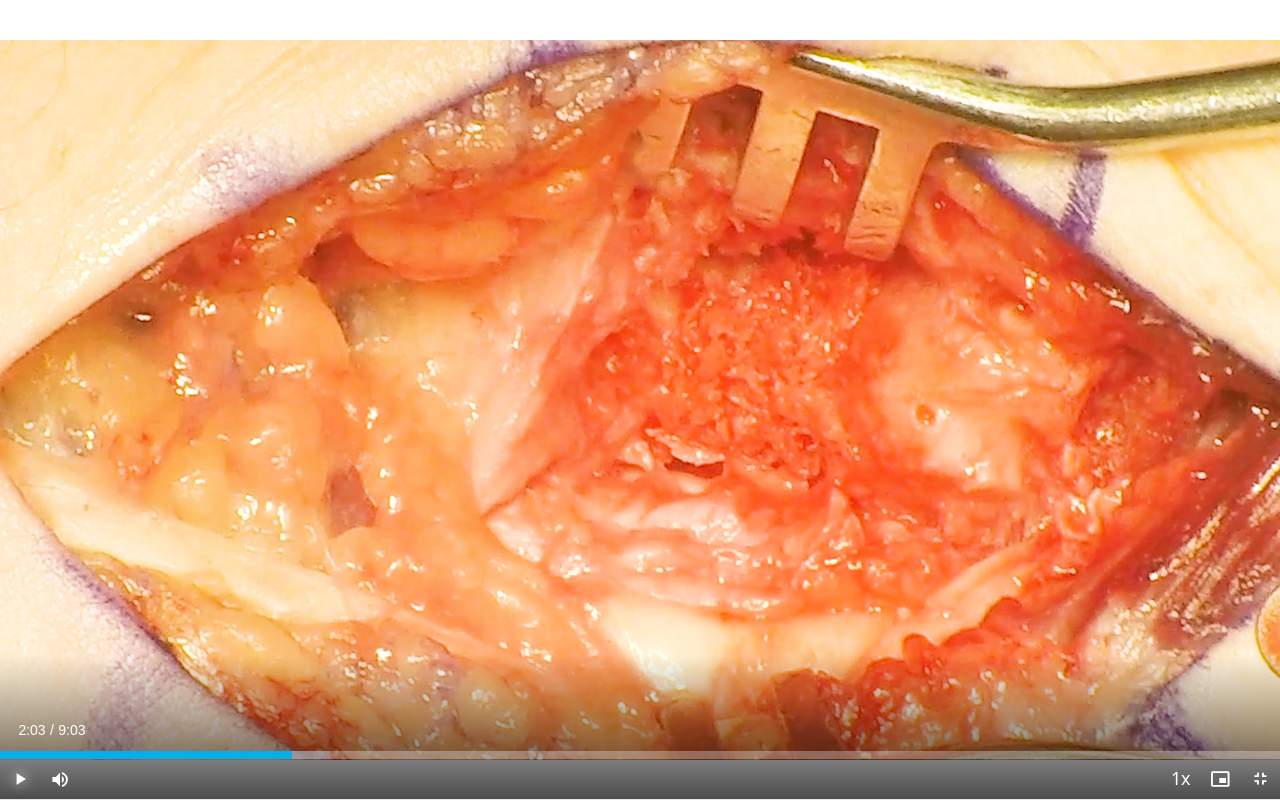 click at bounding box center (20, 779) 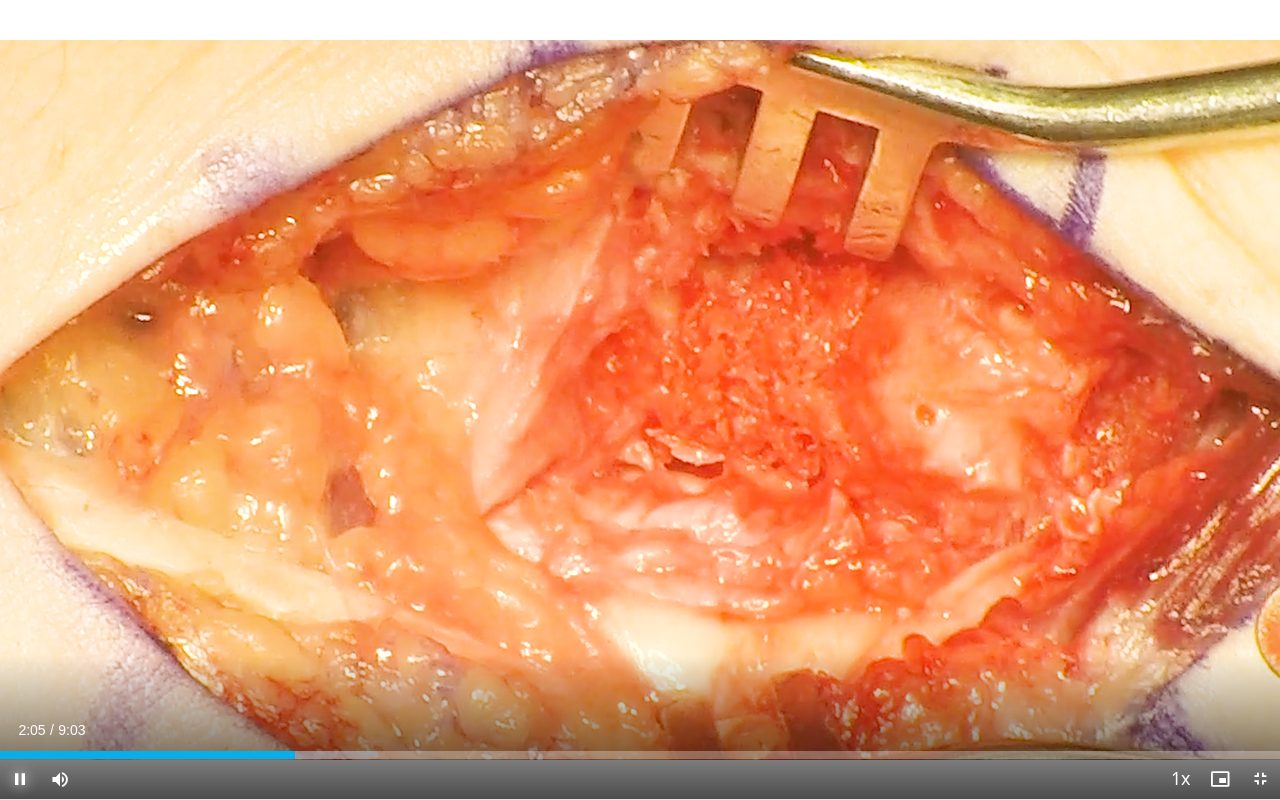 click at bounding box center [20, 779] 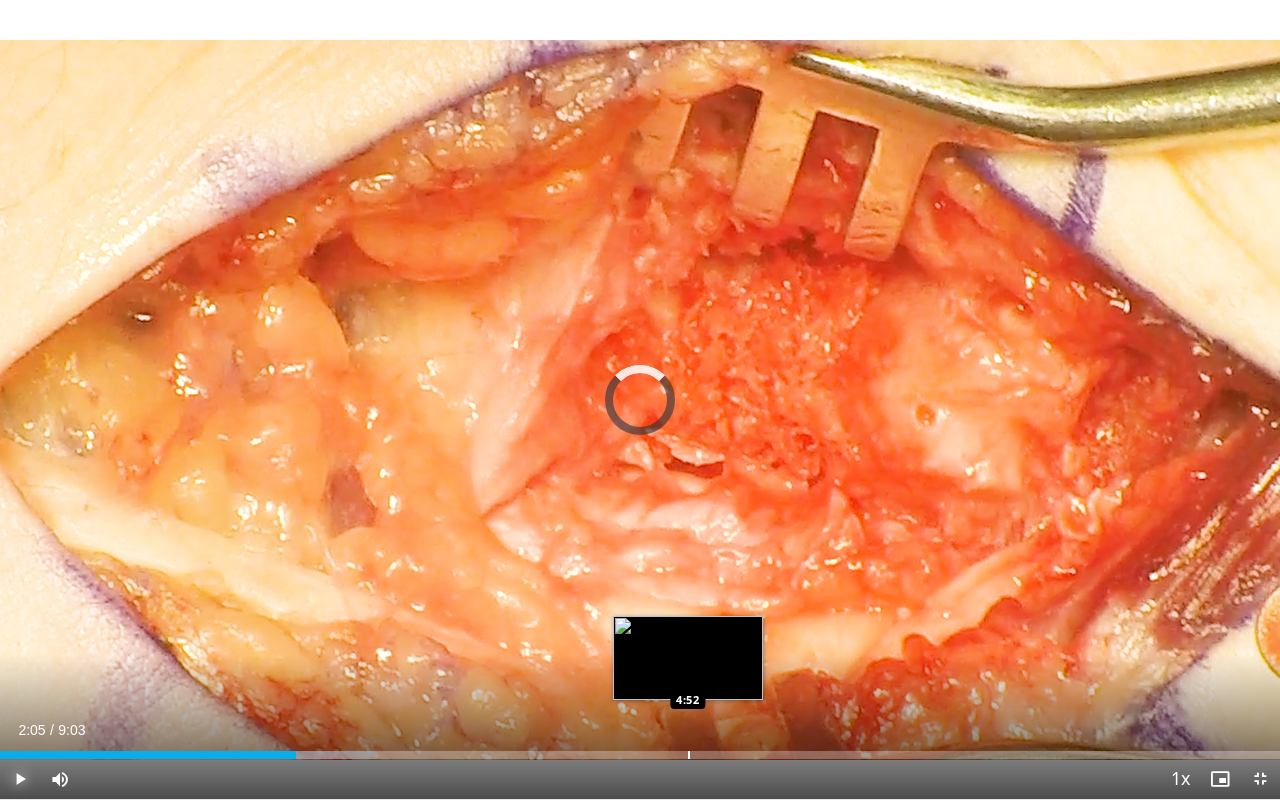 click on "Loaded :  29.48% 2:05 4:52" at bounding box center [640, 749] 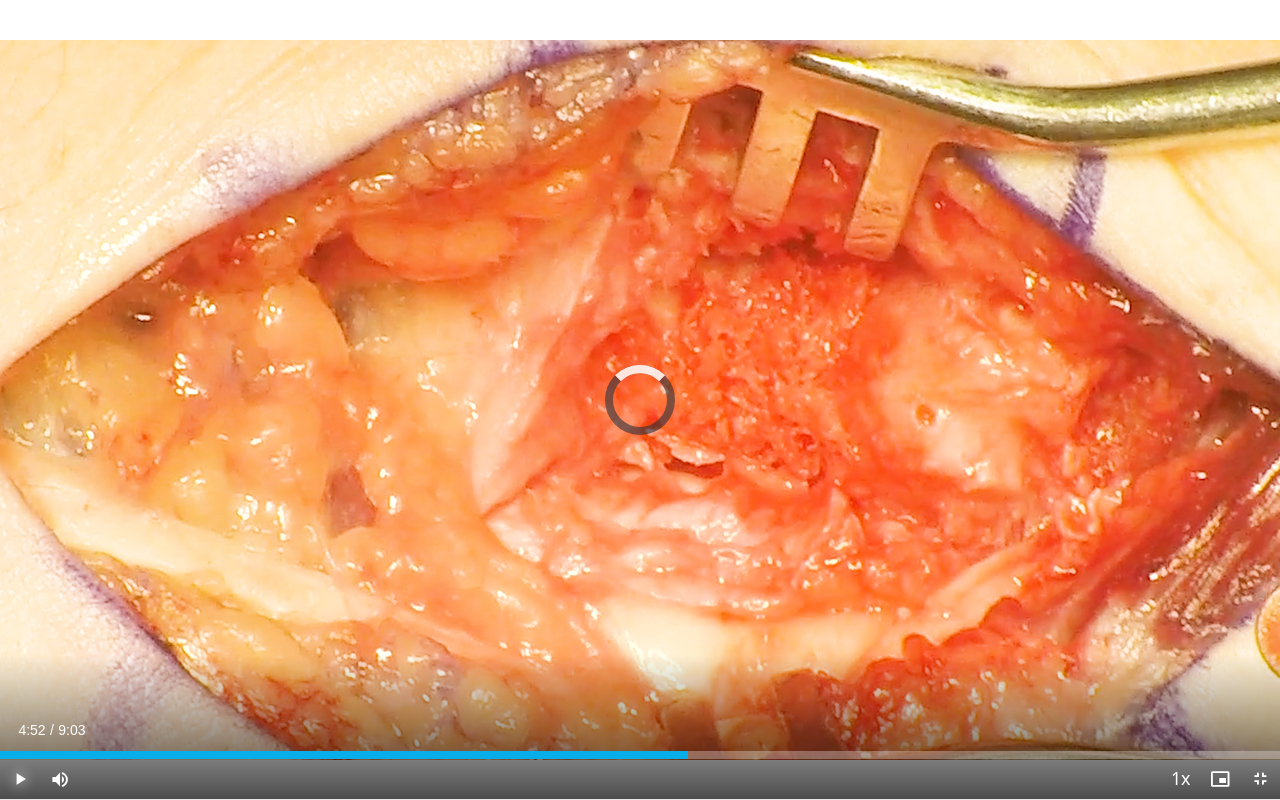 click at bounding box center (20, 779) 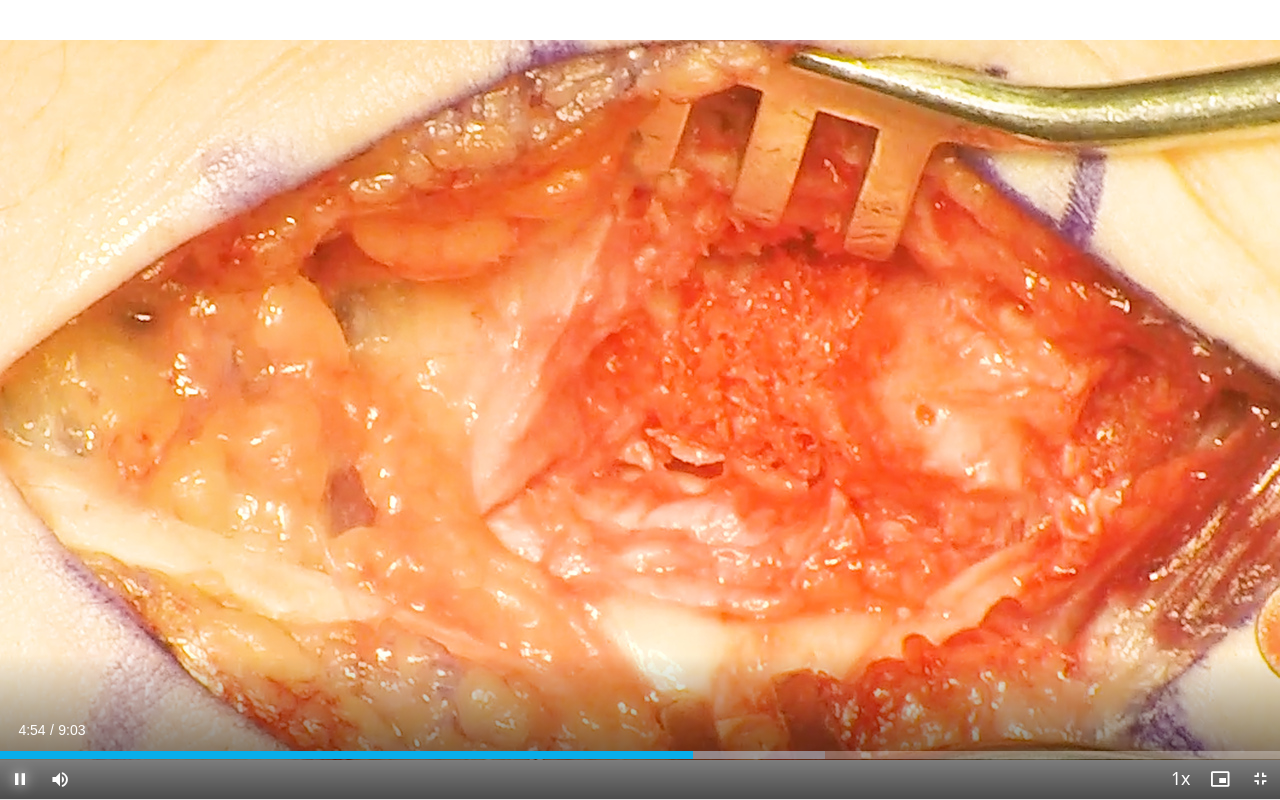 click at bounding box center [20, 779] 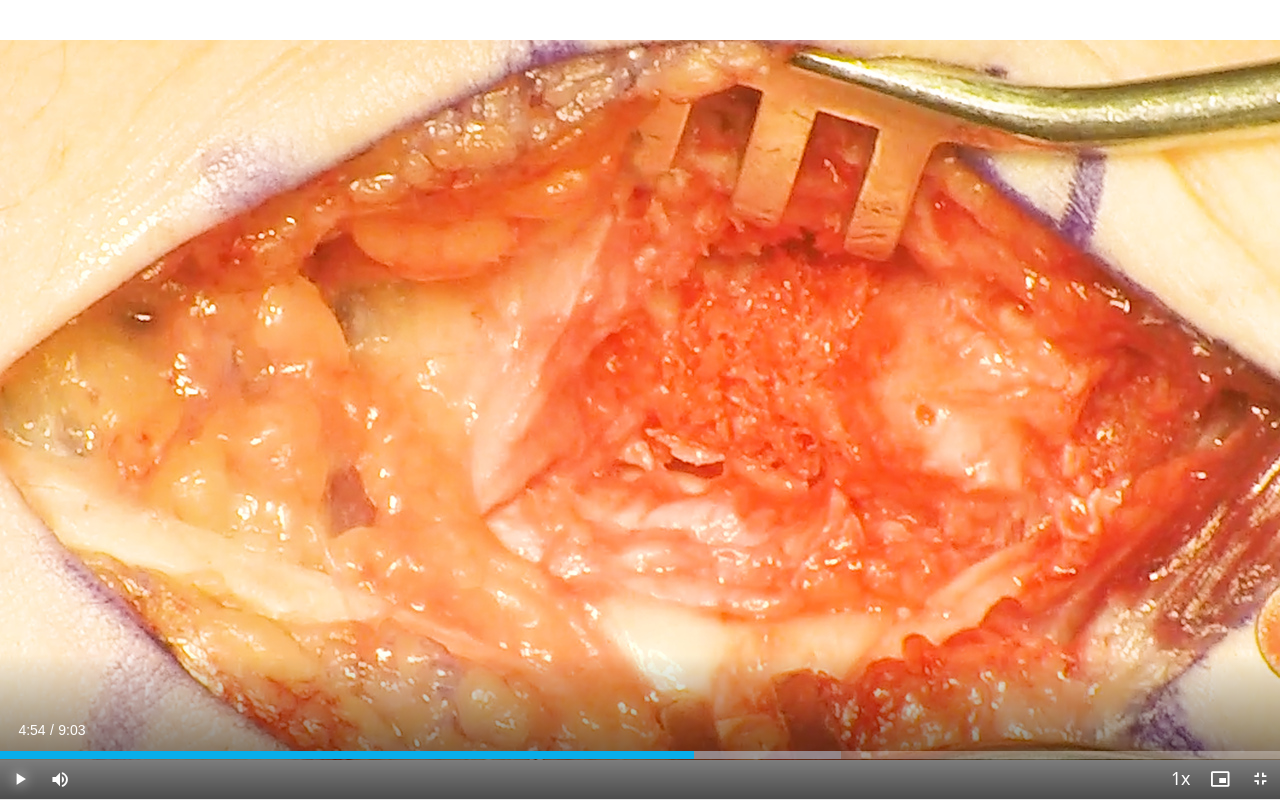 click at bounding box center (20, 779) 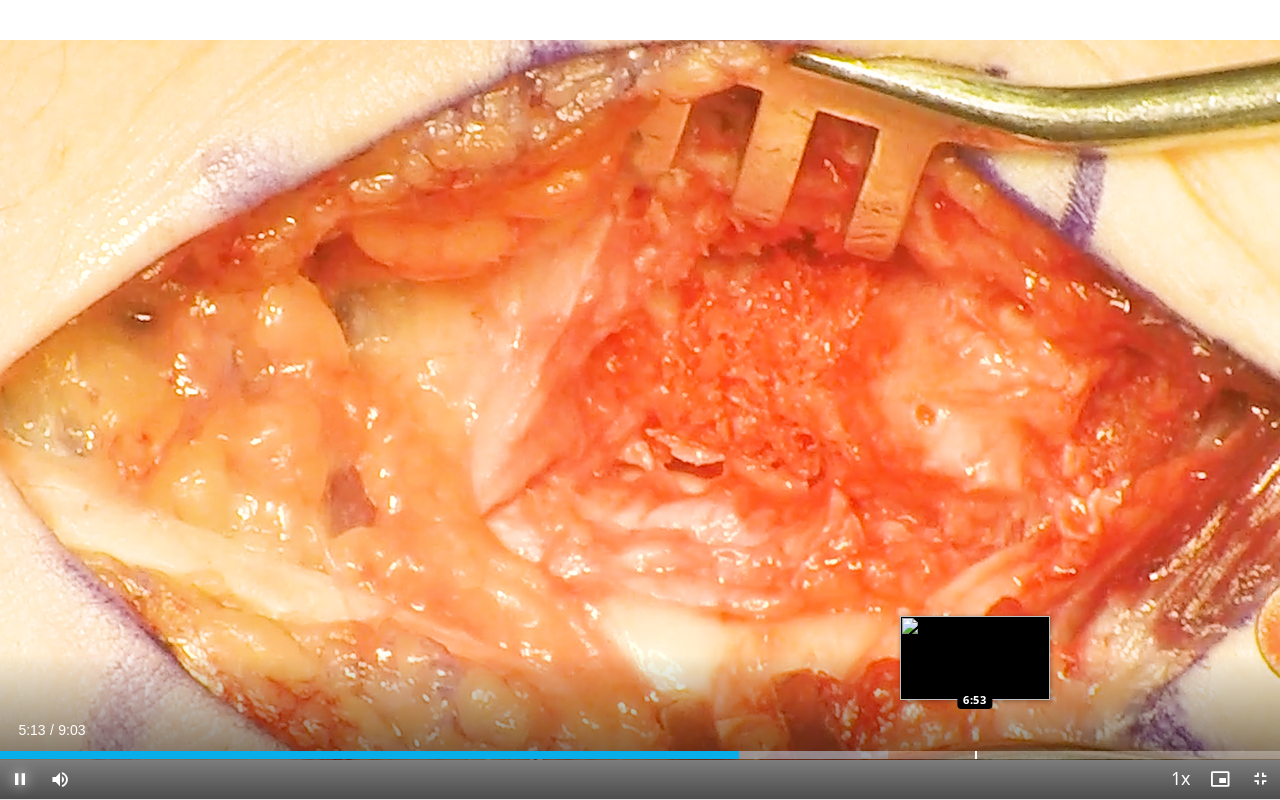 click on "Loaded :  69.37% 5:13 6:53" at bounding box center (640, 749) 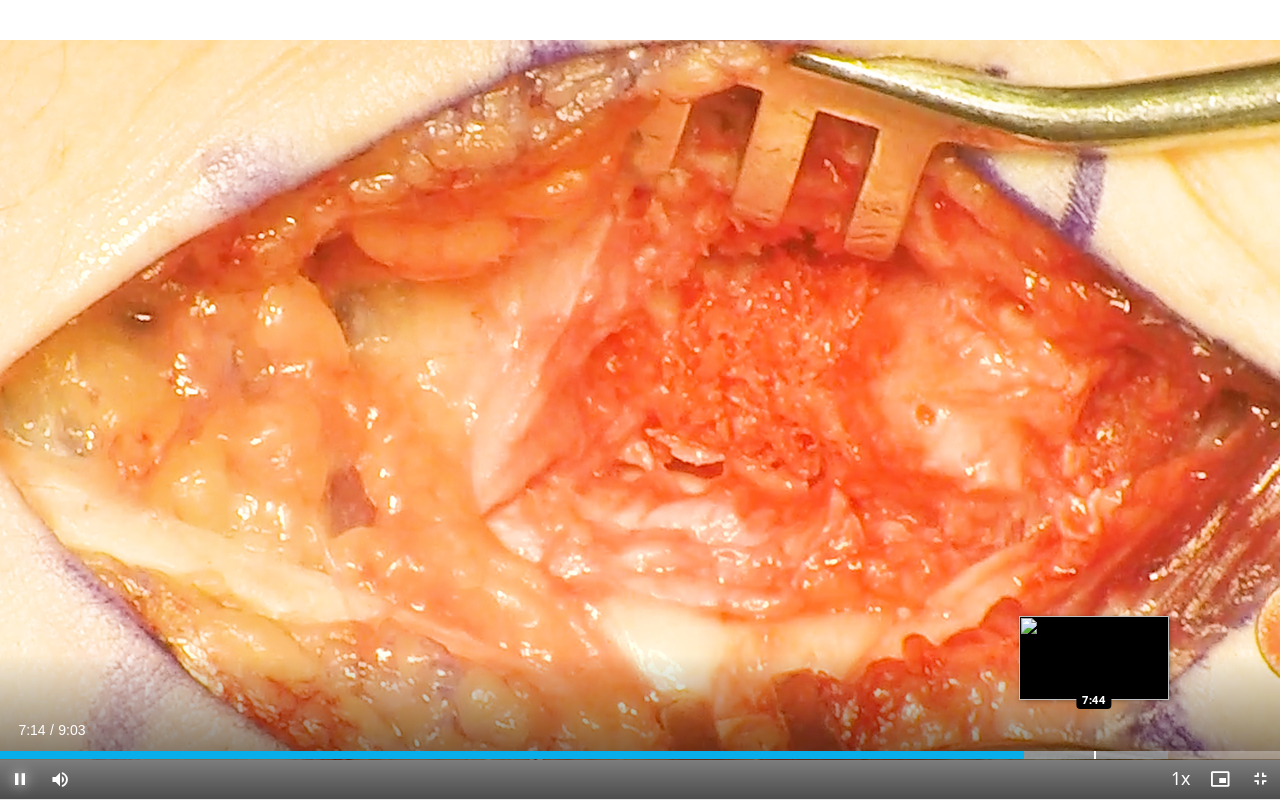 click at bounding box center (1095, 755) 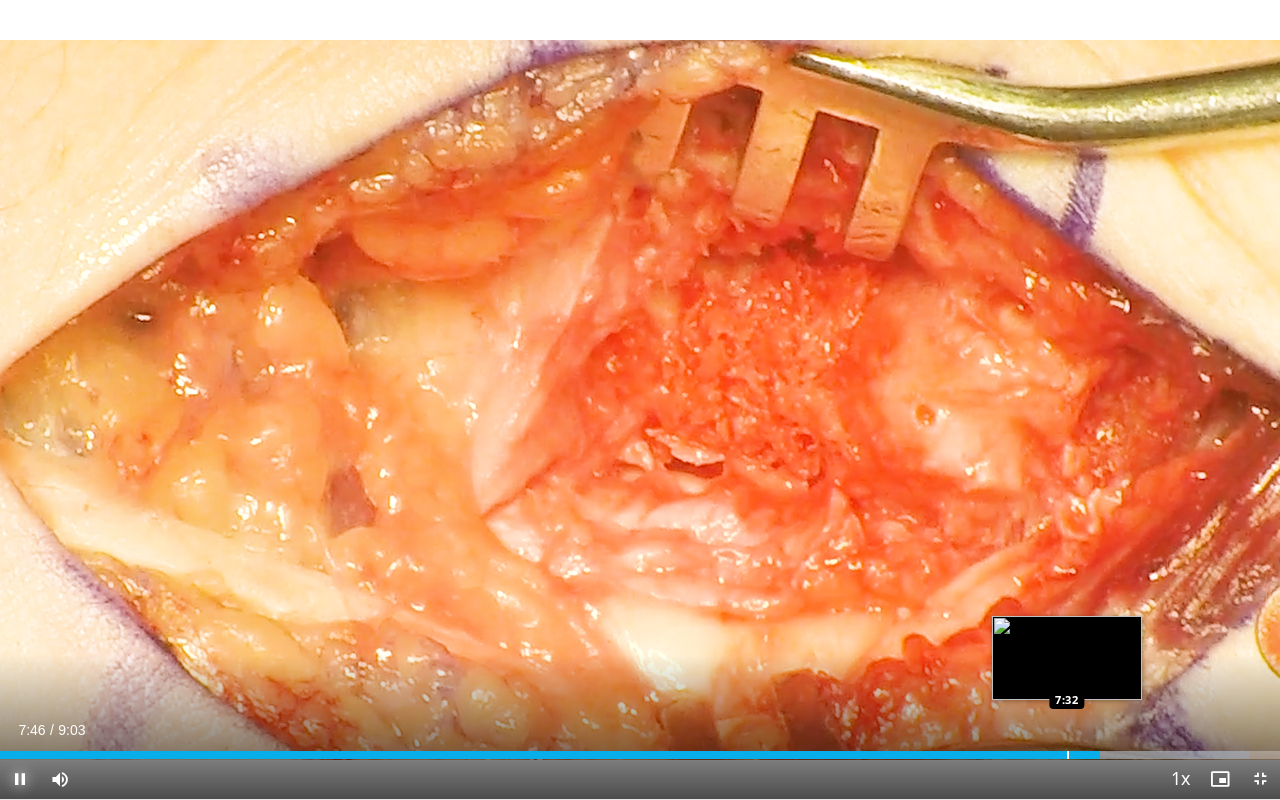 click on "Loaded :  97.64% 7:46 7:32" at bounding box center (640, 749) 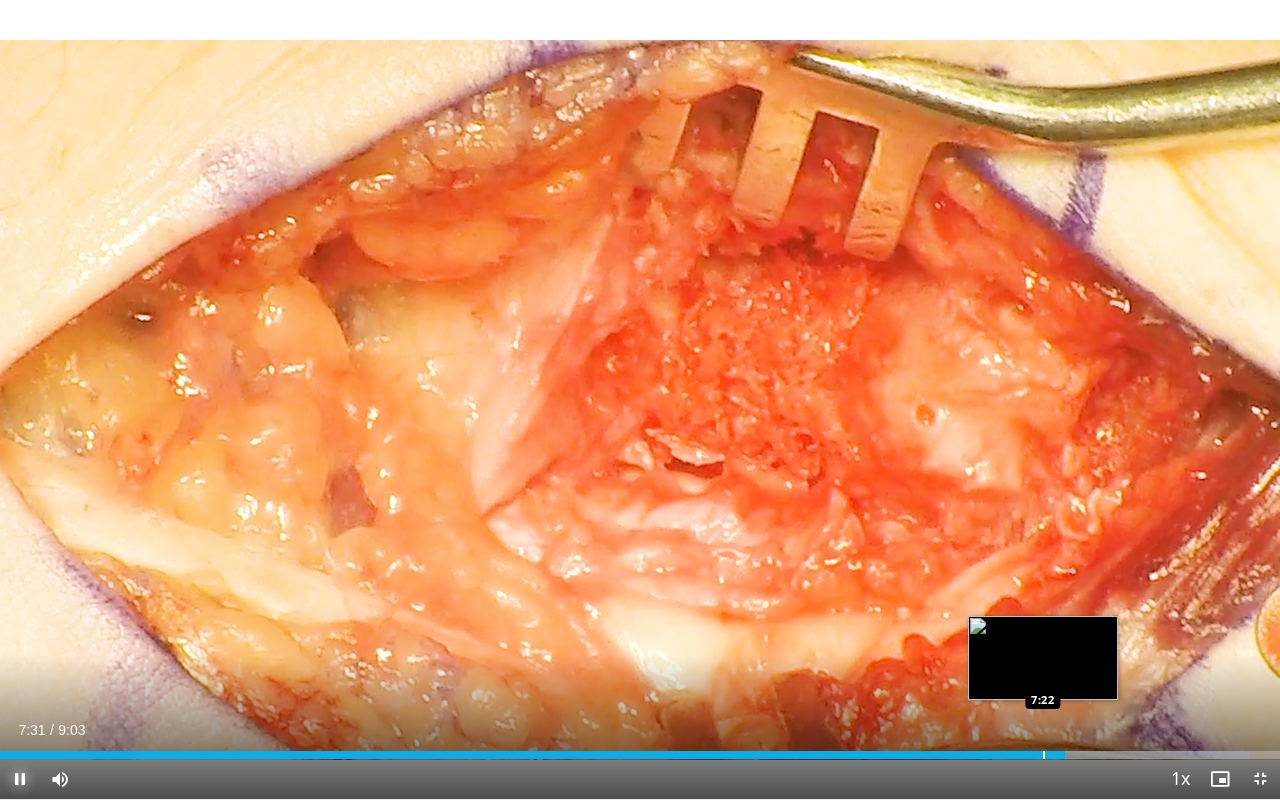 click on "Loaded :  97.64% 7:32 7:22" at bounding box center [640, 749] 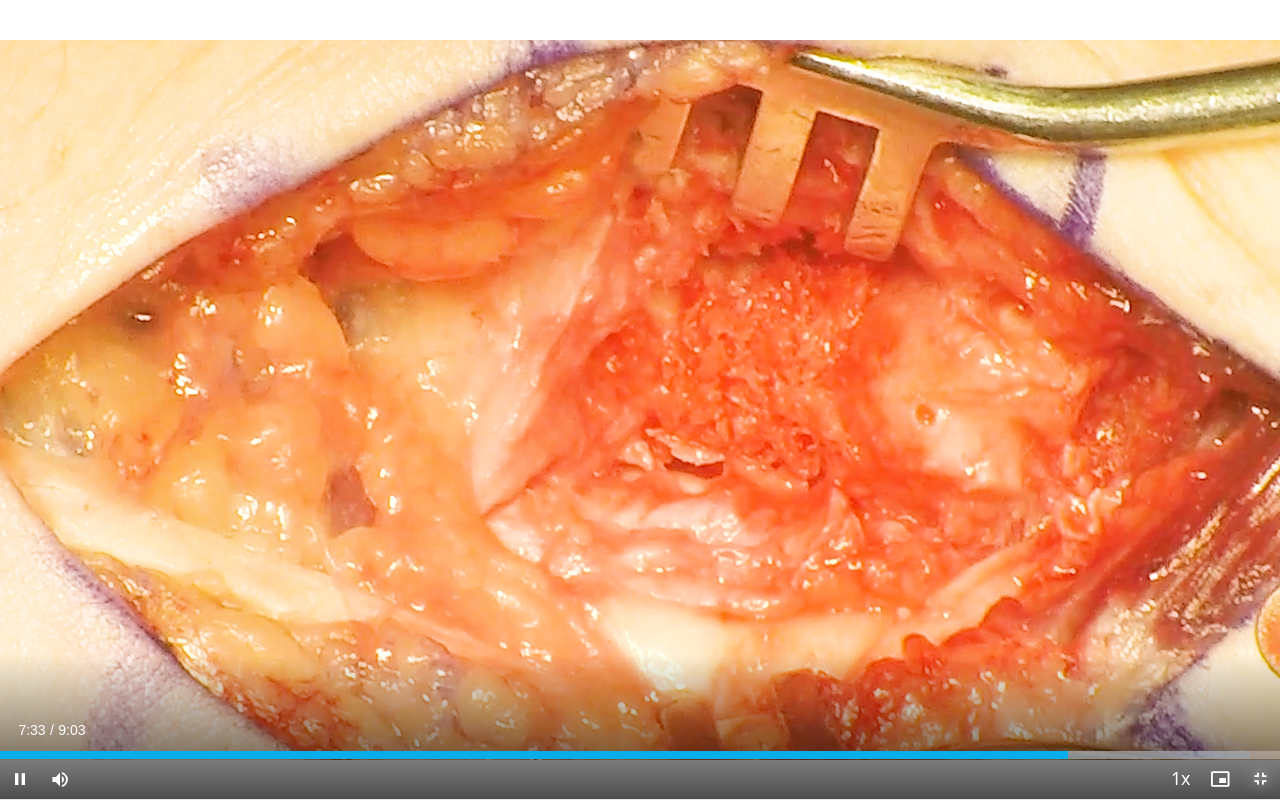click at bounding box center (1260, 779) 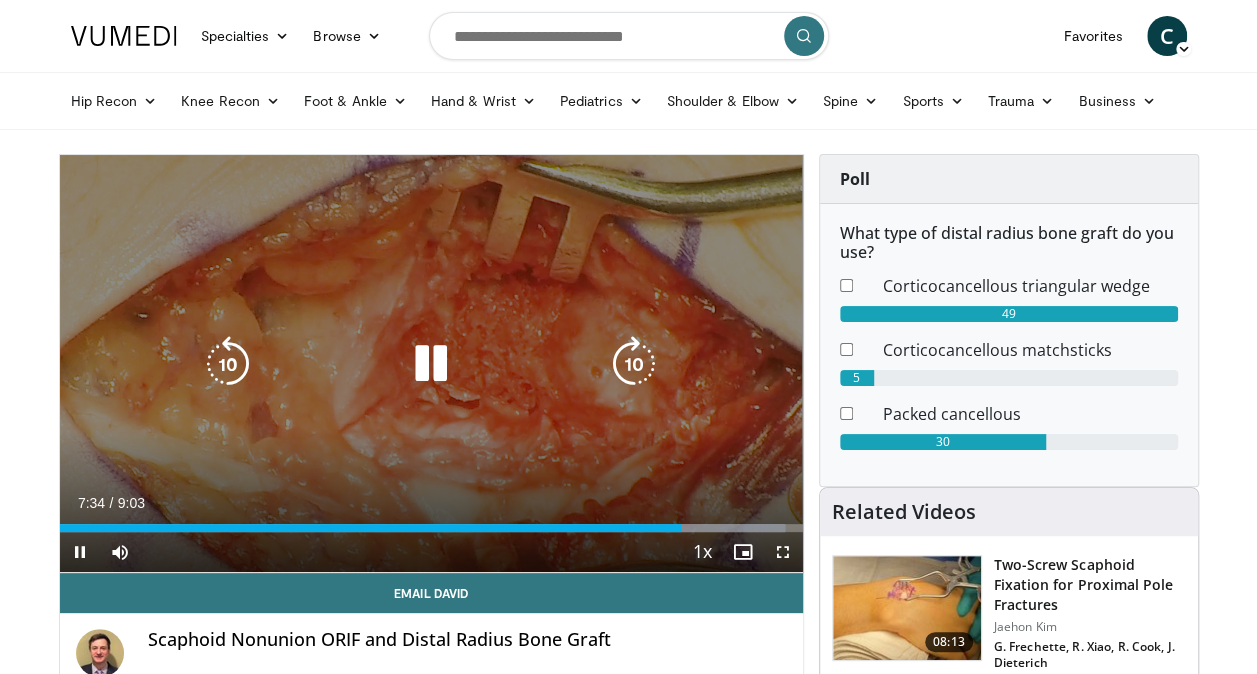click at bounding box center (431, 364) 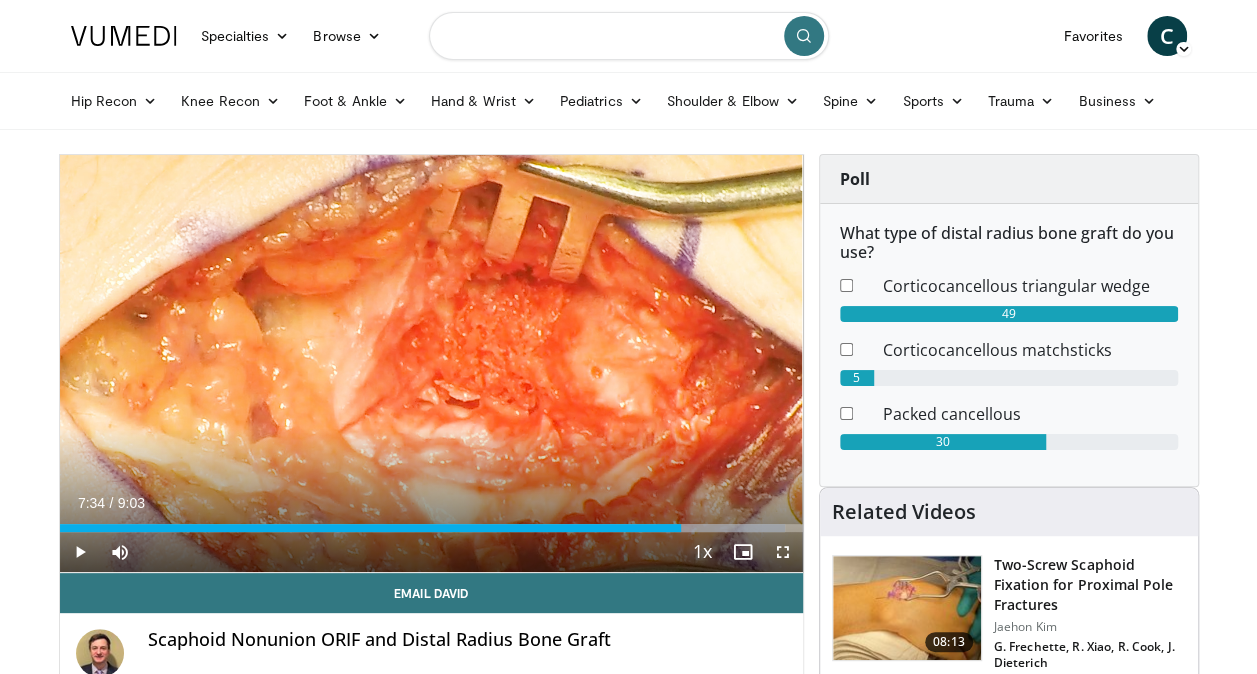 click at bounding box center [629, 36] 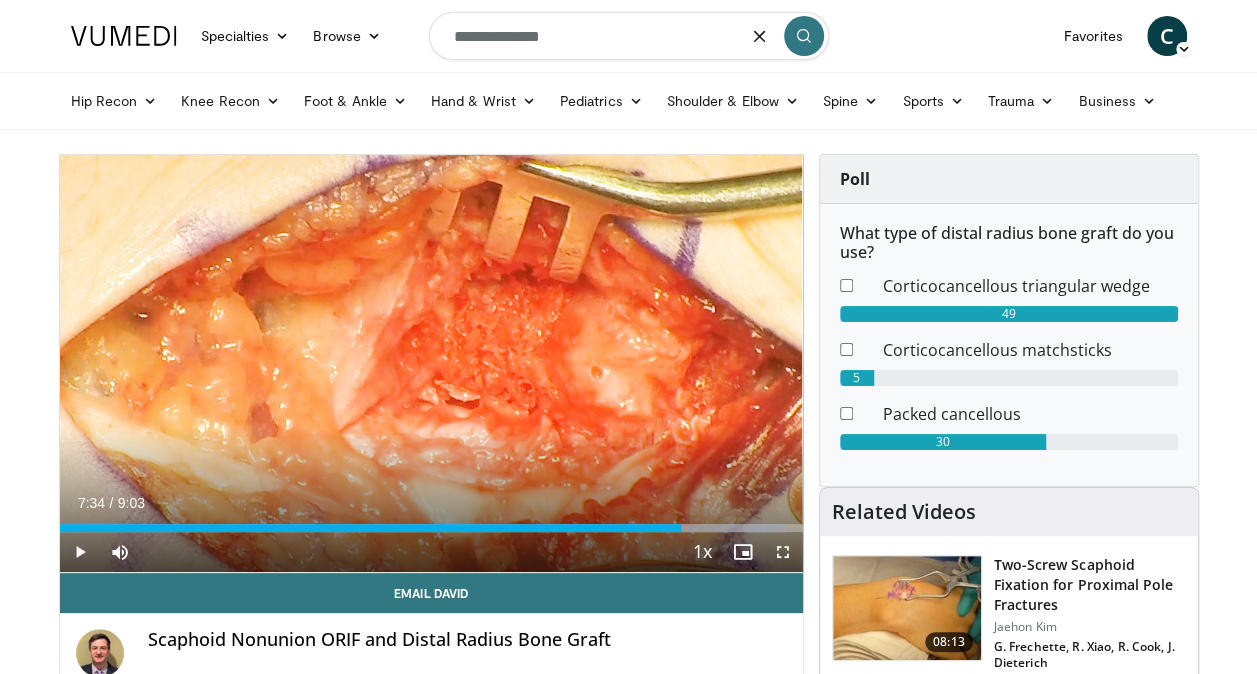type on "**********" 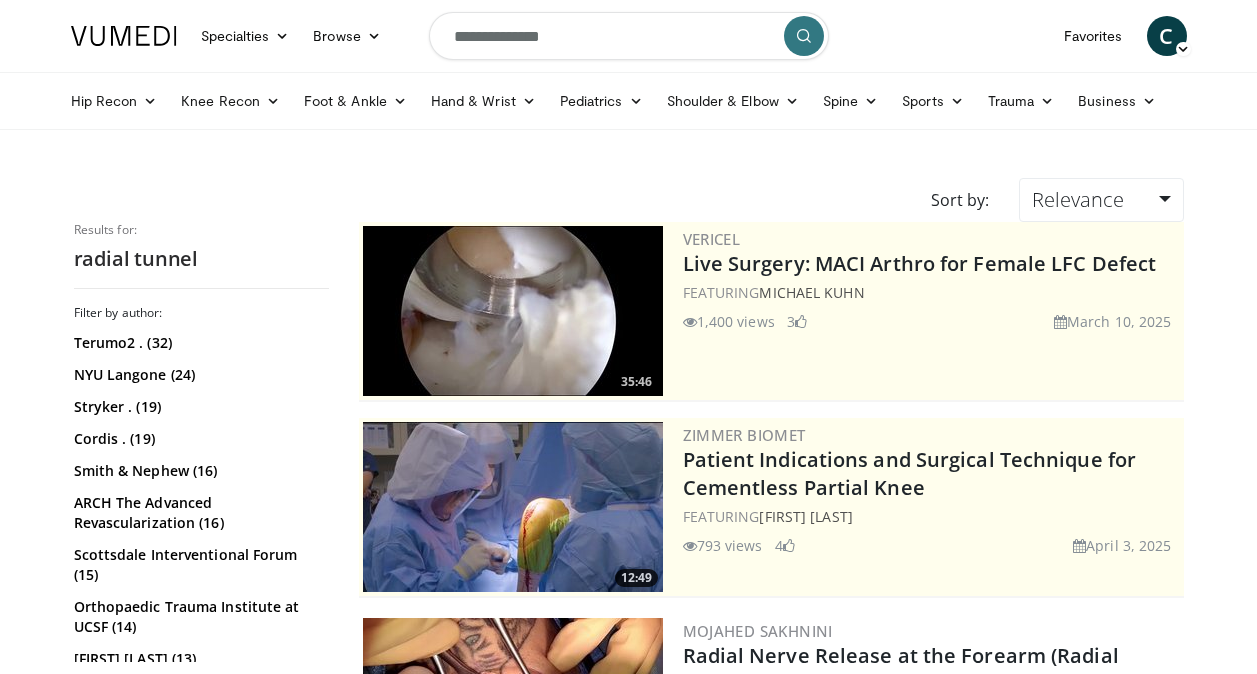 scroll, scrollTop: 0, scrollLeft: 0, axis: both 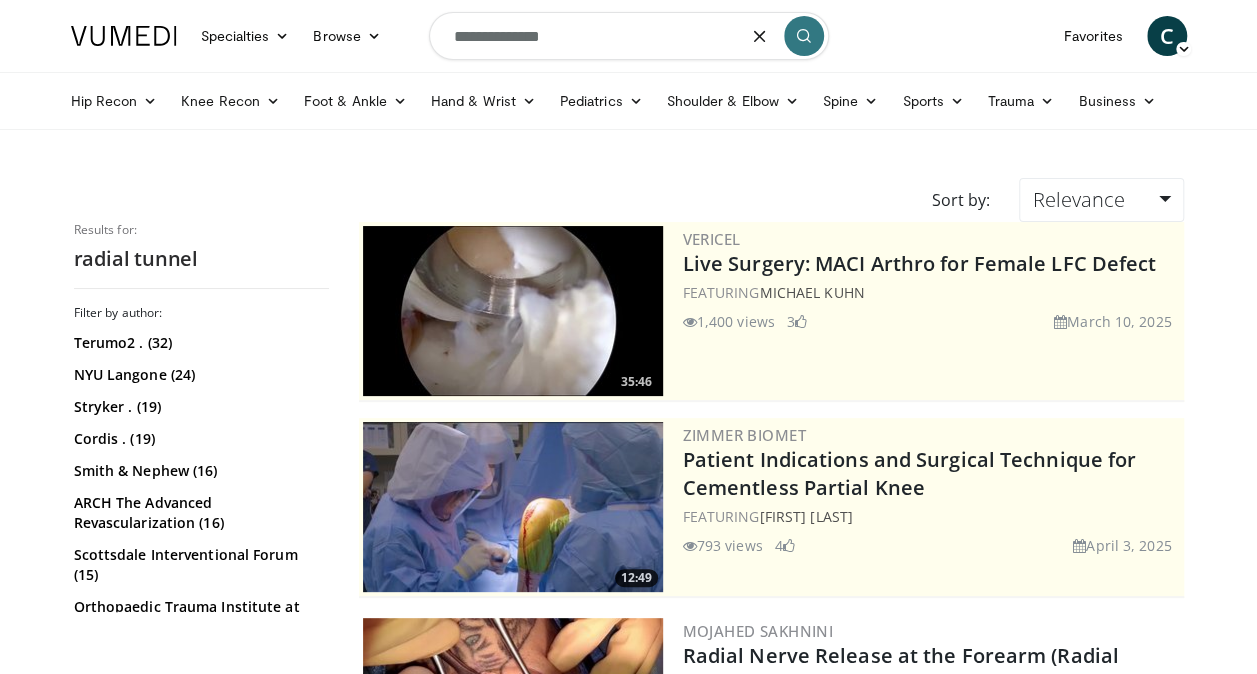 click on "**********" at bounding box center [629, 36] 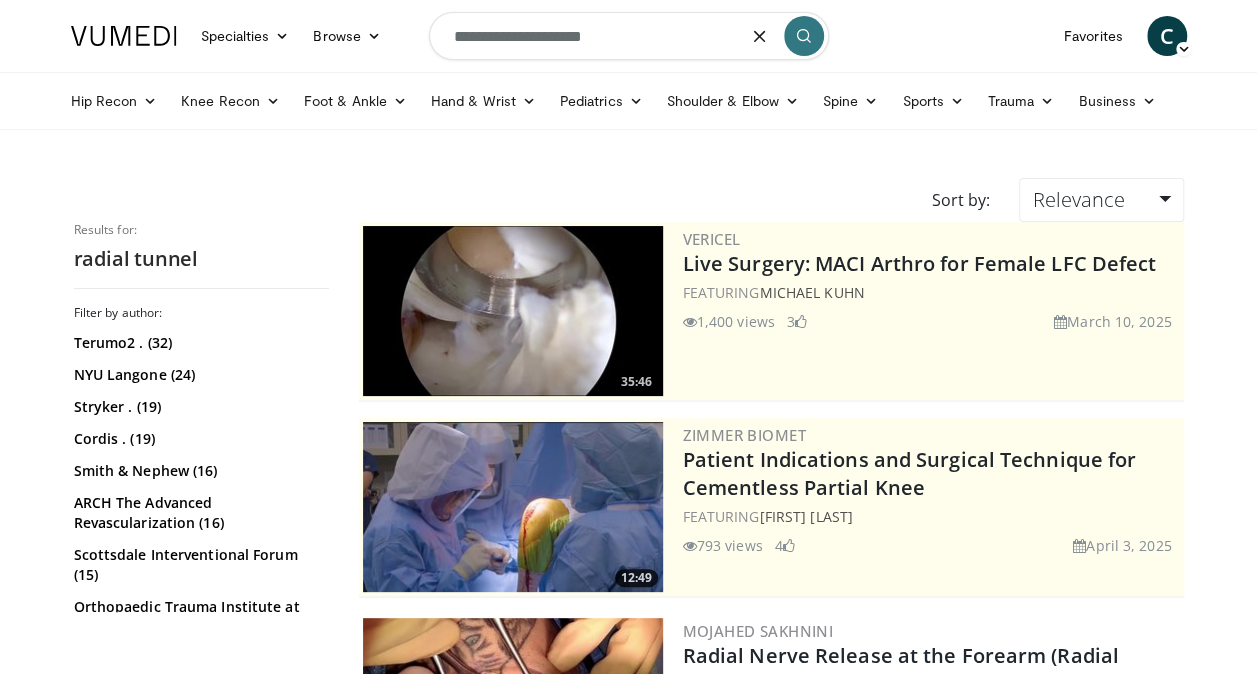 type on "**********" 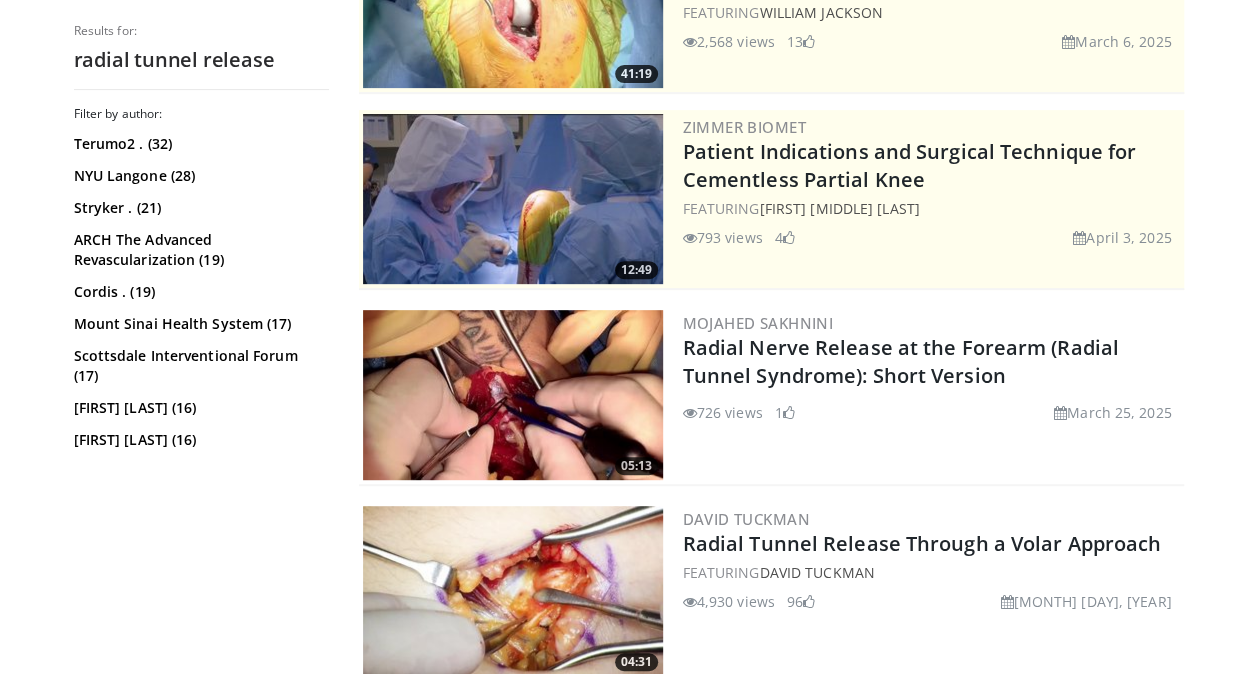 scroll, scrollTop: 0, scrollLeft: 0, axis: both 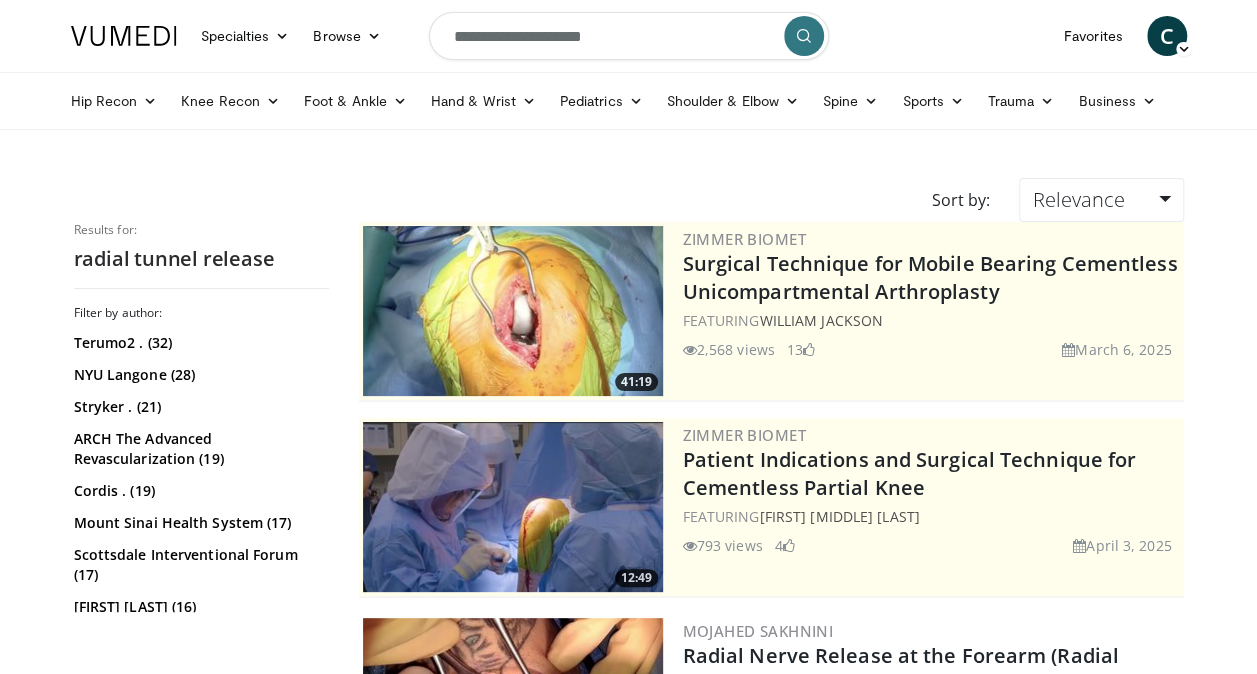 click at bounding box center [124, 36] 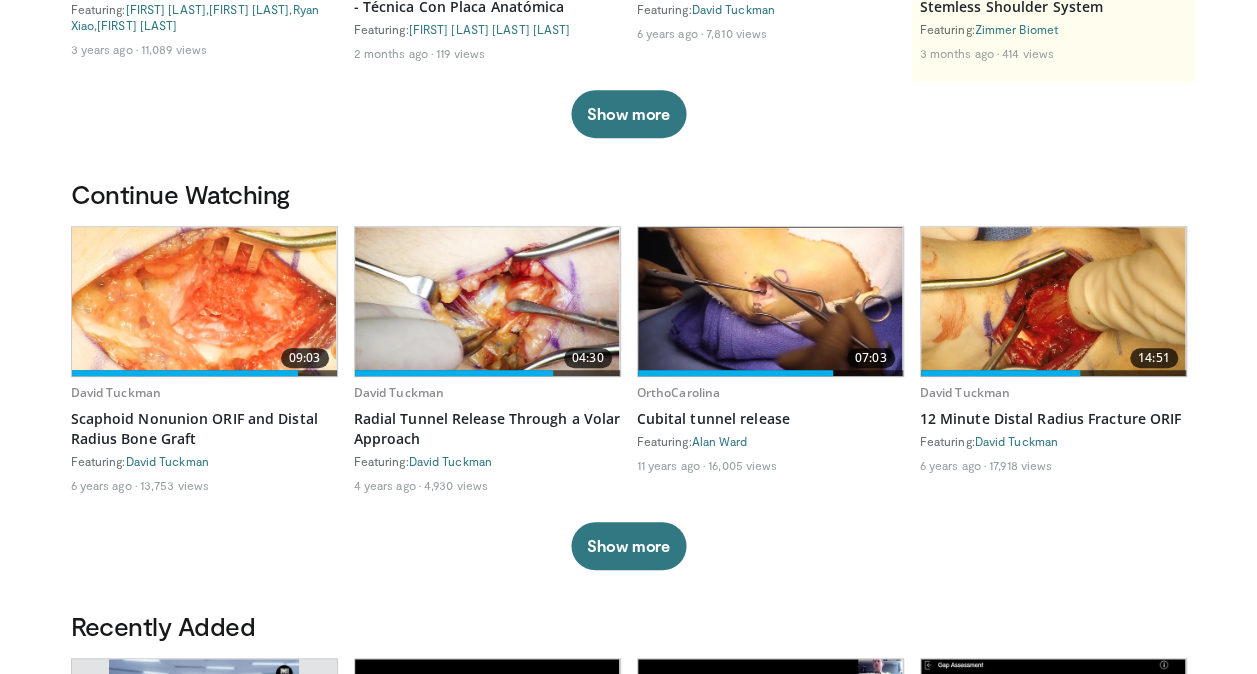 scroll, scrollTop: 427, scrollLeft: 0, axis: vertical 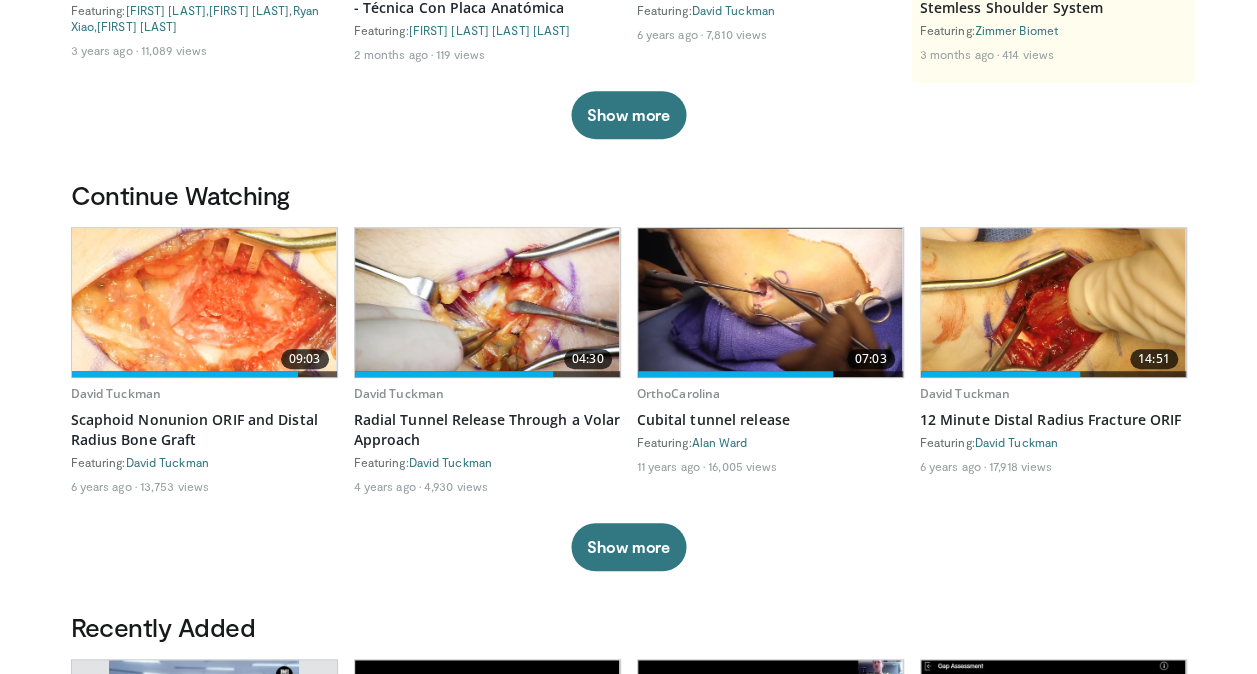 click at bounding box center [487, 302] 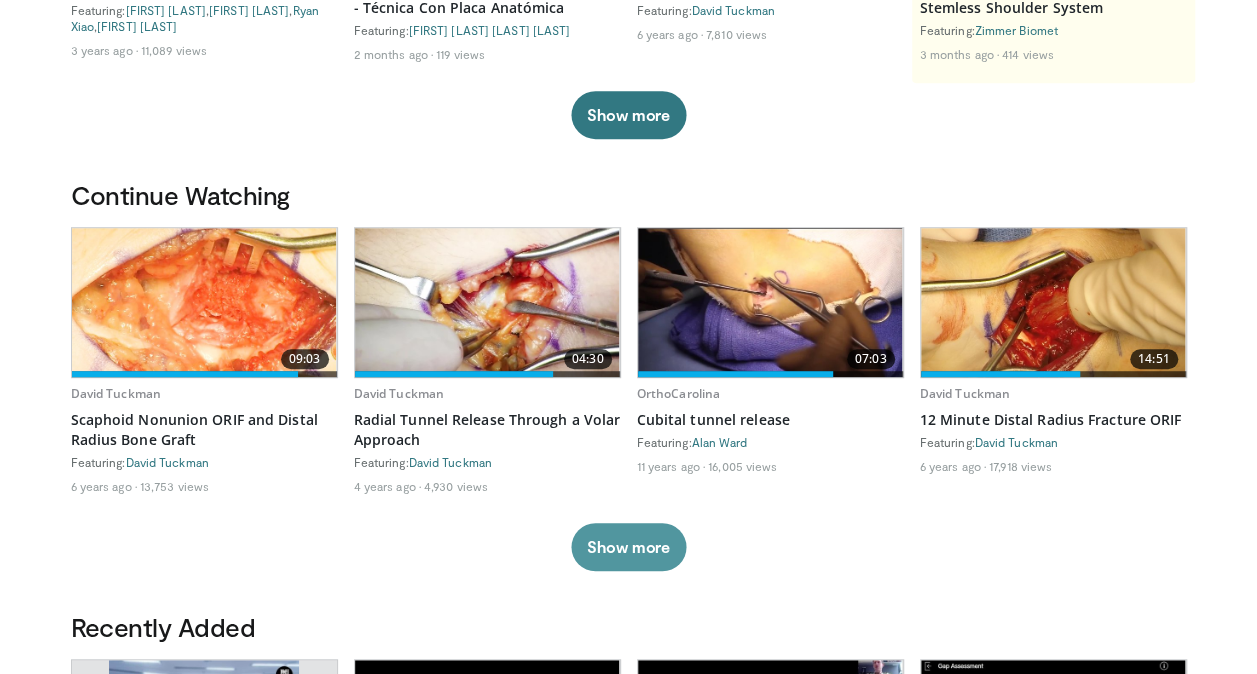 click on "Show more" at bounding box center (628, 547) 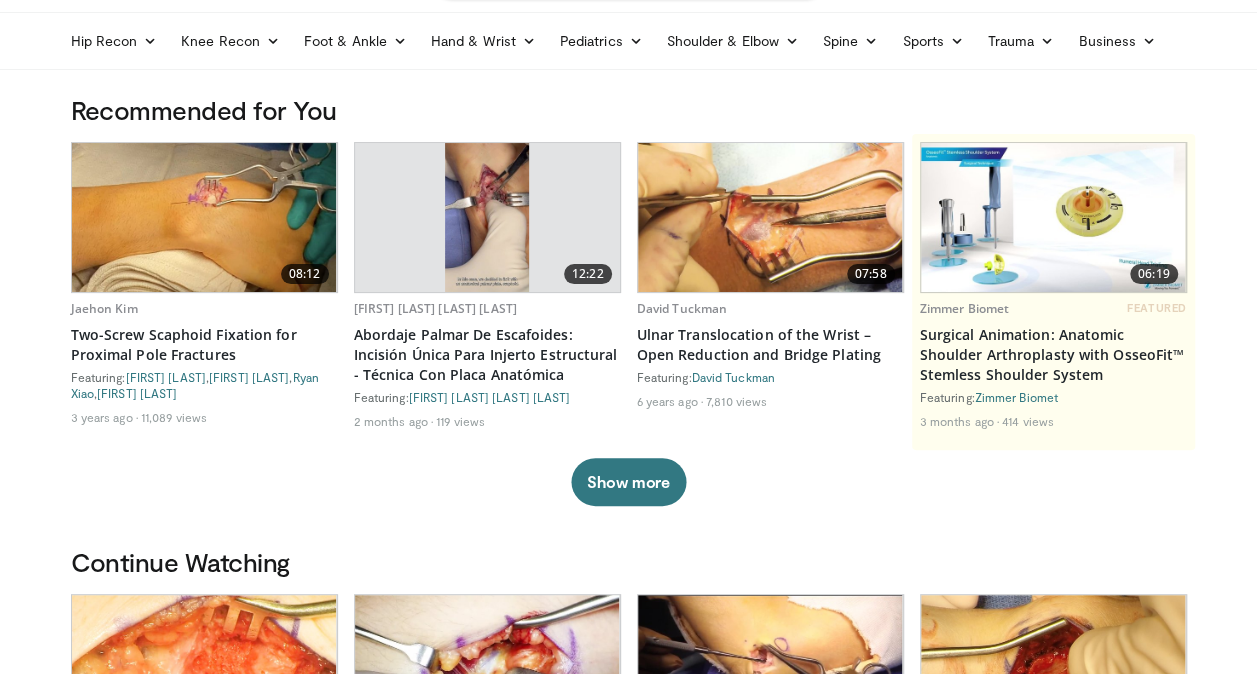 scroll, scrollTop: 0, scrollLeft: 0, axis: both 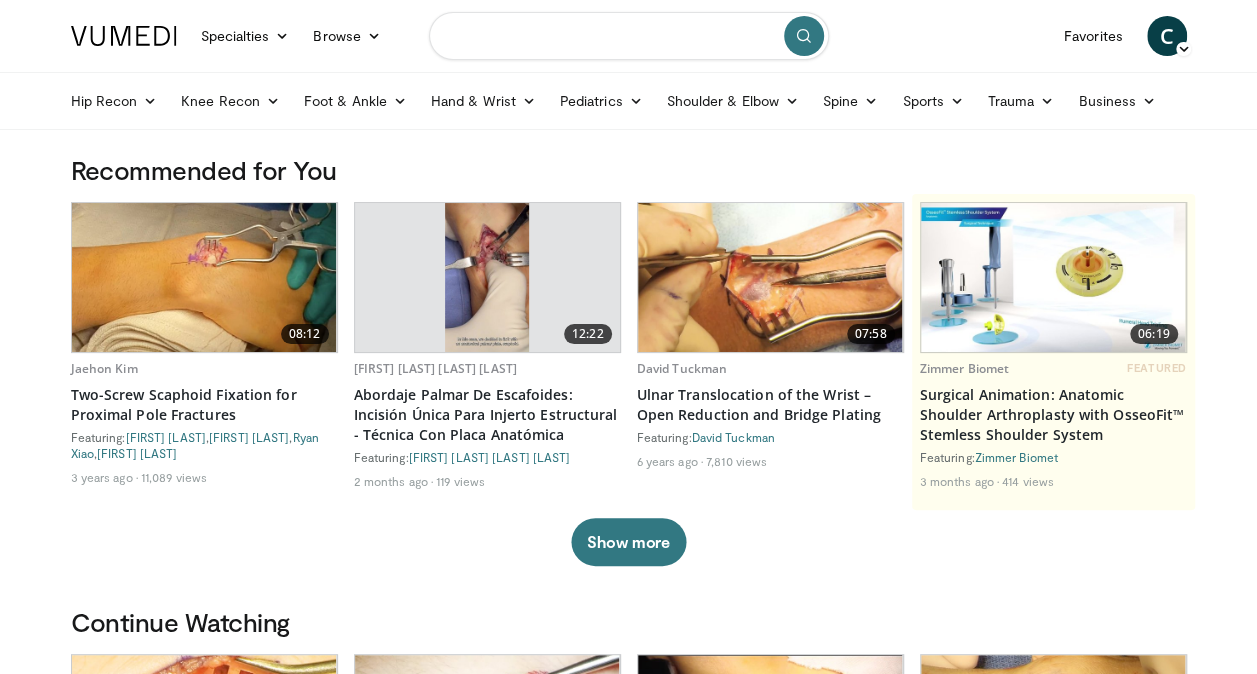 click at bounding box center [629, 36] 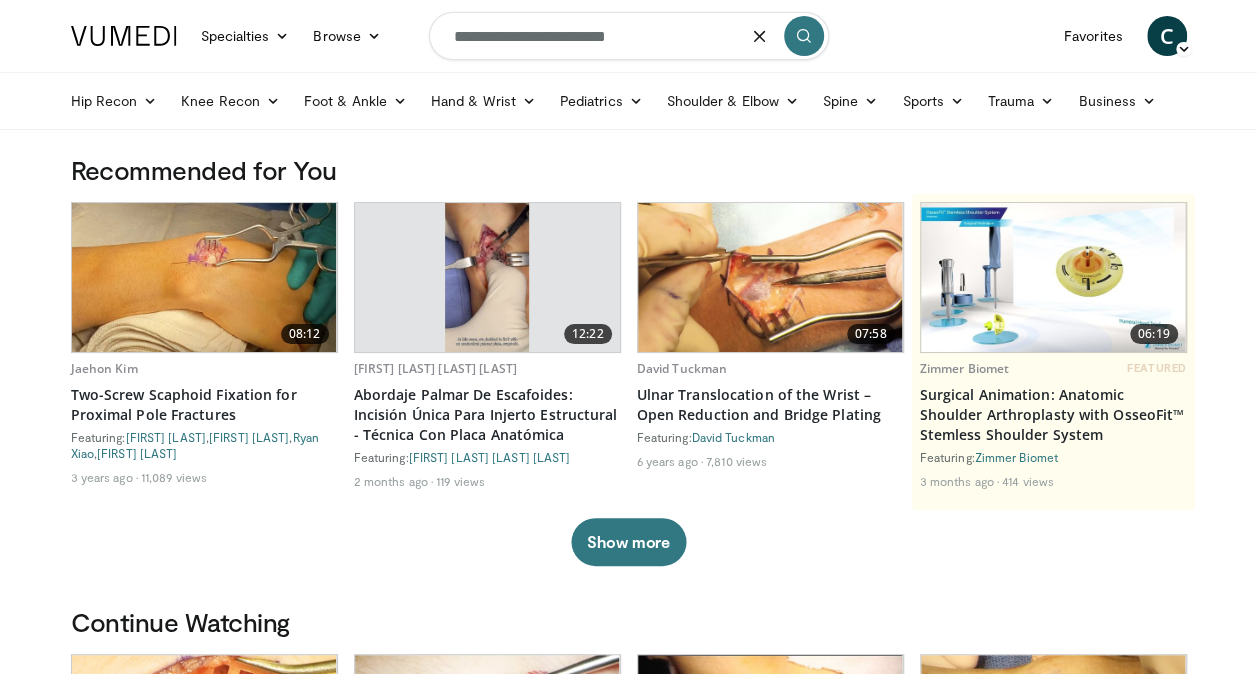 type on "**********" 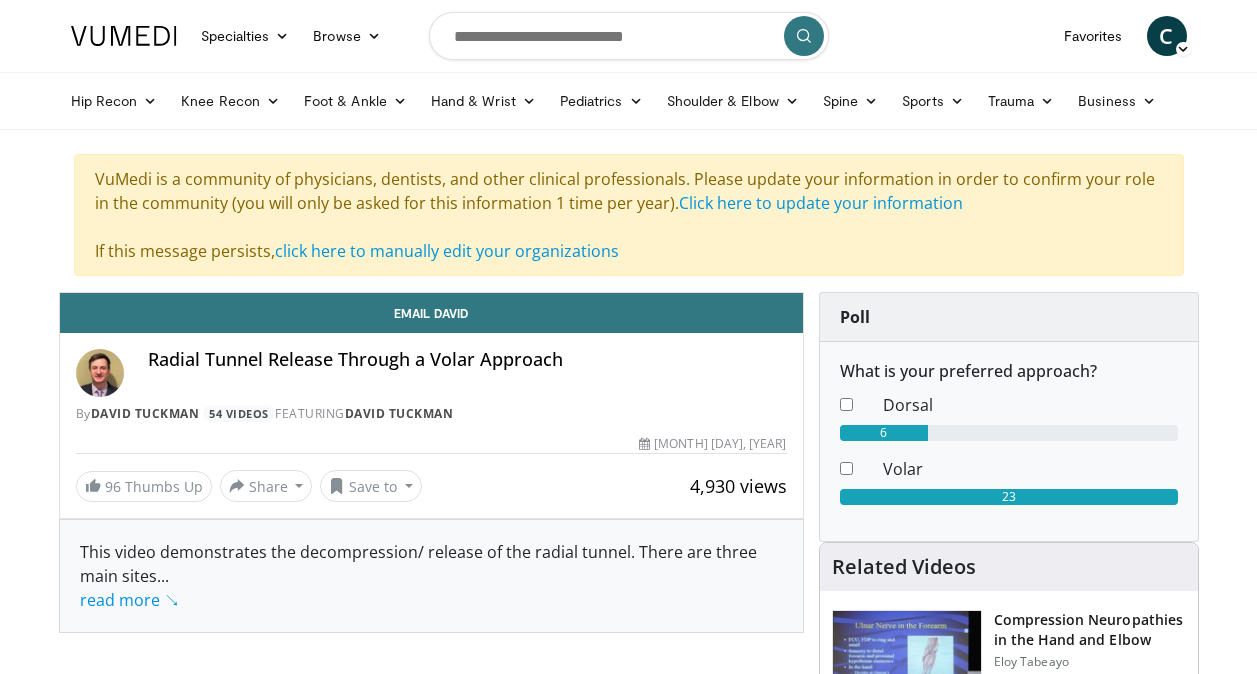 scroll, scrollTop: 0, scrollLeft: 0, axis: both 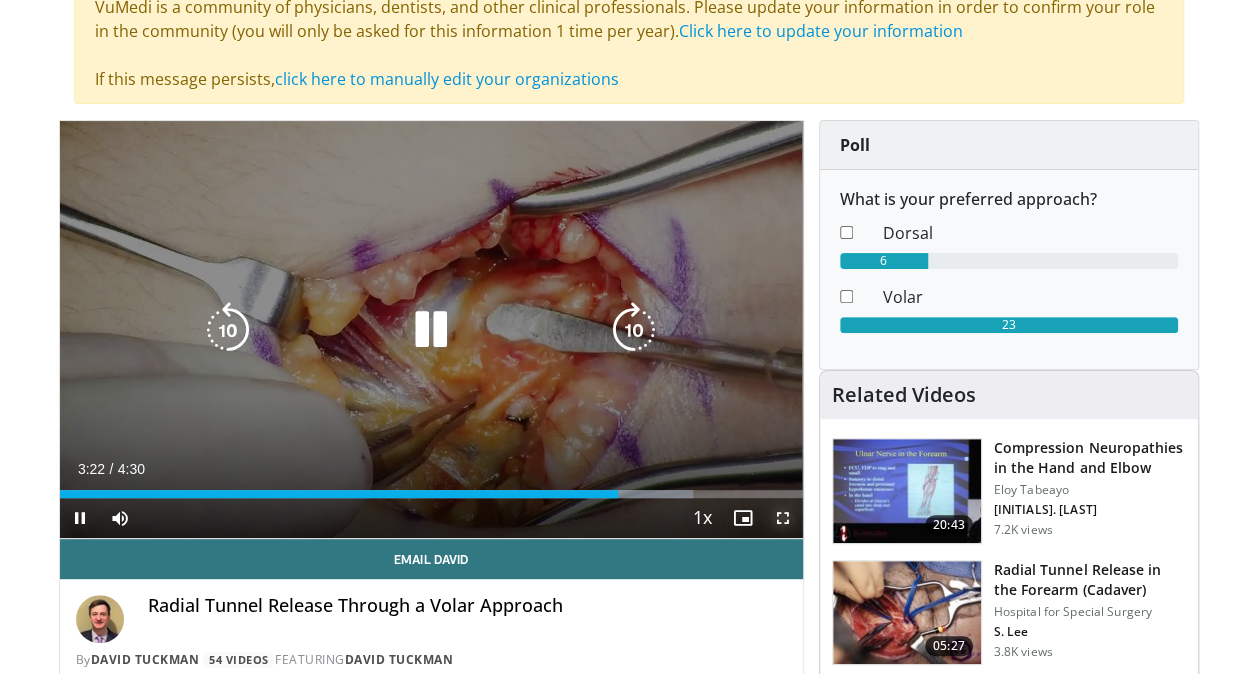 drag, startPoint x: 778, startPoint y: 510, endPoint x: 782, endPoint y: 584, distance: 74.10803 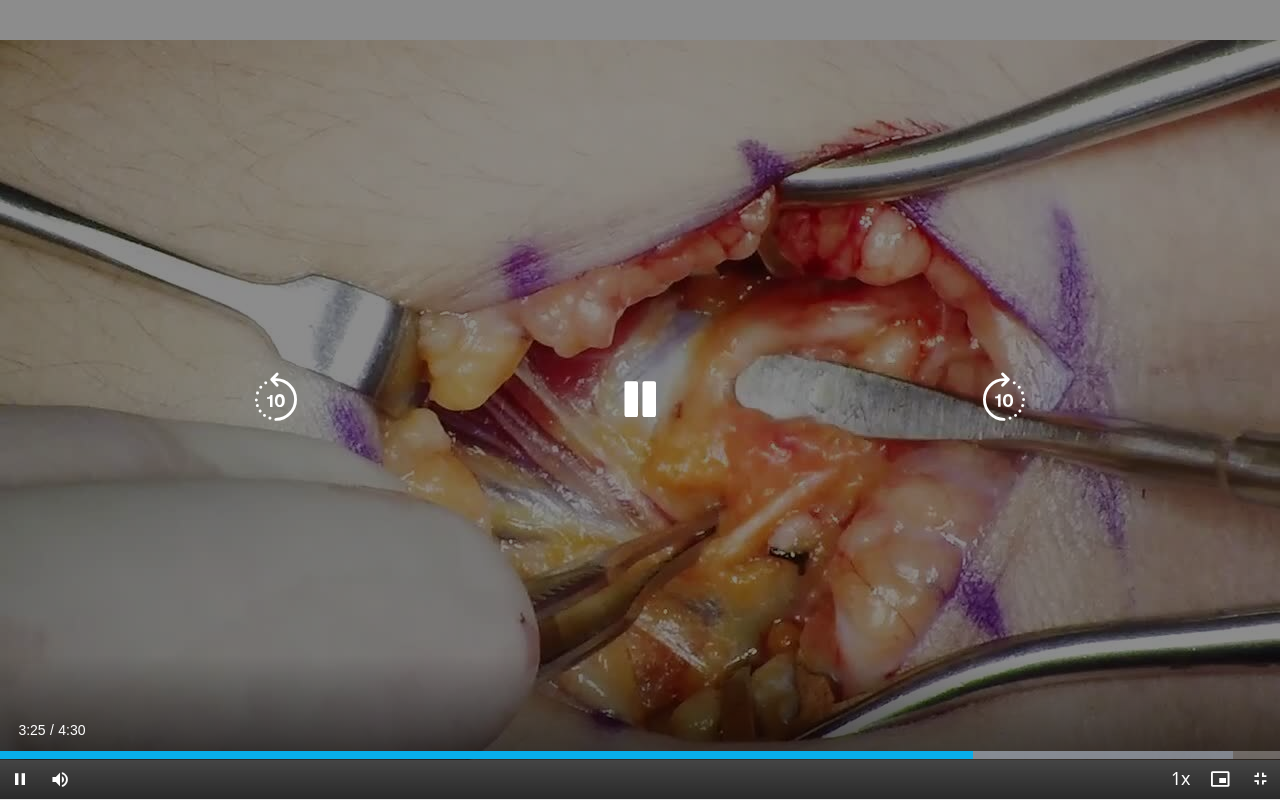 click on "10 seconds
Tap to unmute" at bounding box center (640, 399) 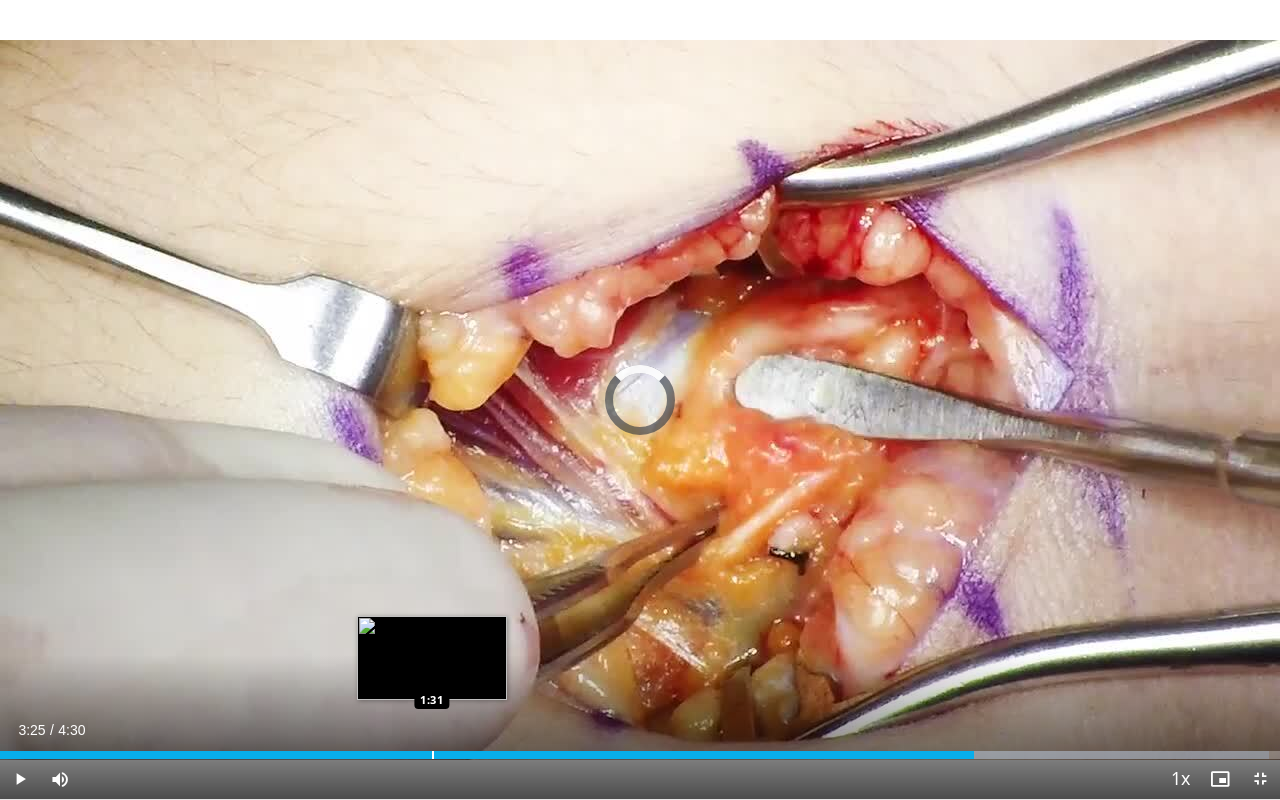 click at bounding box center [433, 755] 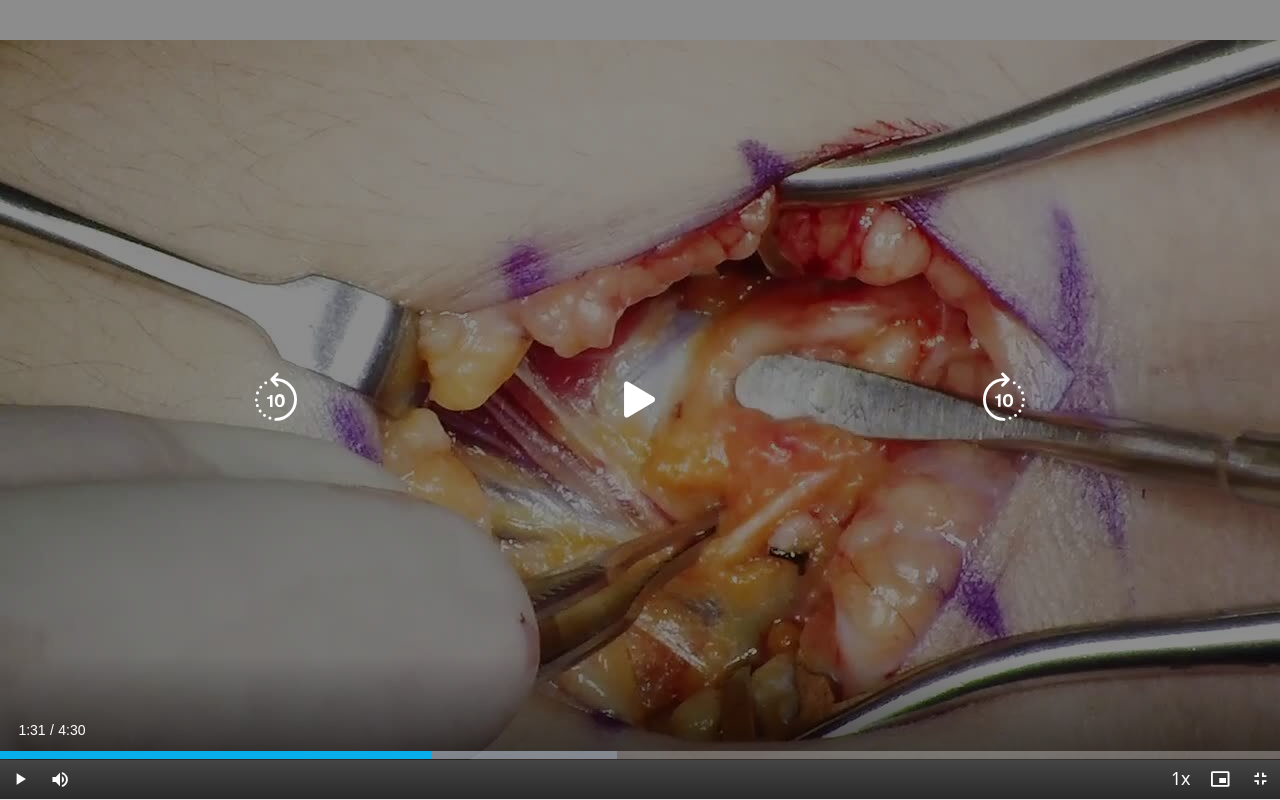click at bounding box center [640, 400] 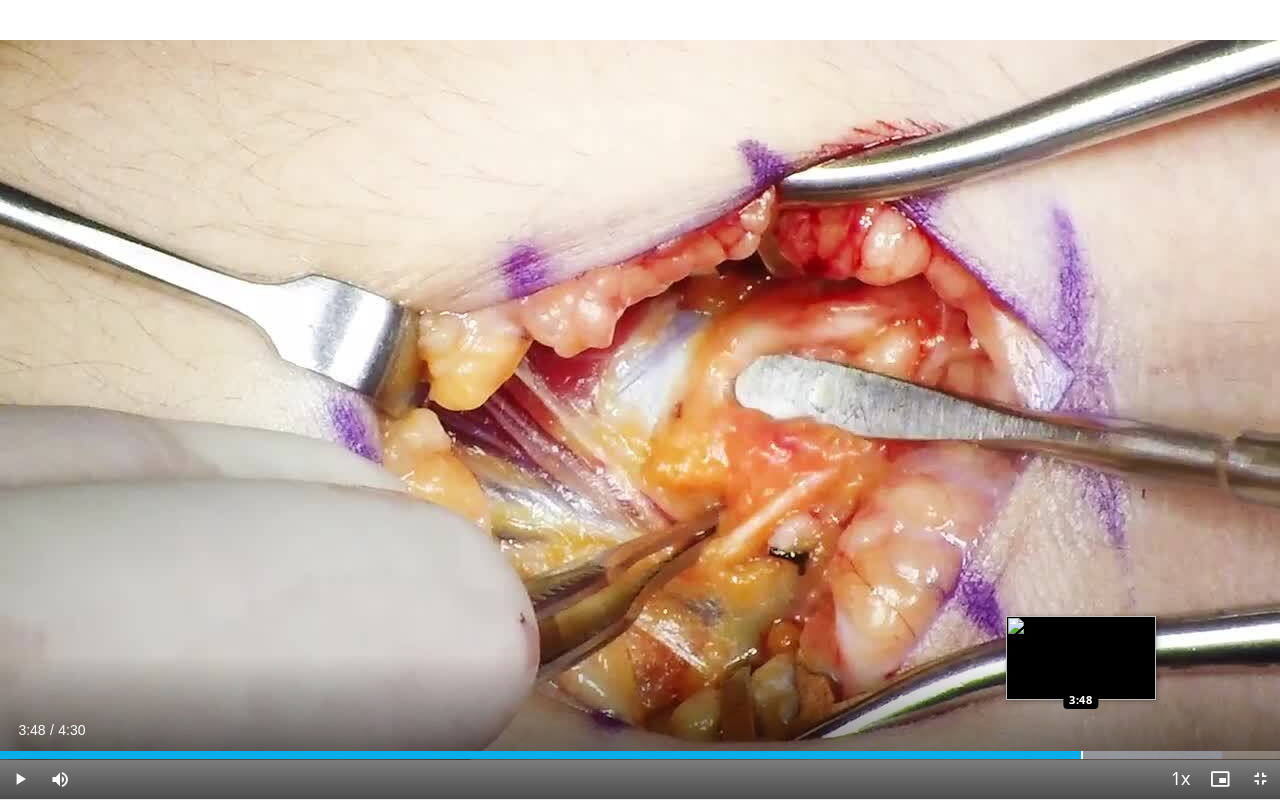click on "Loaded :  95.46% 3:16 3:48" at bounding box center (640, 749) 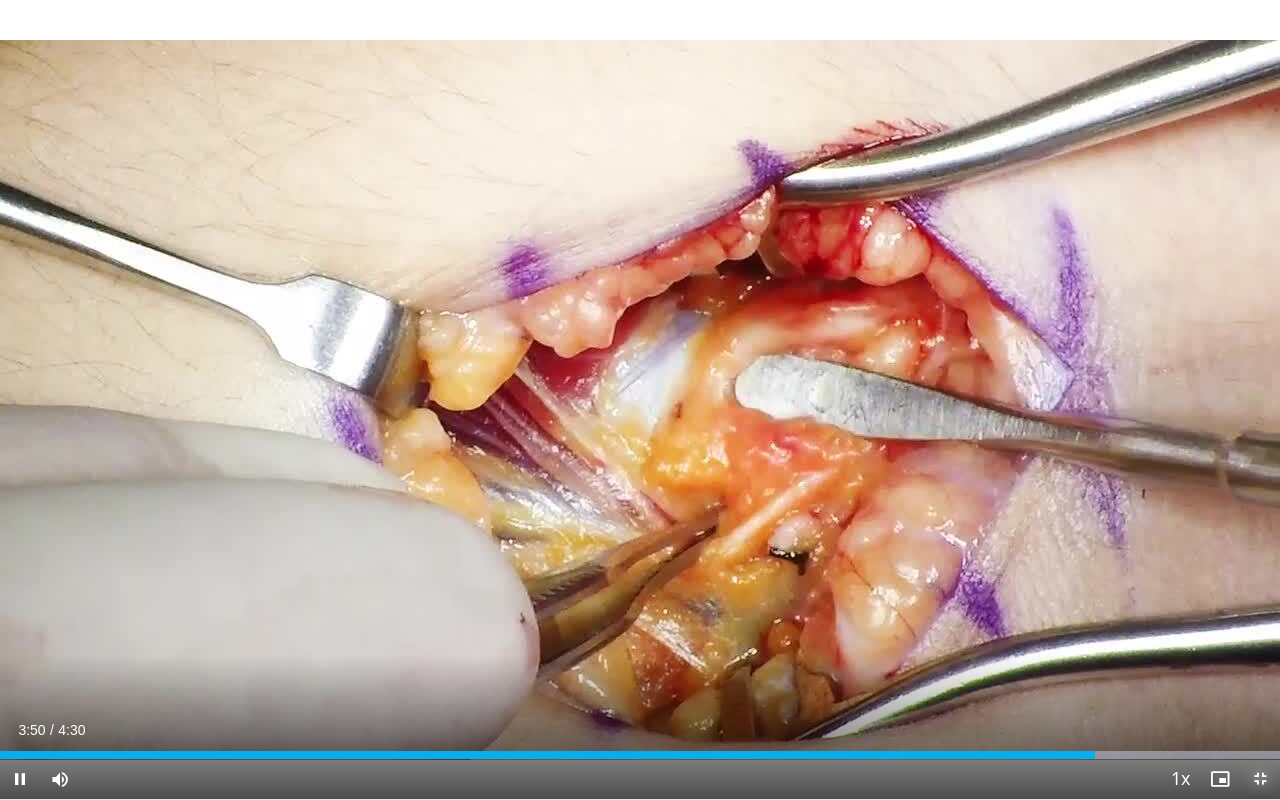 click at bounding box center (1260, 779) 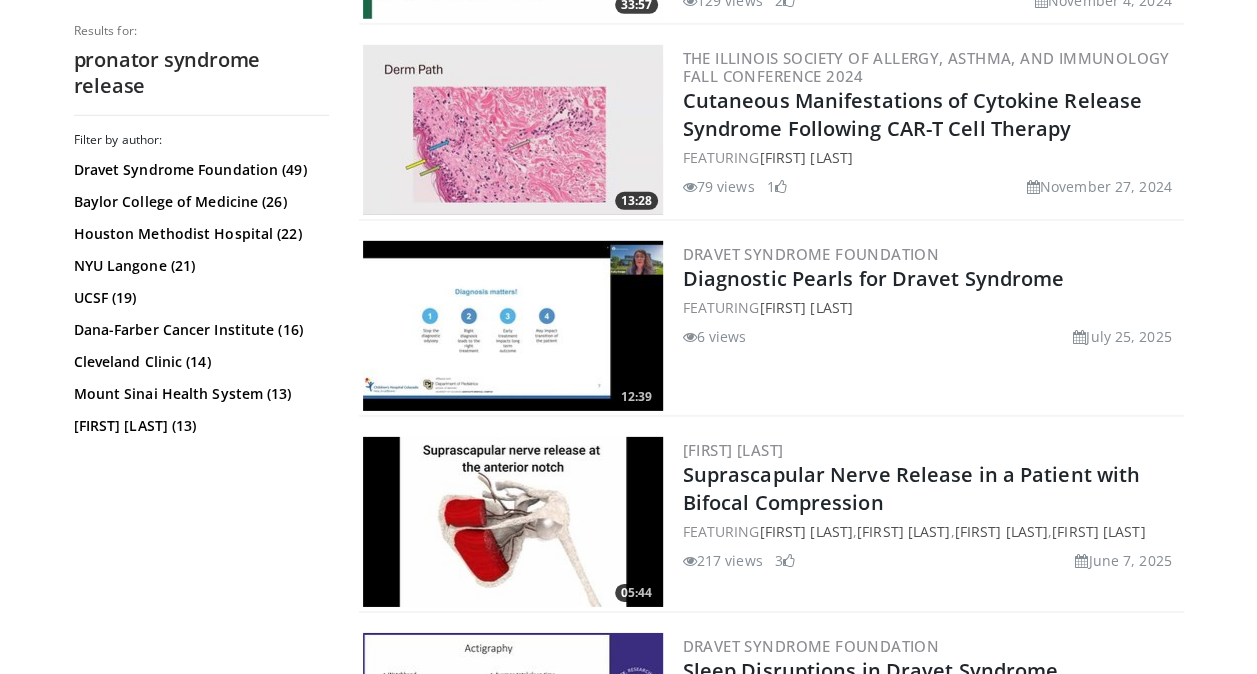 scroll, scrollTop: 2929, scrollLeft: 0, axis: vertical 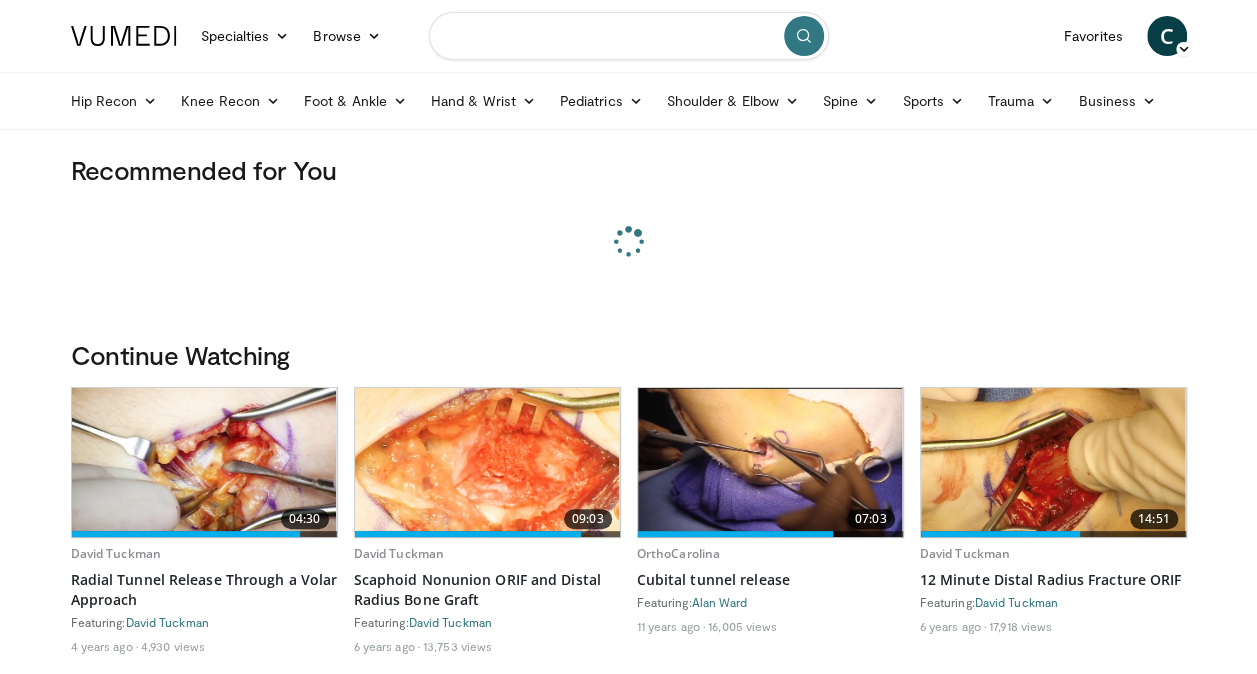 click at bounding box center (629, 36) 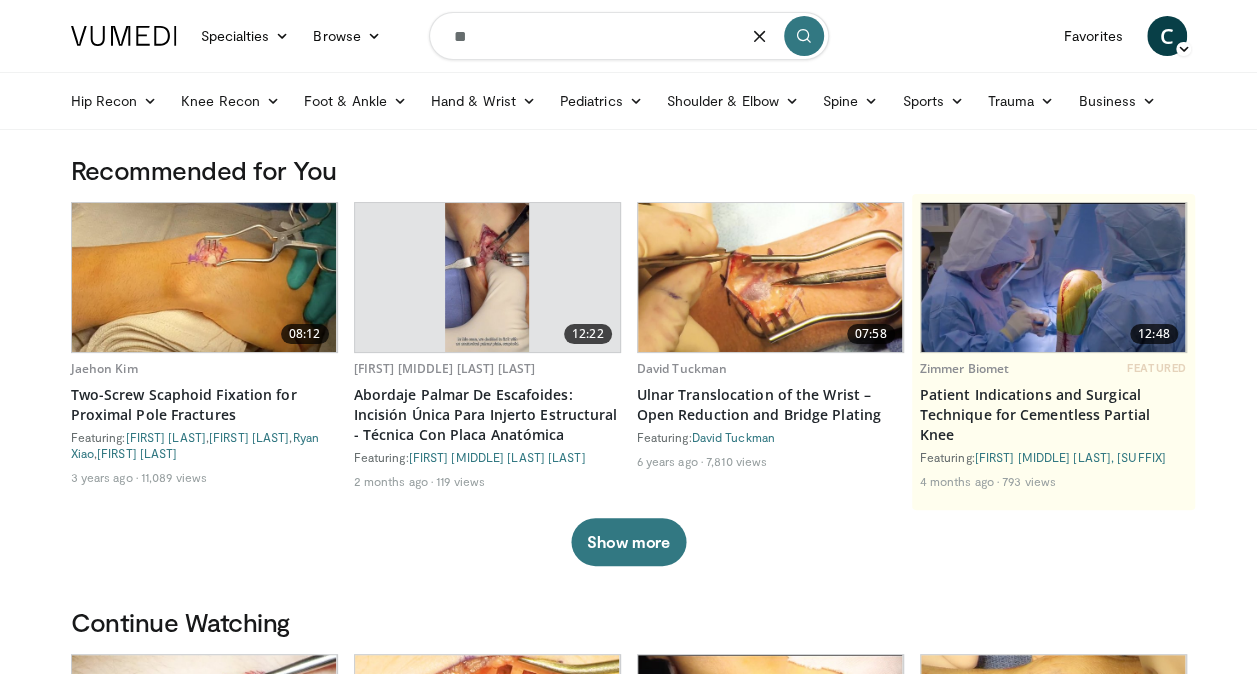type on "*" 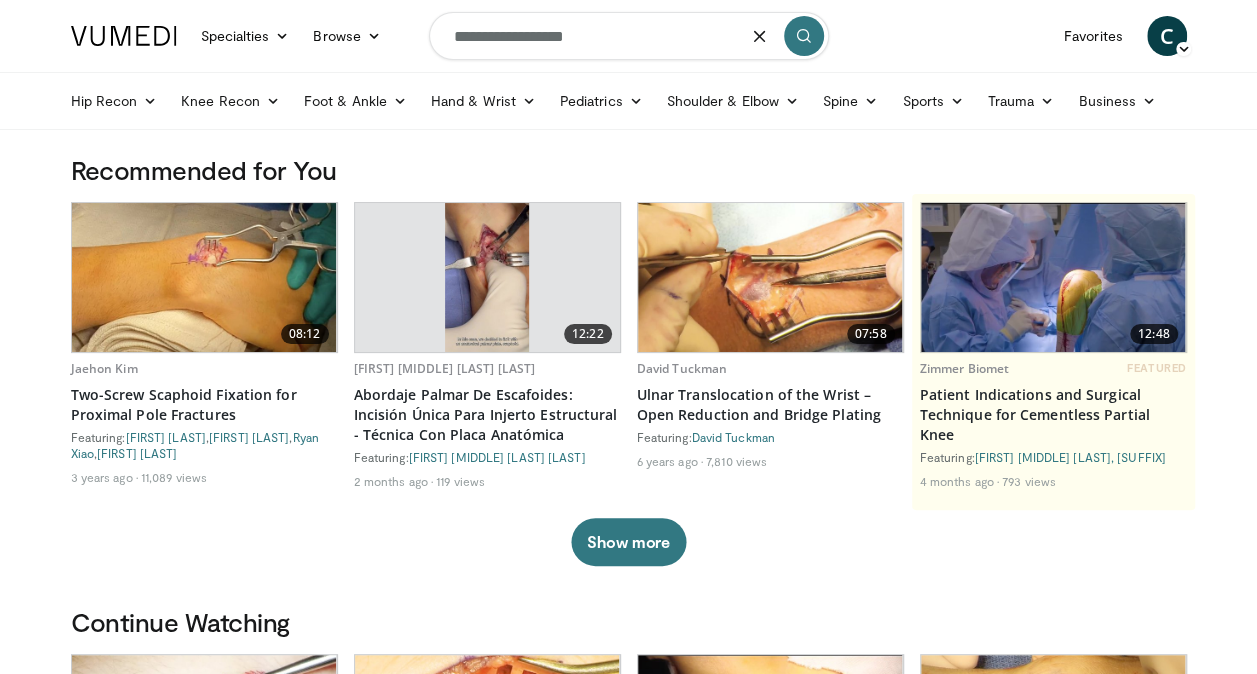 type on "**********" 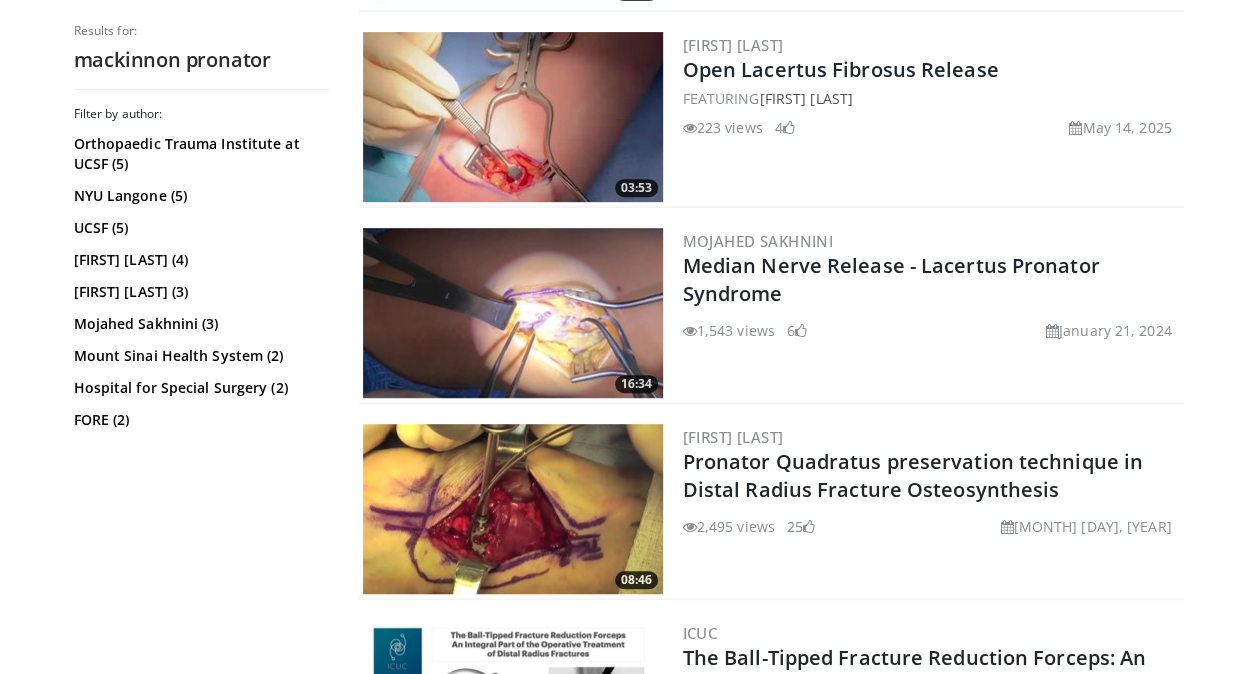 scroll, scrollTop: 389, scrollLeft: 0, axis: vertical 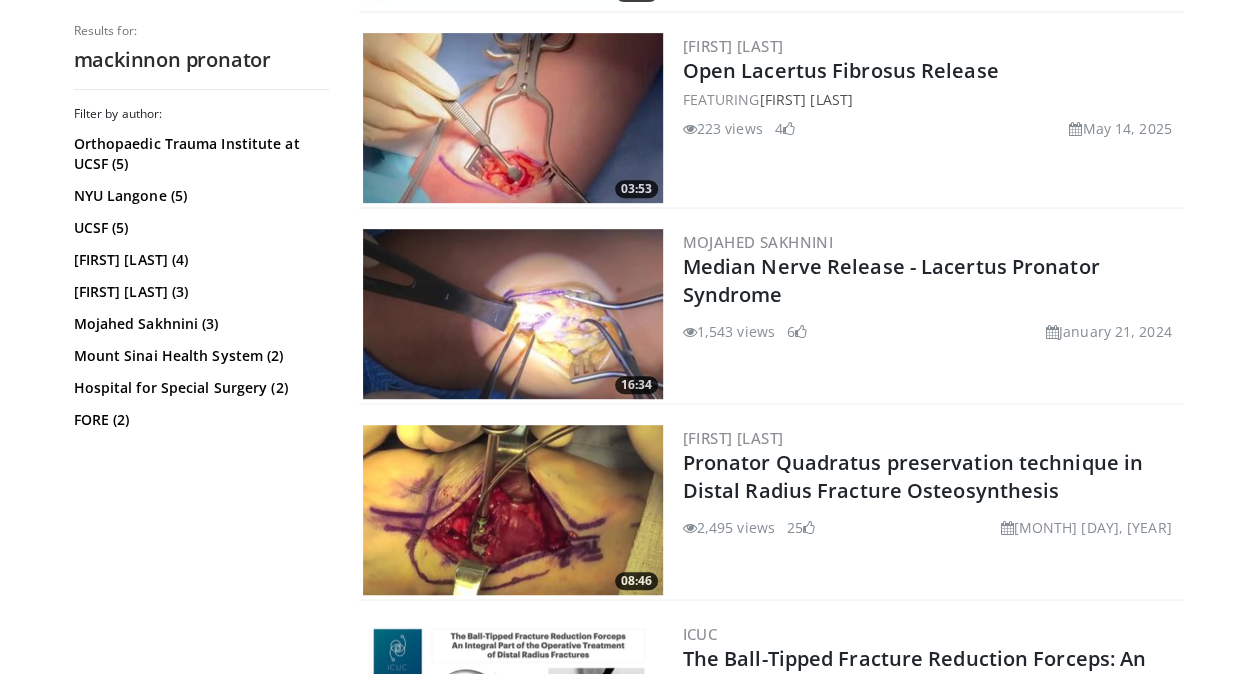 click at bounding box center (513, 314) 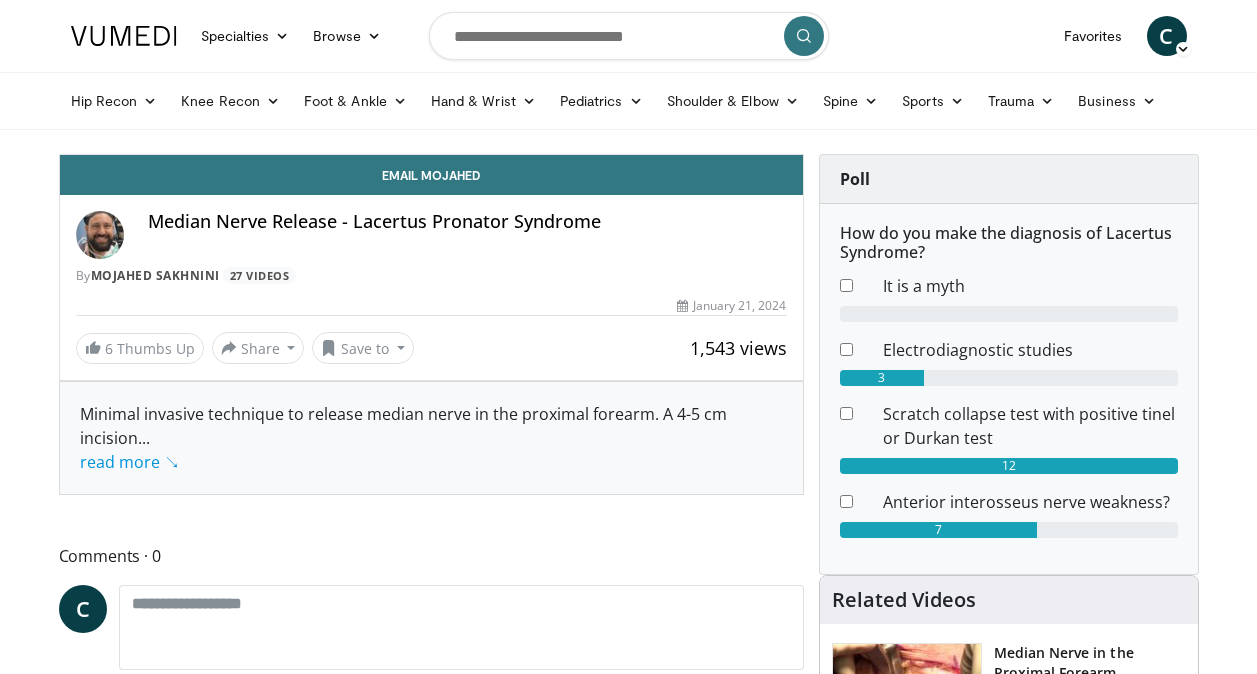 scroll, scrollTop: 0, scrollLeft: 0, axis: both 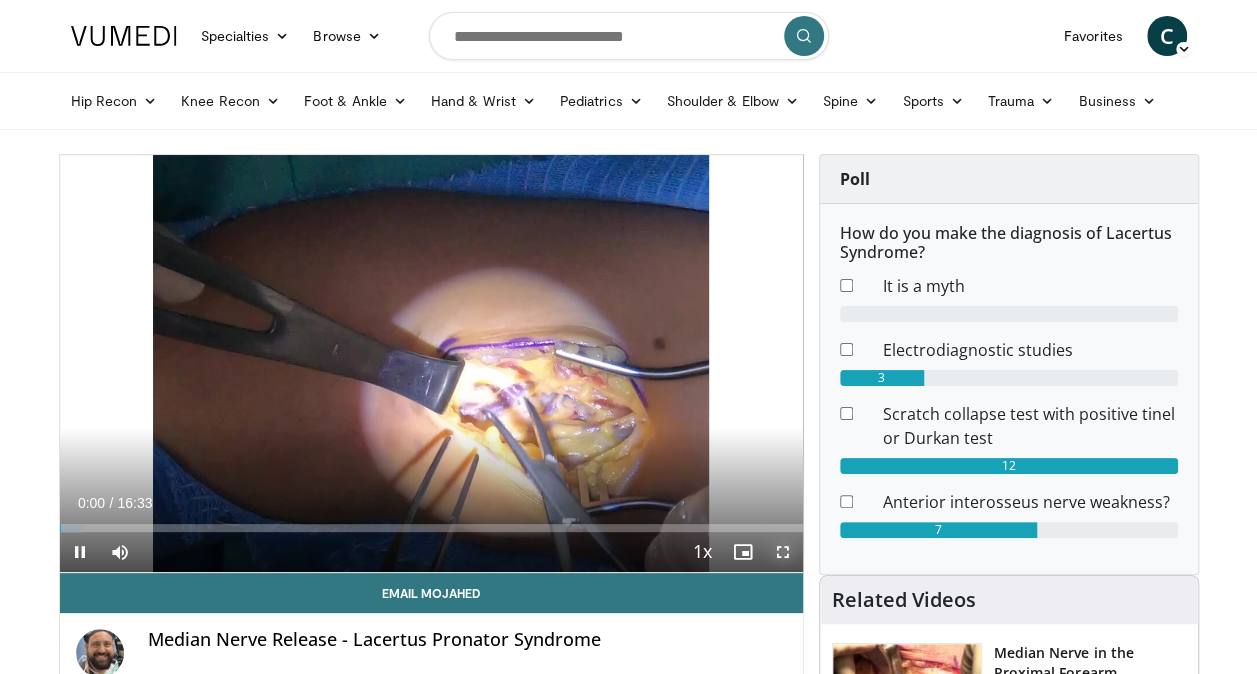 click at bounding box center (783, 552) 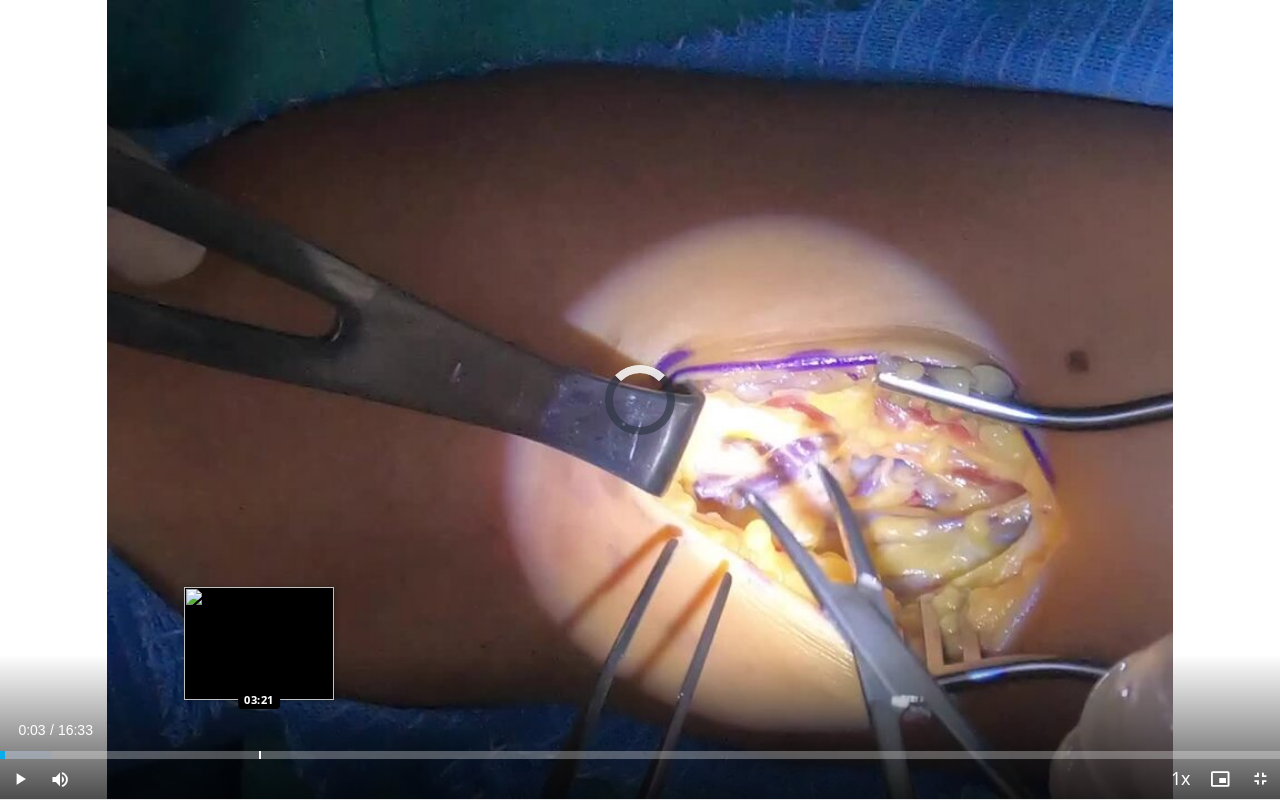 click on "Loaded :  4.01% 00:03 03:21" at bounding box center [640, 749] 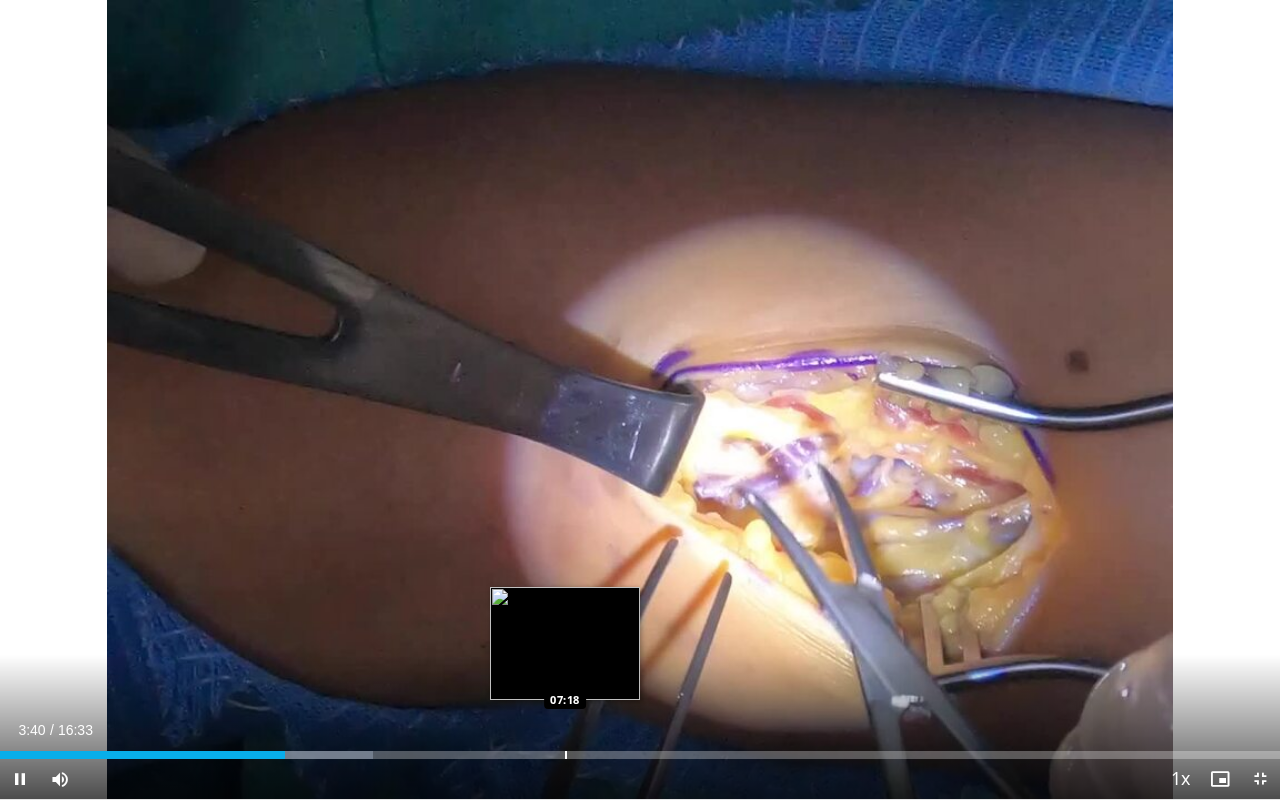 click on "Loaded :  29.13% 03:41 07:18" at bounding box center (640, 749) 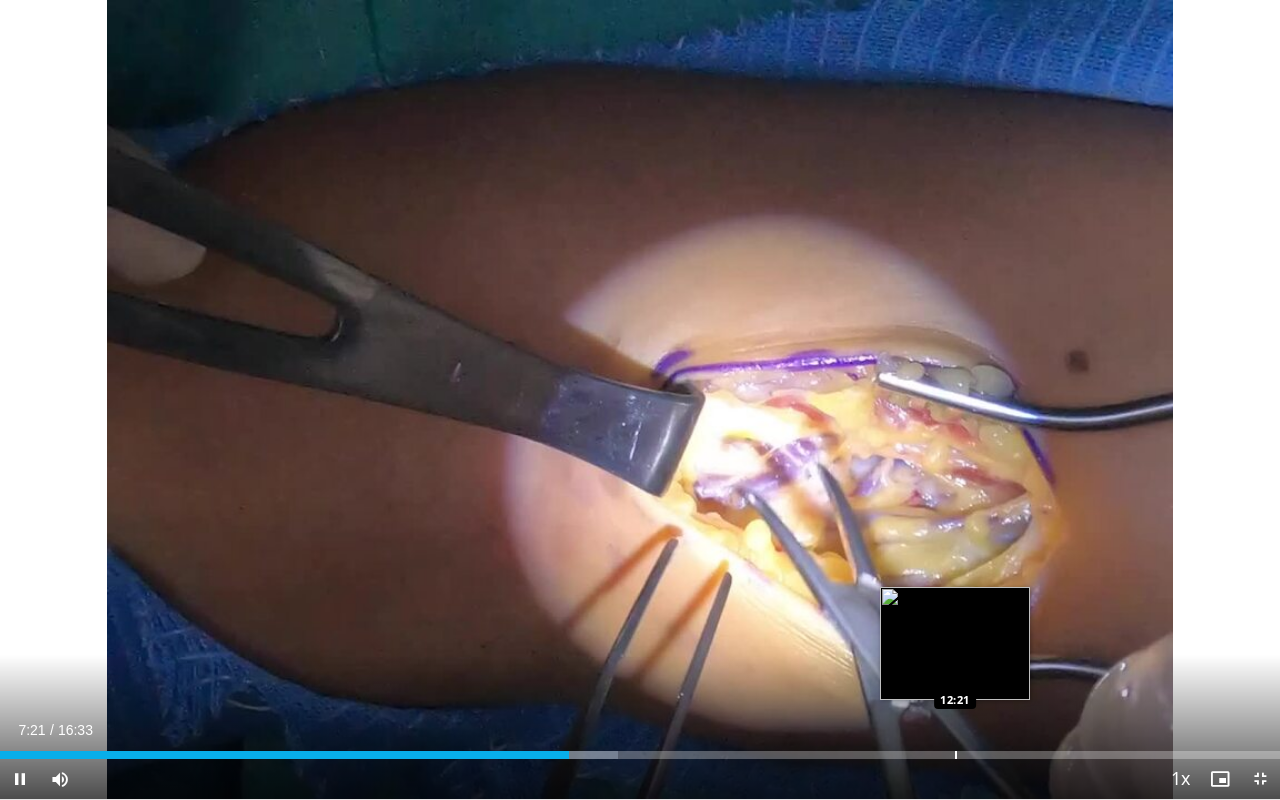 click at bounding box center (956, 755) 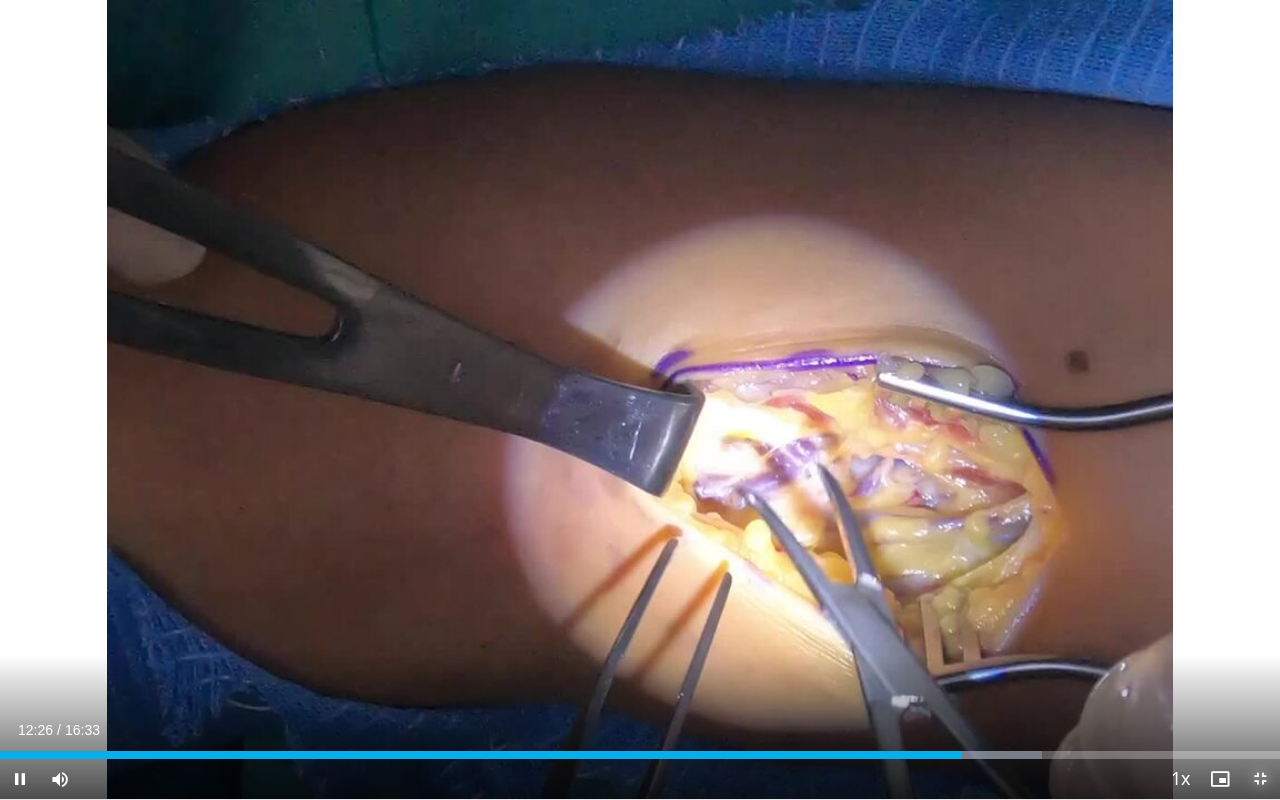 click at bounding box center [1260, 779] 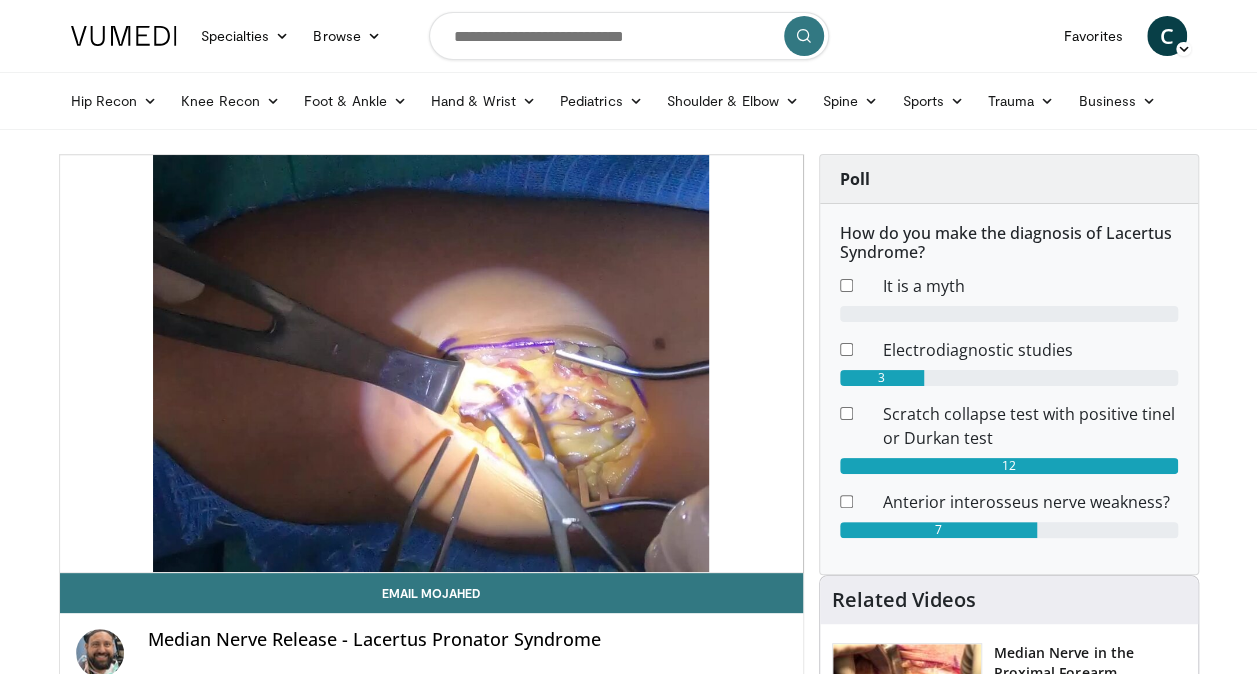 click at bounding box center (124, 36) 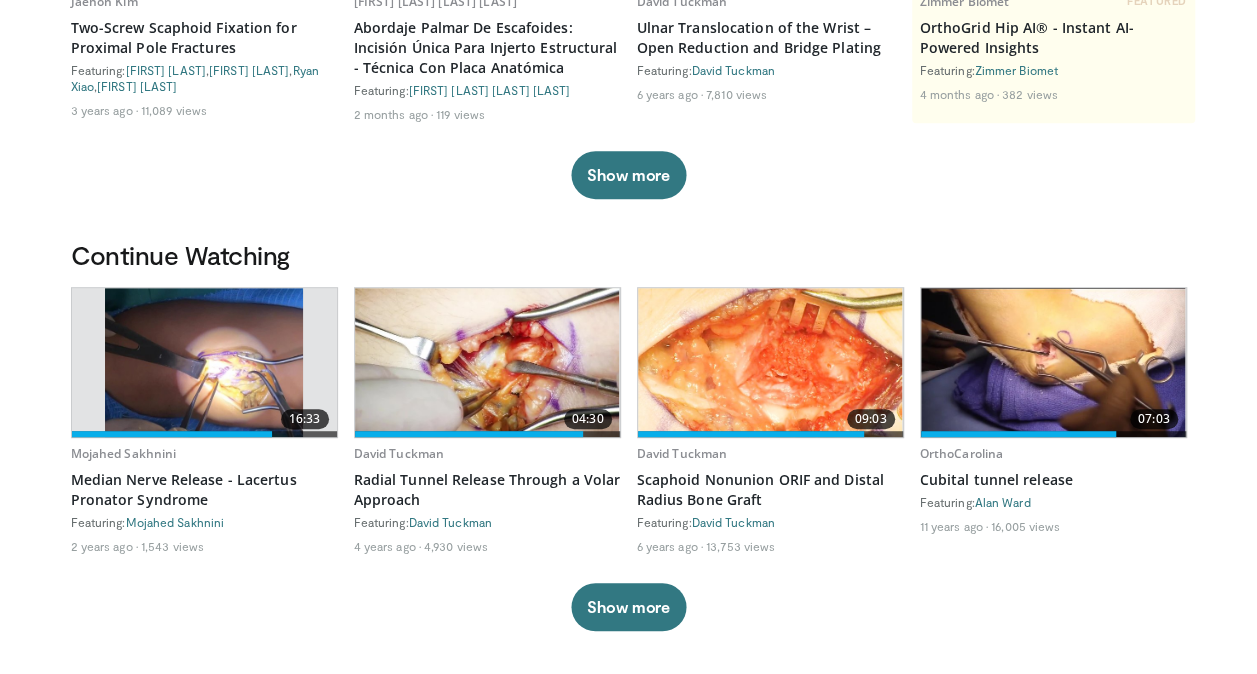 scroll, scrollTop: 366, scrollLeft: 0, axis: vertical 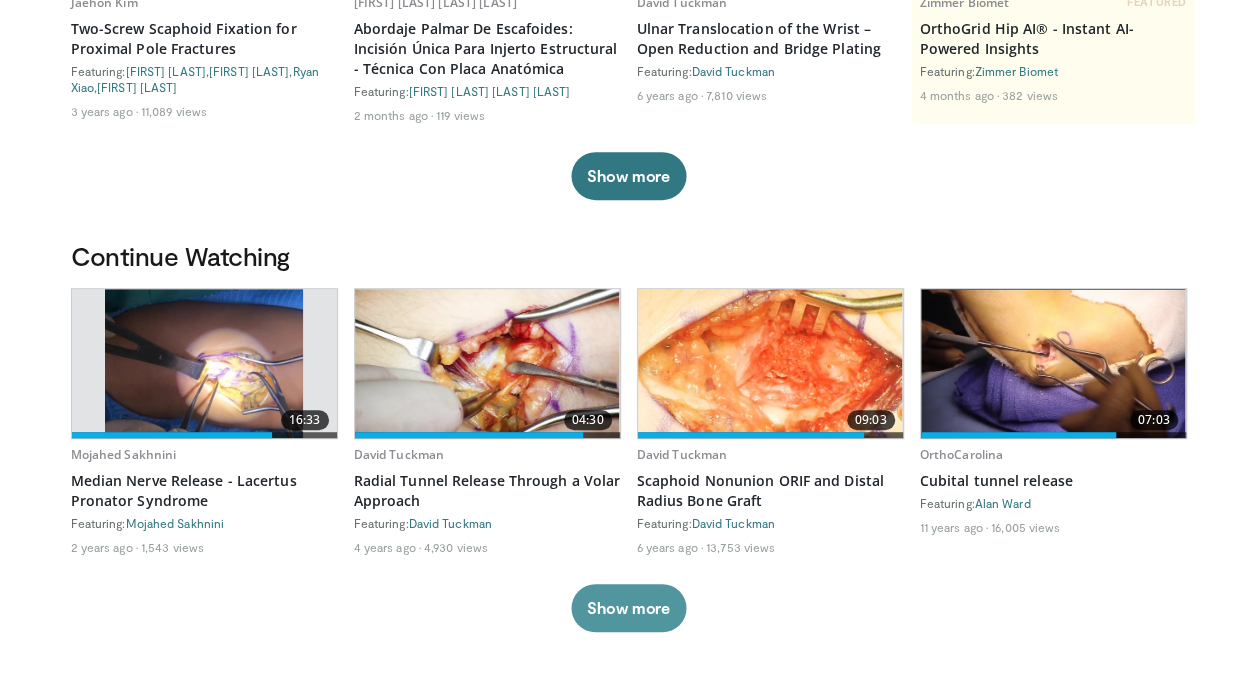 click on "Show more" at bounding box center [628, 608] 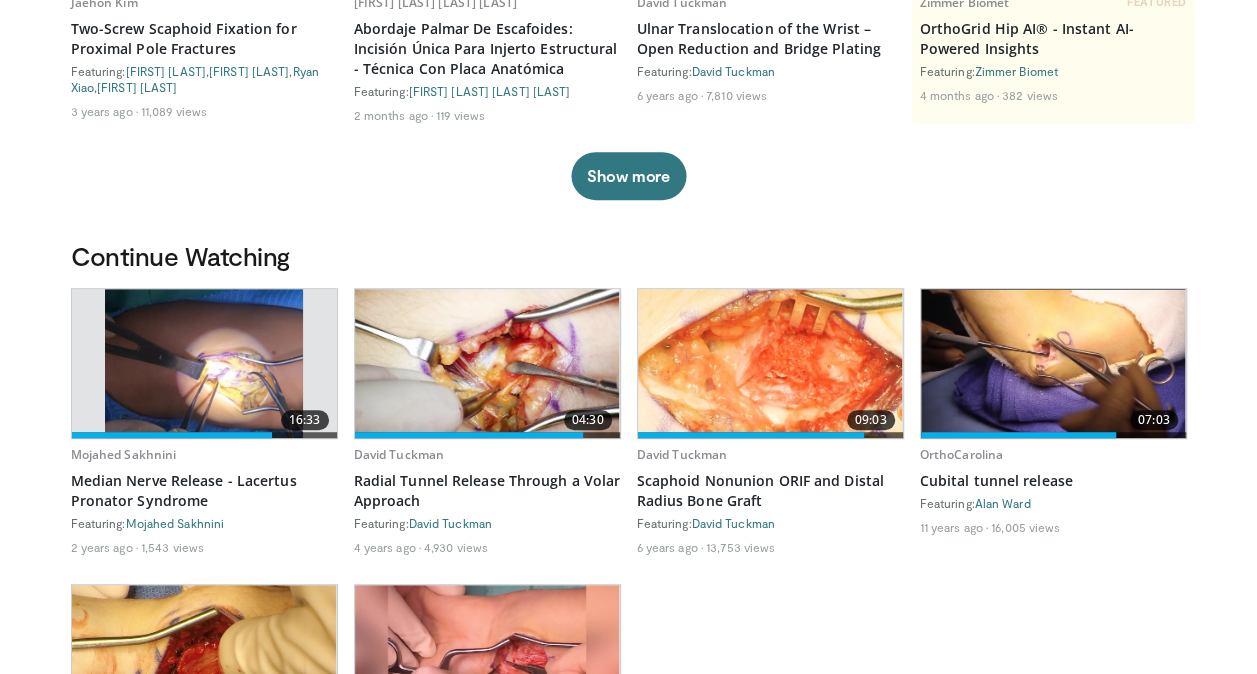 scroll, scrollTop: 731, scrollLeft: 0, axis: vertical 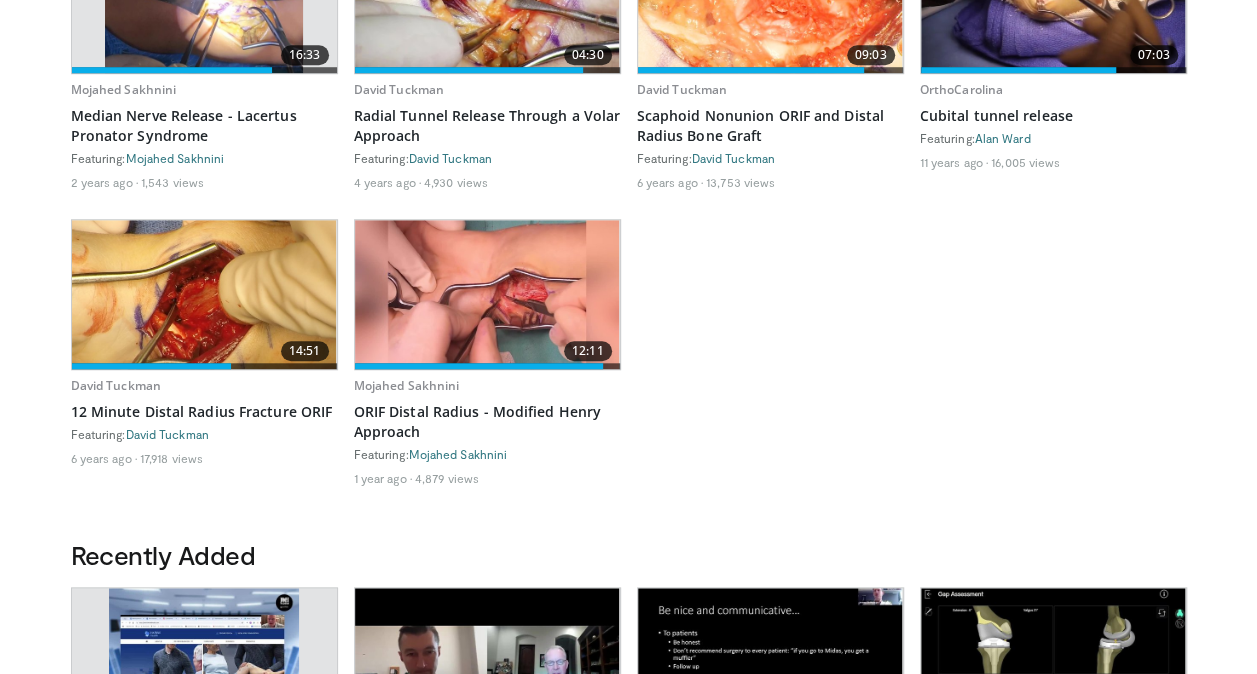 click at bounding box center [487, 294] 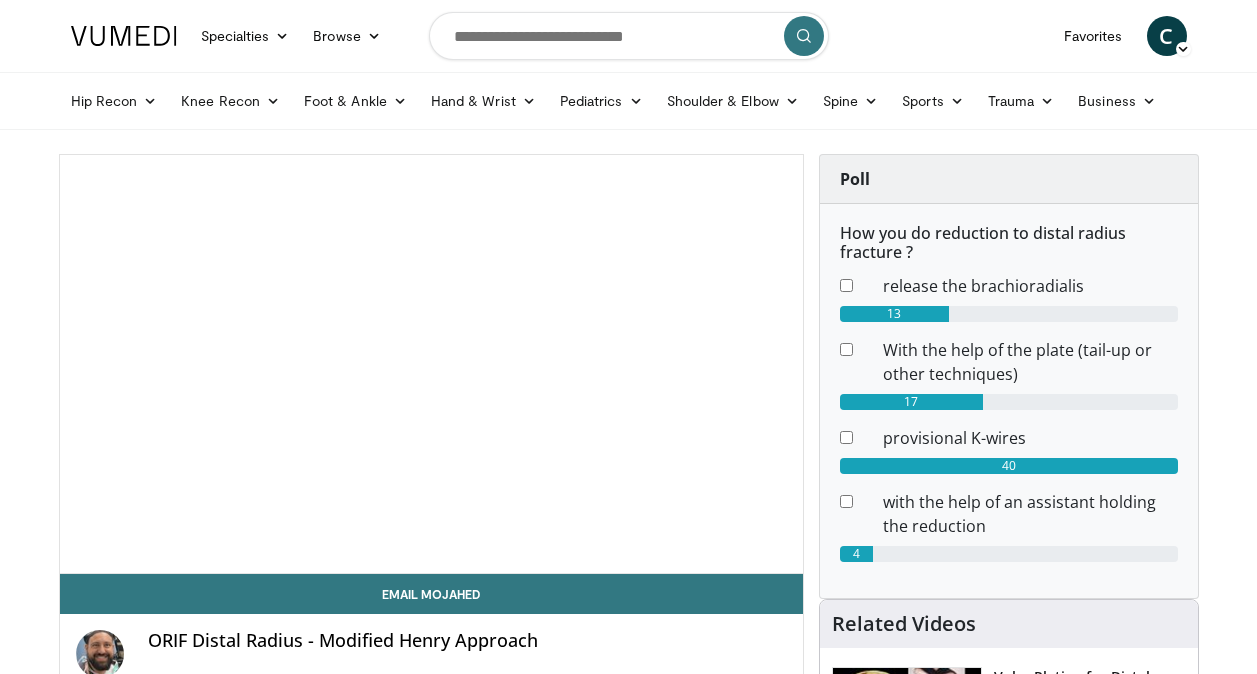 scroll, scrollTop: 0, scrollLeft: 0, axis: both 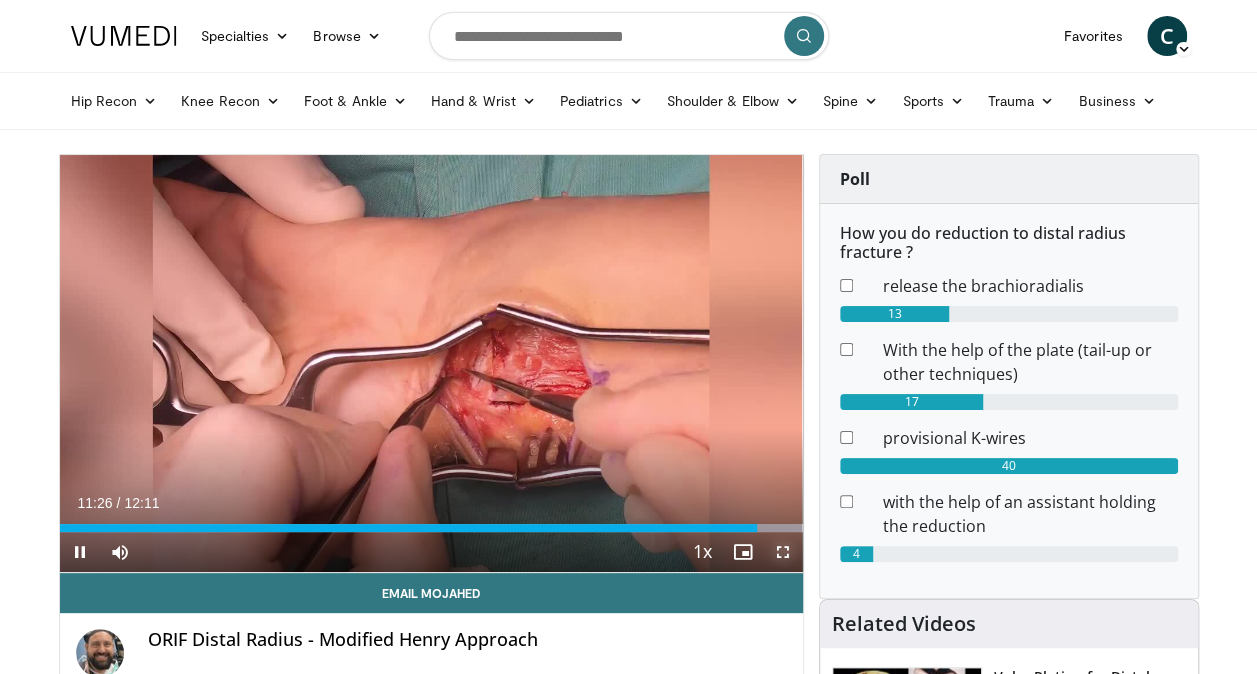 click at bounding box center (783, 552) 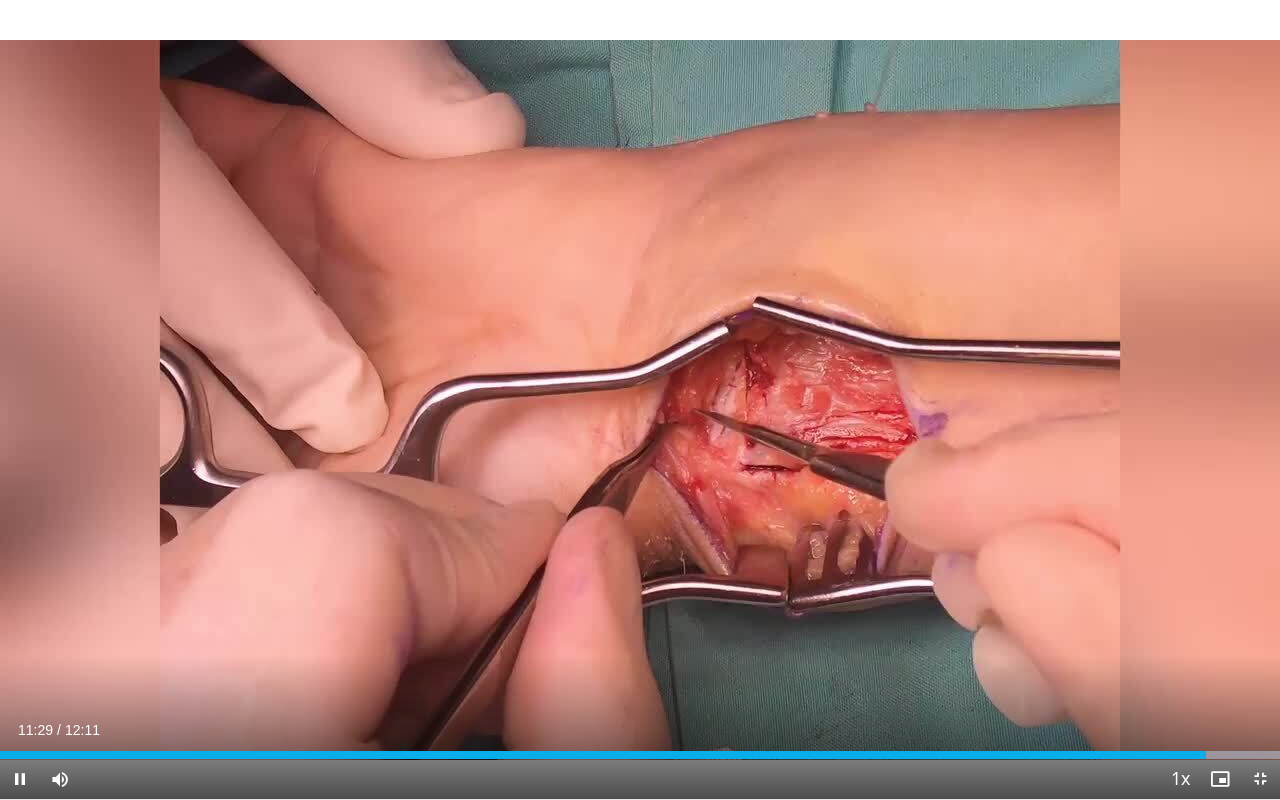 click on "Current Time  11:29 / Duration  12:11 Pause Skip Backward Skip Forward Mute Loaded :  100.00% 11:29 01:07 Stream Type  LIVE Seek to live, currently behind live LIVE   1x Playback Rate 0.5x 0.75x 1x , selected 1.25x 1.5x 1.75x 2x Chapters Chapters Descriptions descriptions off , selected Captions captions settings , opens captions settings dialog captions off , selected Audio Track en (Main) , selected Exit Fullscreen Enable picture-in-picture mode" at bounding box center (640, 779) 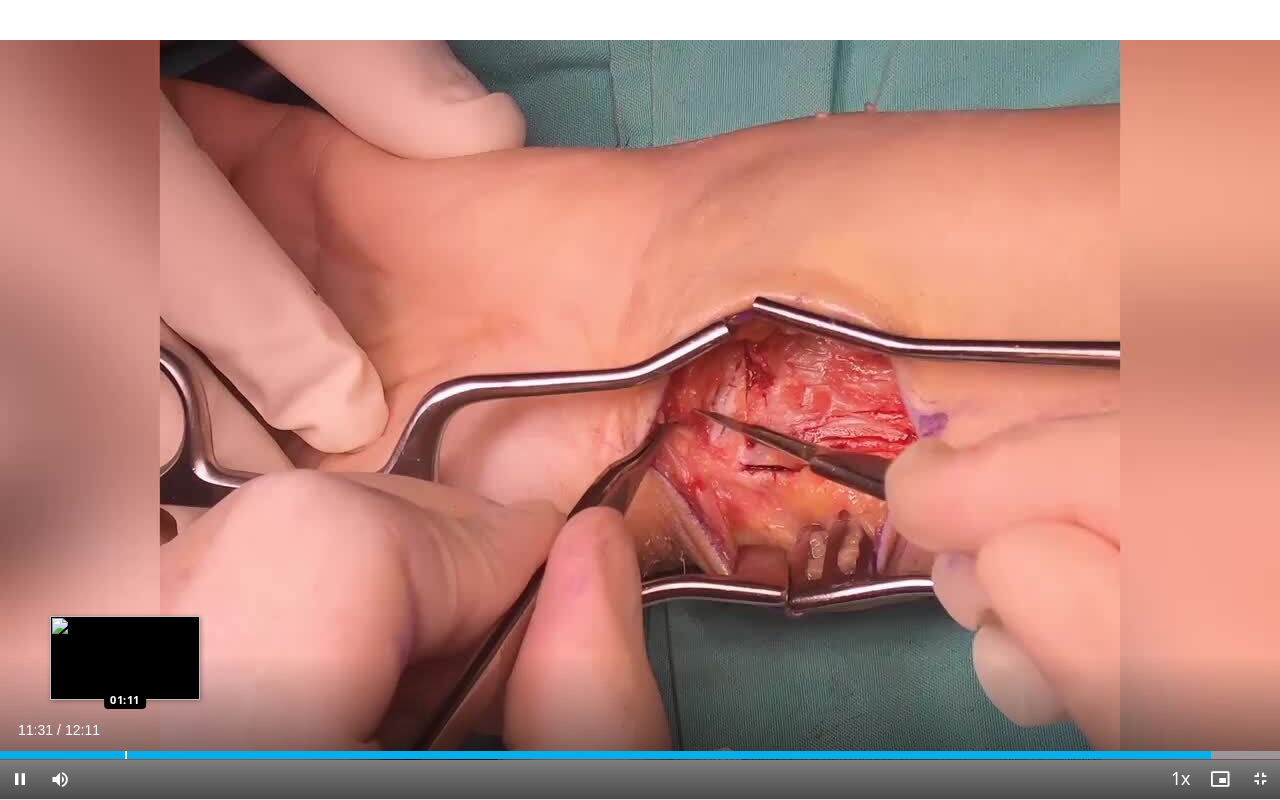 click on "Loaded :  100.00% 11:31 01:11" at bounding box center (640, 749) 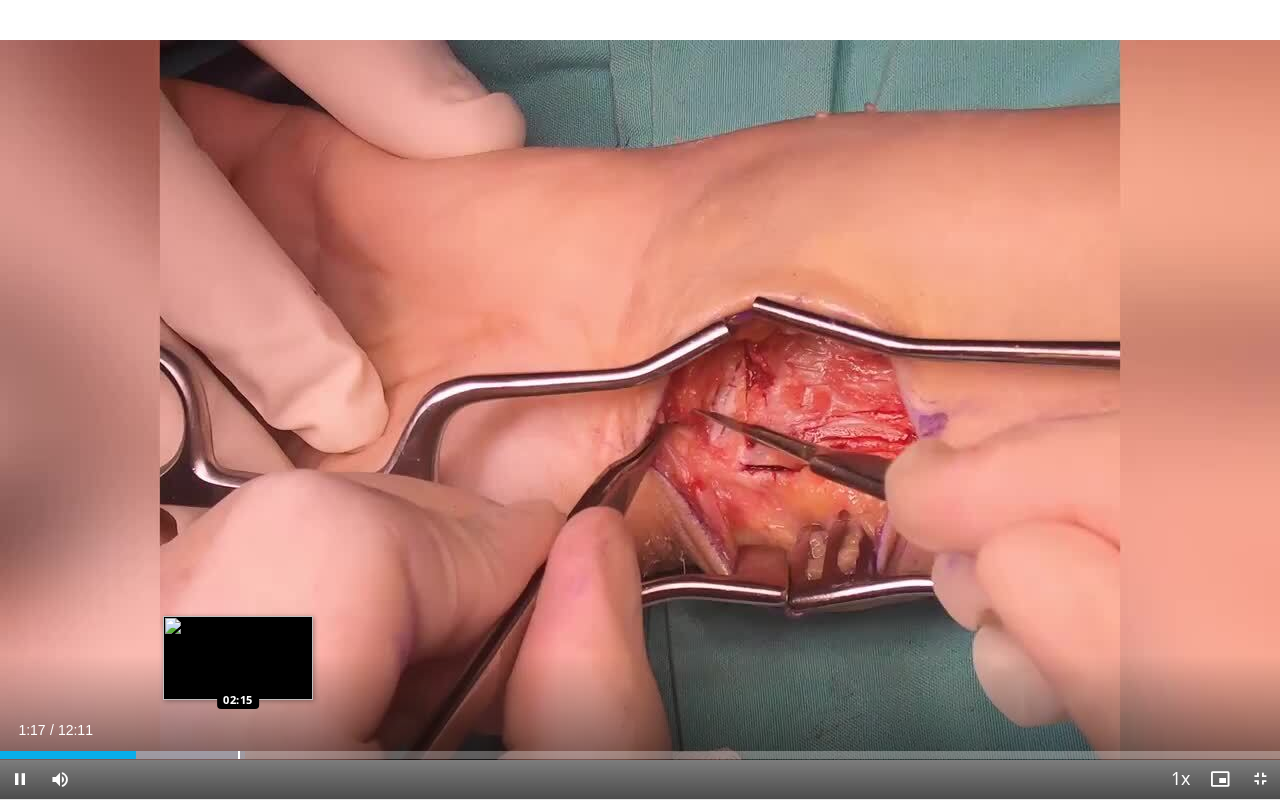 click at bounding box center (239, 755) 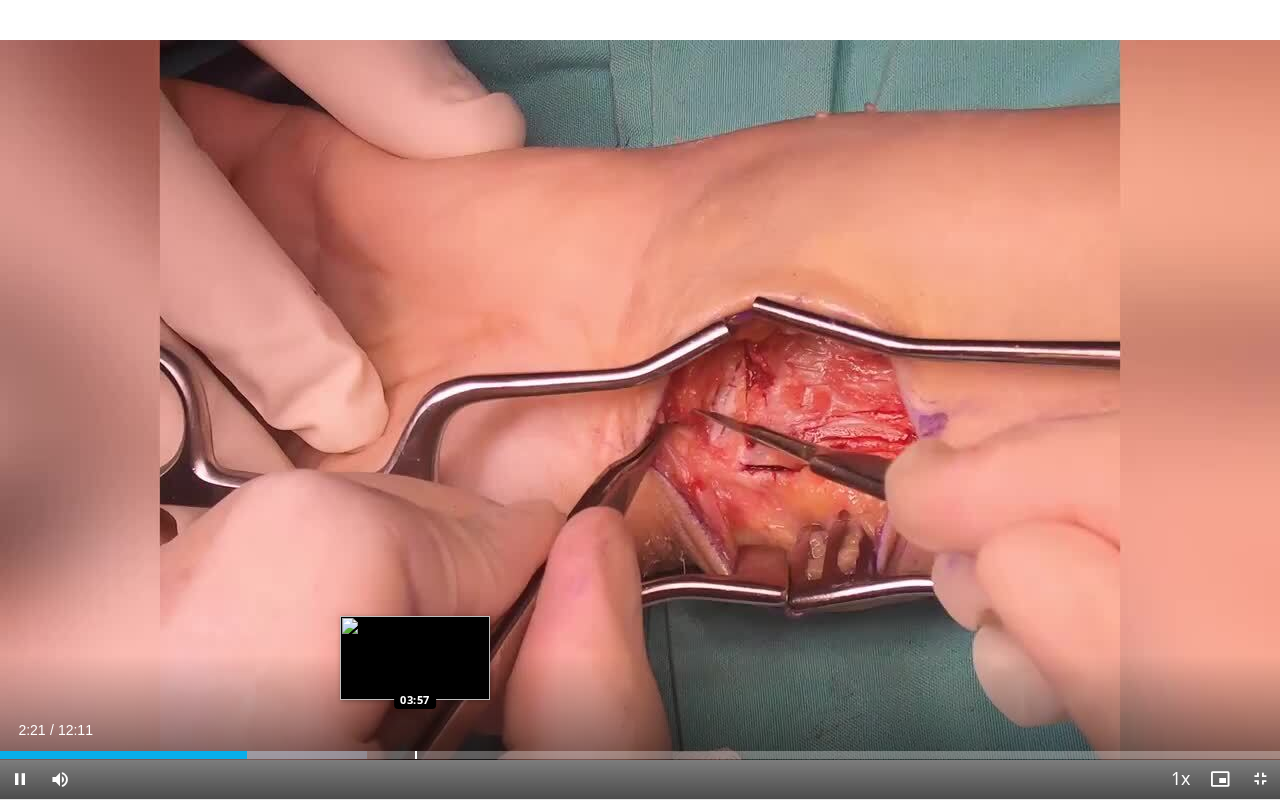 click on "Loaded :  28.66% 02:21 03:57" at bounding box center (640, 749) 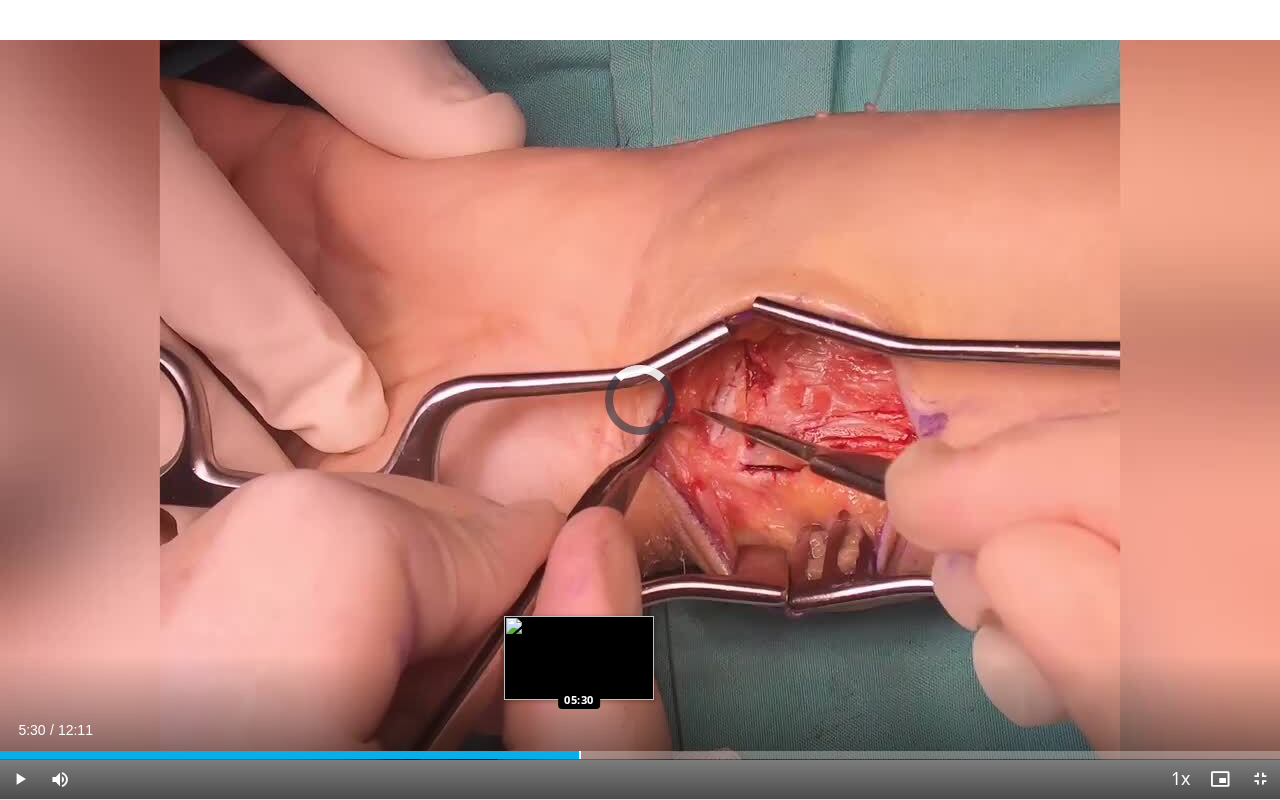 click on "Loaded :  43.68% 04:14 05:30" at bounding box center [640, 749] 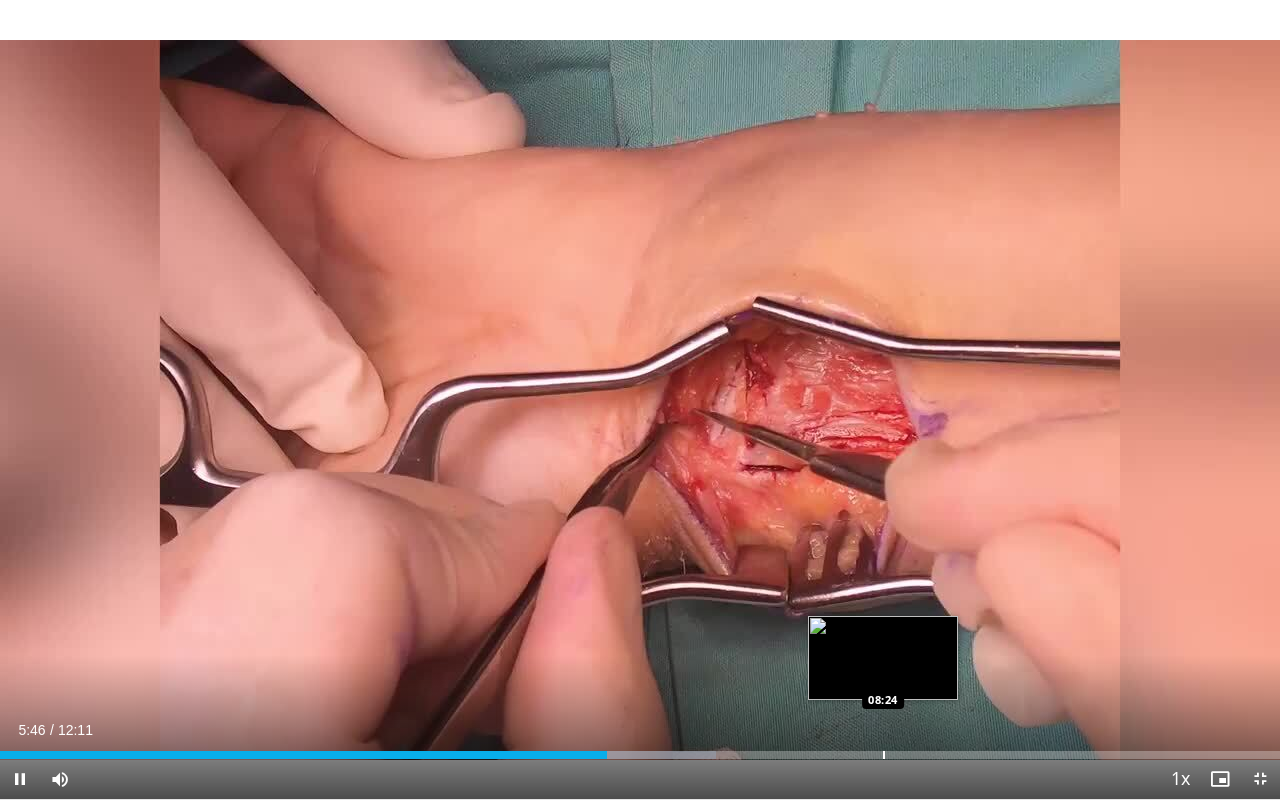 click on "Loaded :  55.97% 05:46 08:24" at bounding box center (640, 749) 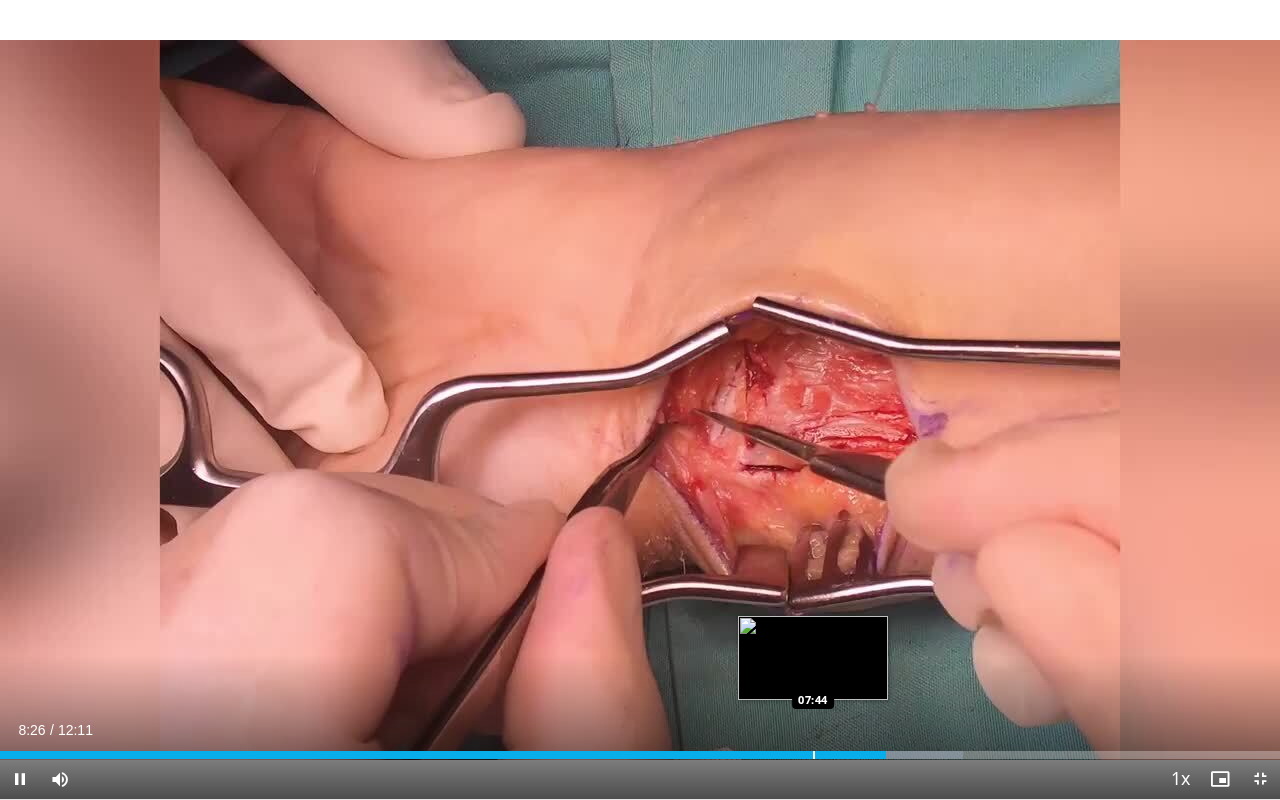 click on "Loaded :  75.21% 08:26 07:44" at bounding box center (640, 749) 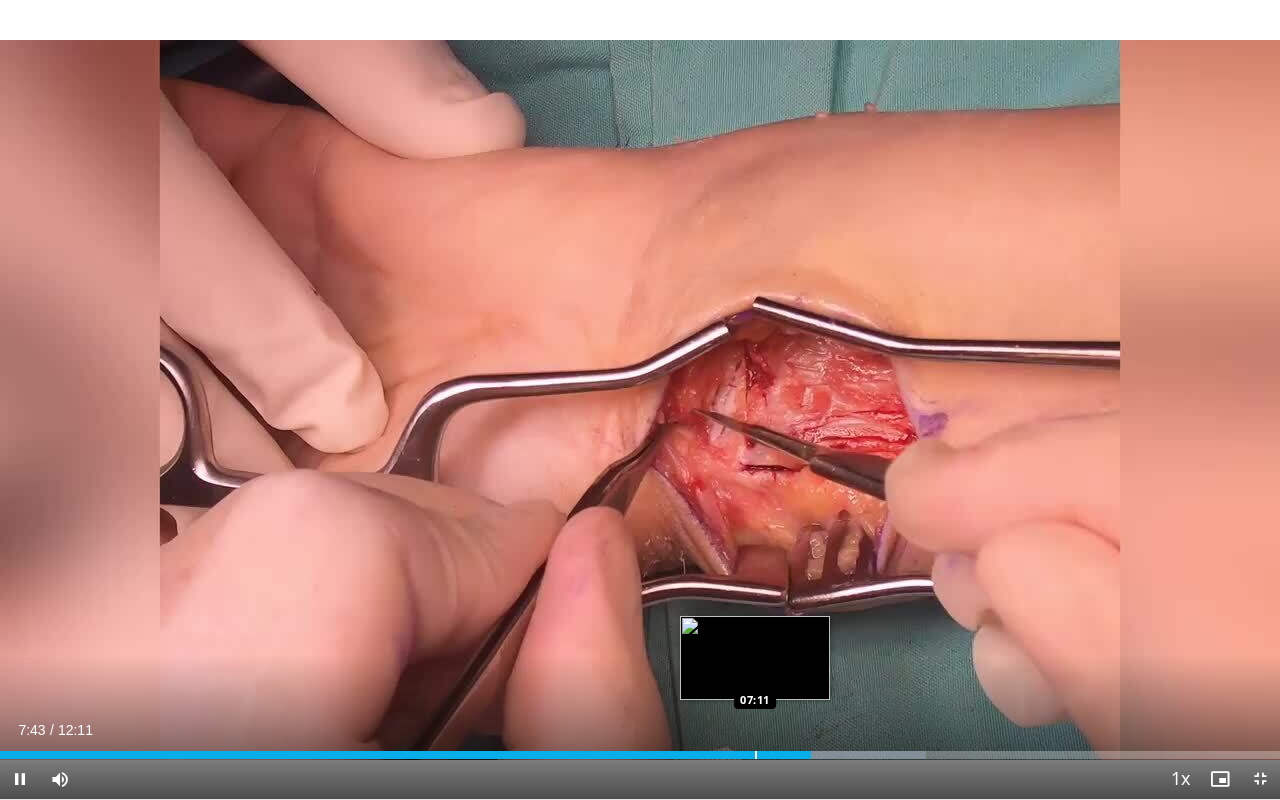 click on "Loaded :  72.35% 07:43 07:11" at bounding box center [640, 749] 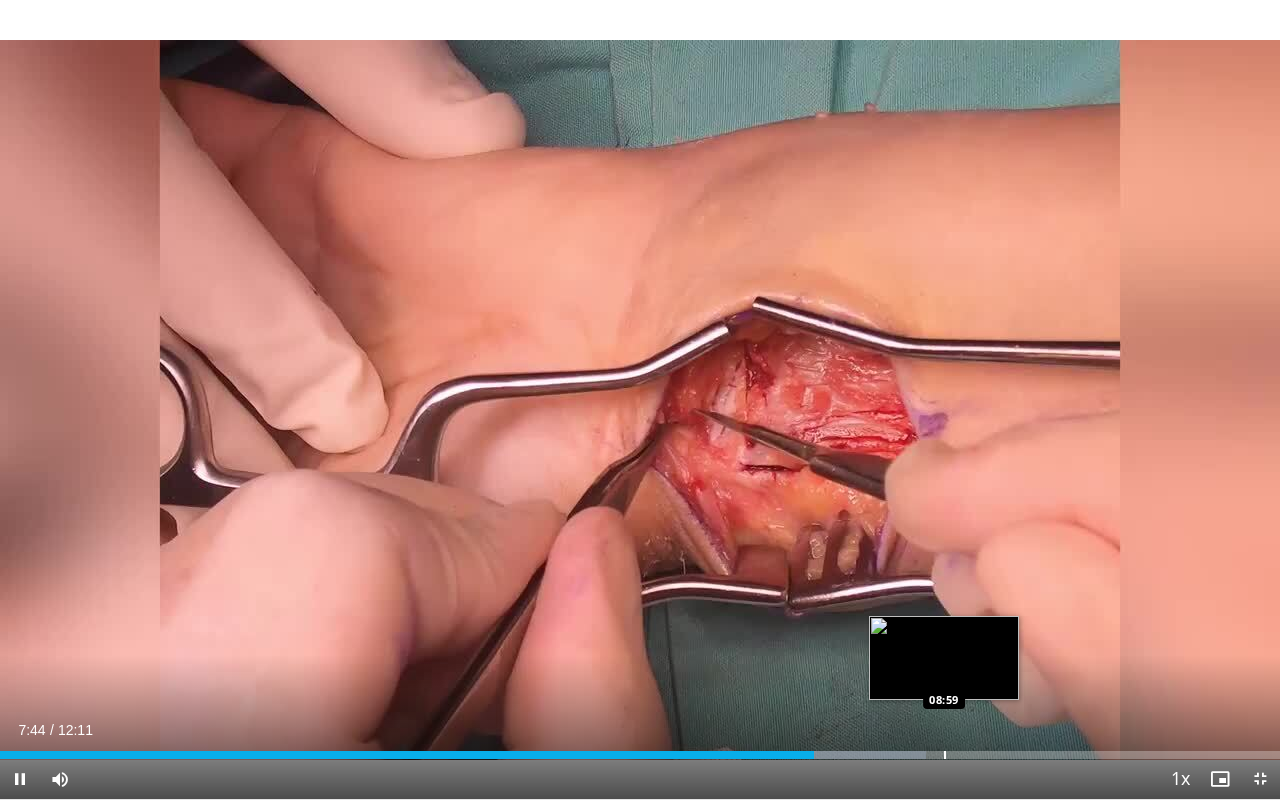 click on "Loaded :  72.35% 07:44 08:59" at bounding box center (640, 749) 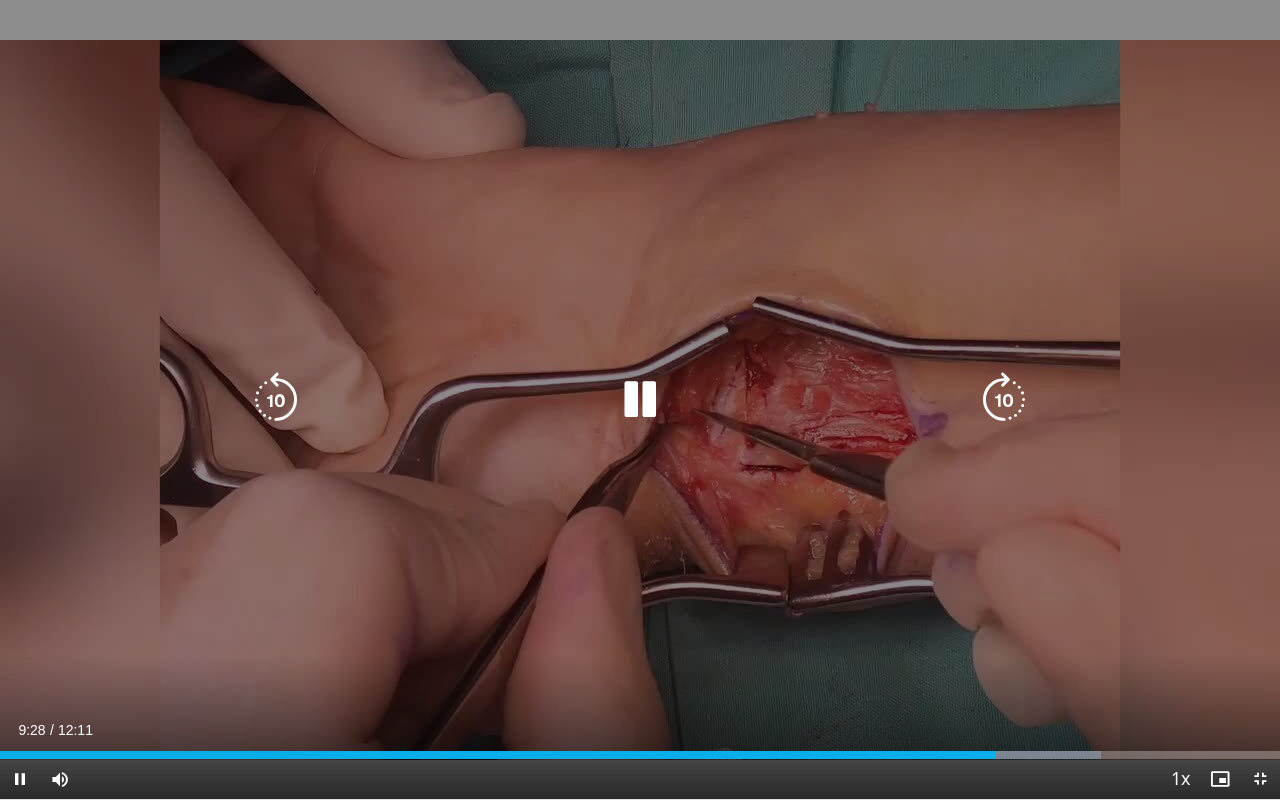 click at bounding box center (640, 400) 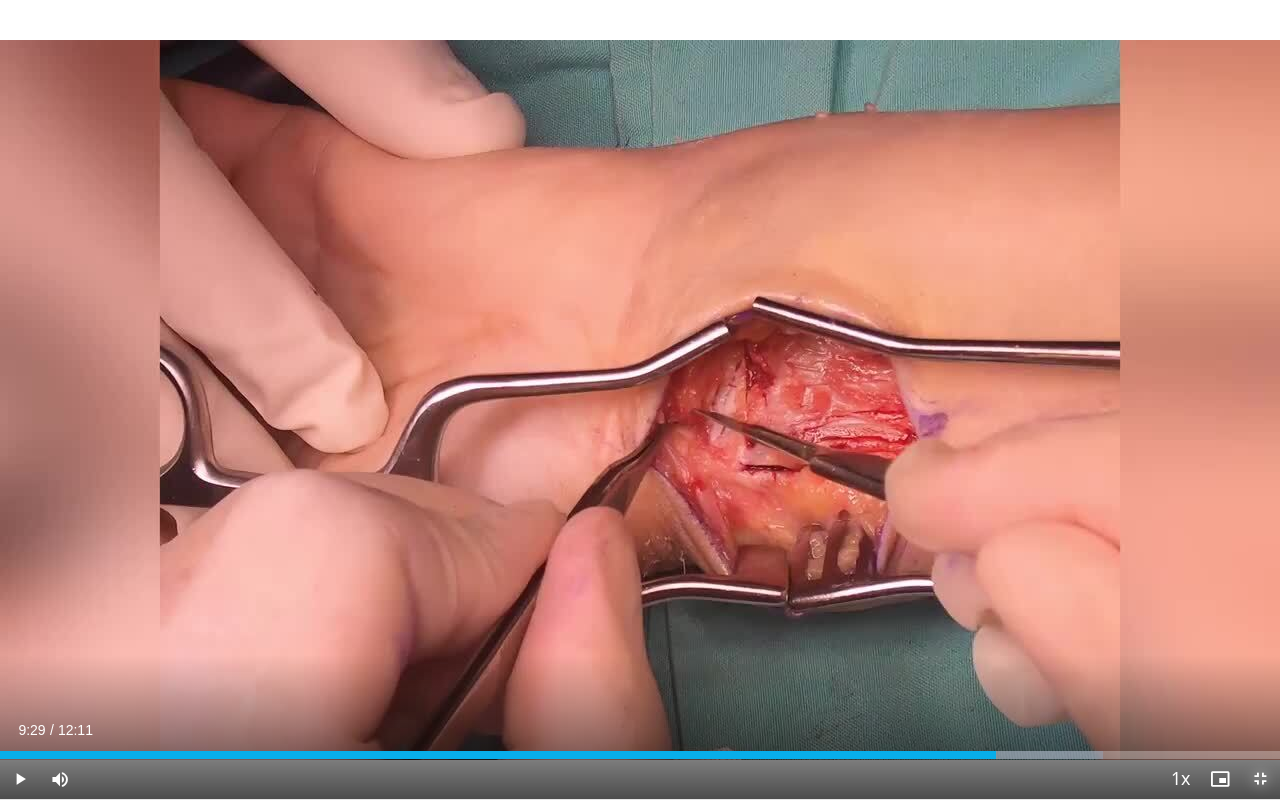 click at bounding box center (1260, 779) 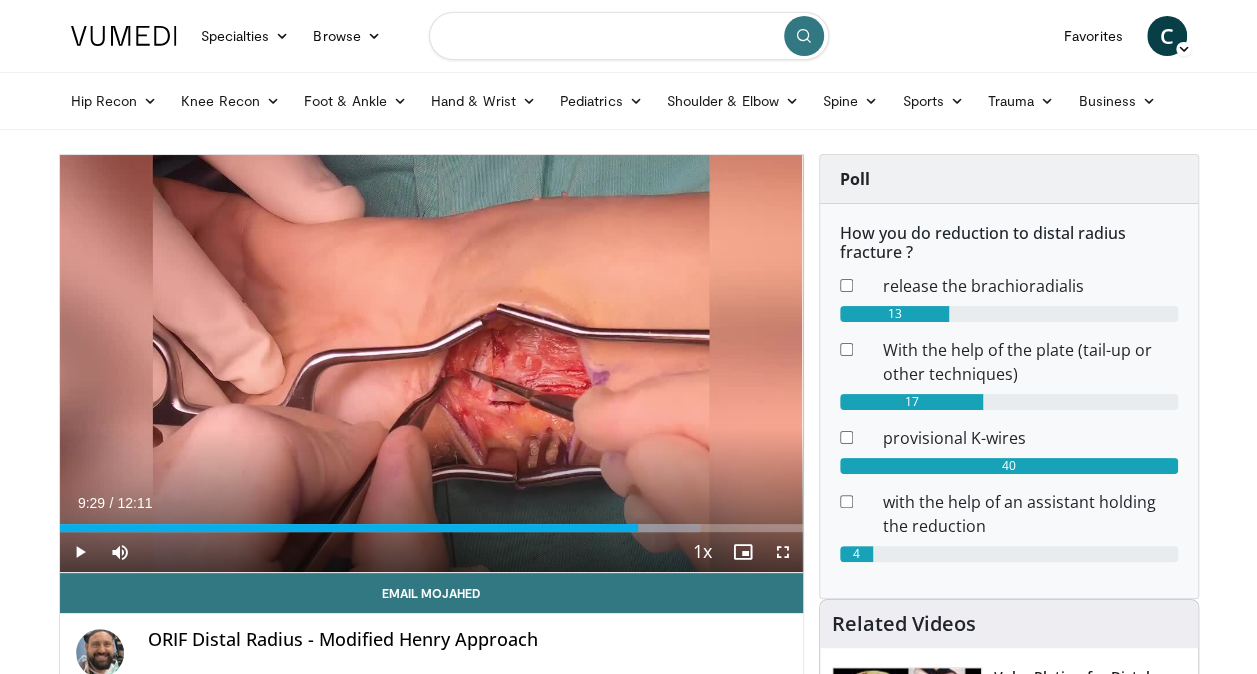 click at bounding box center [629, 36] 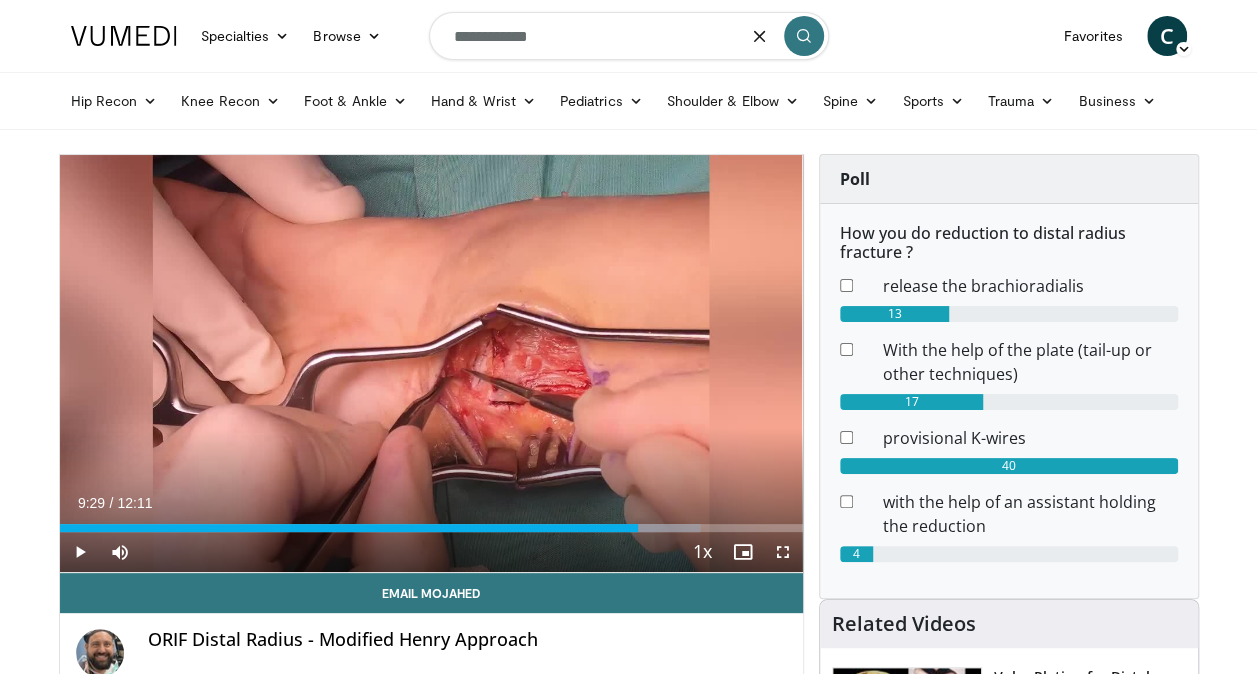 type on "**********" 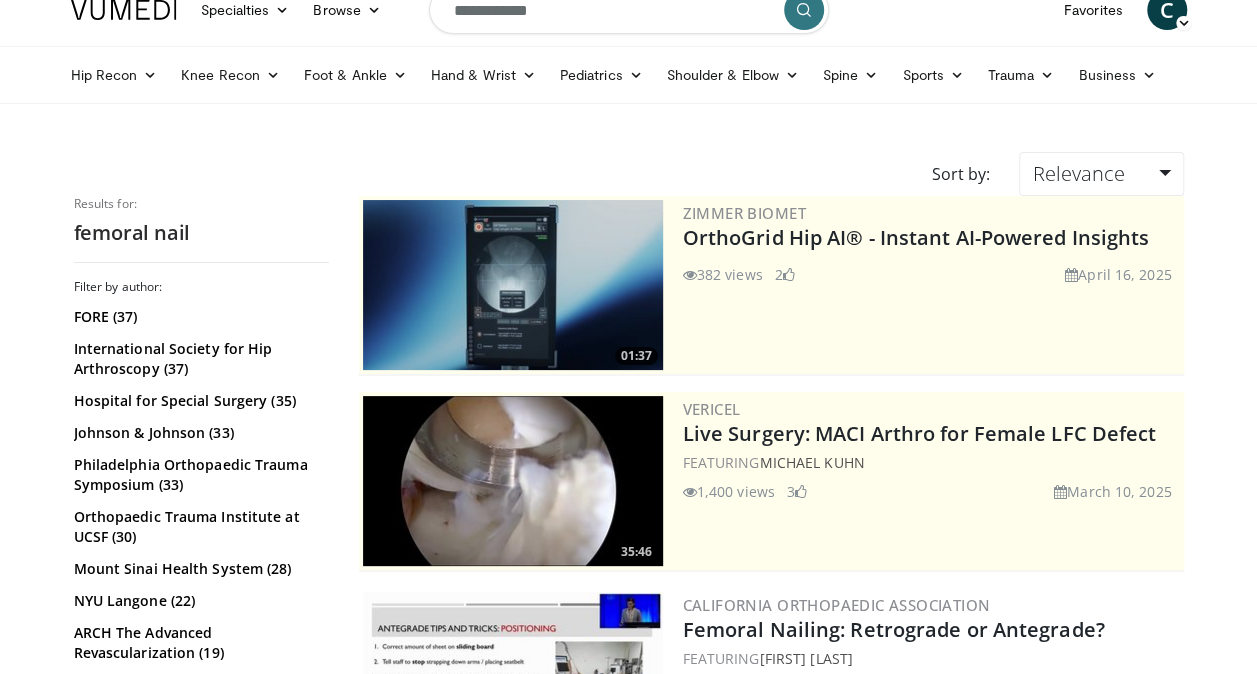 scroll, scrollTop: 0, scrollLeft: 0, axis: both 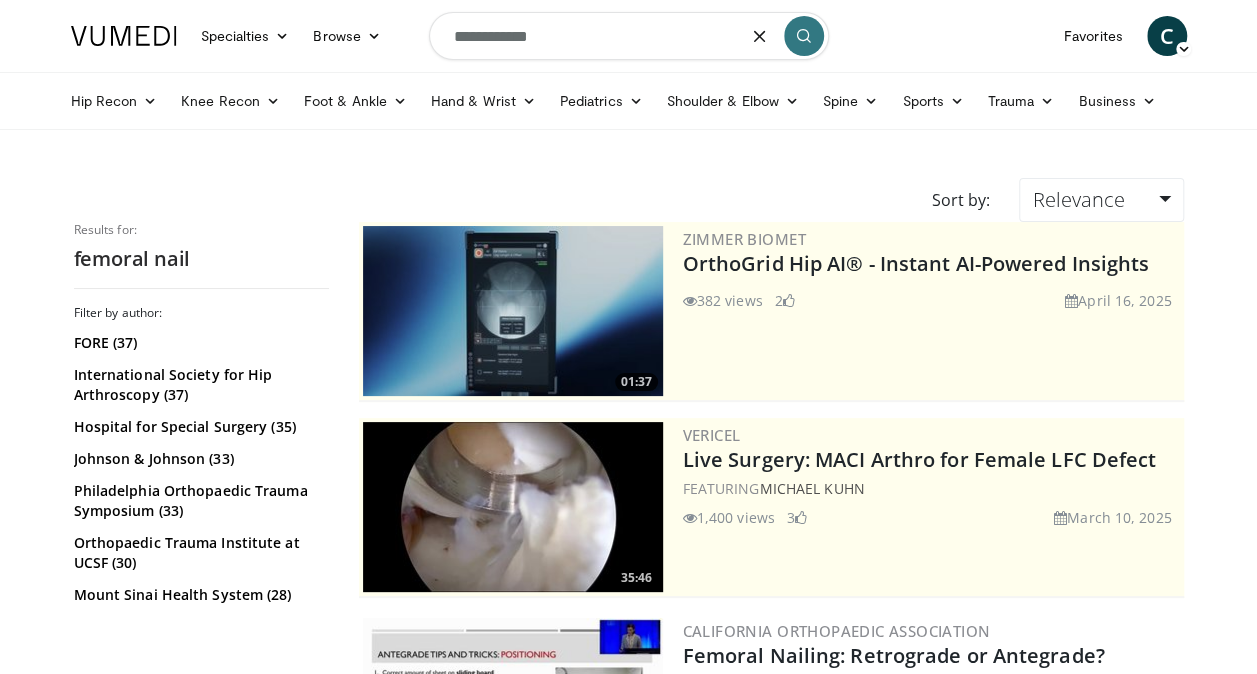 click on "**********" at bounding box center [629, 36] 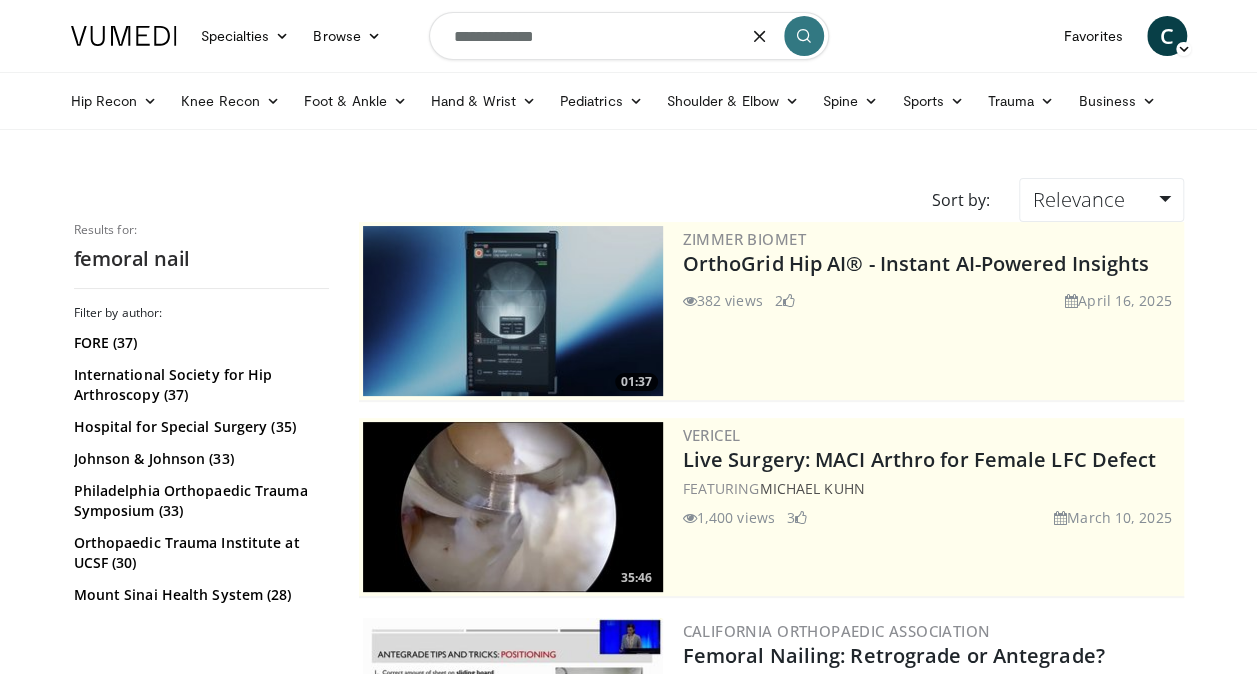 type on "**********" 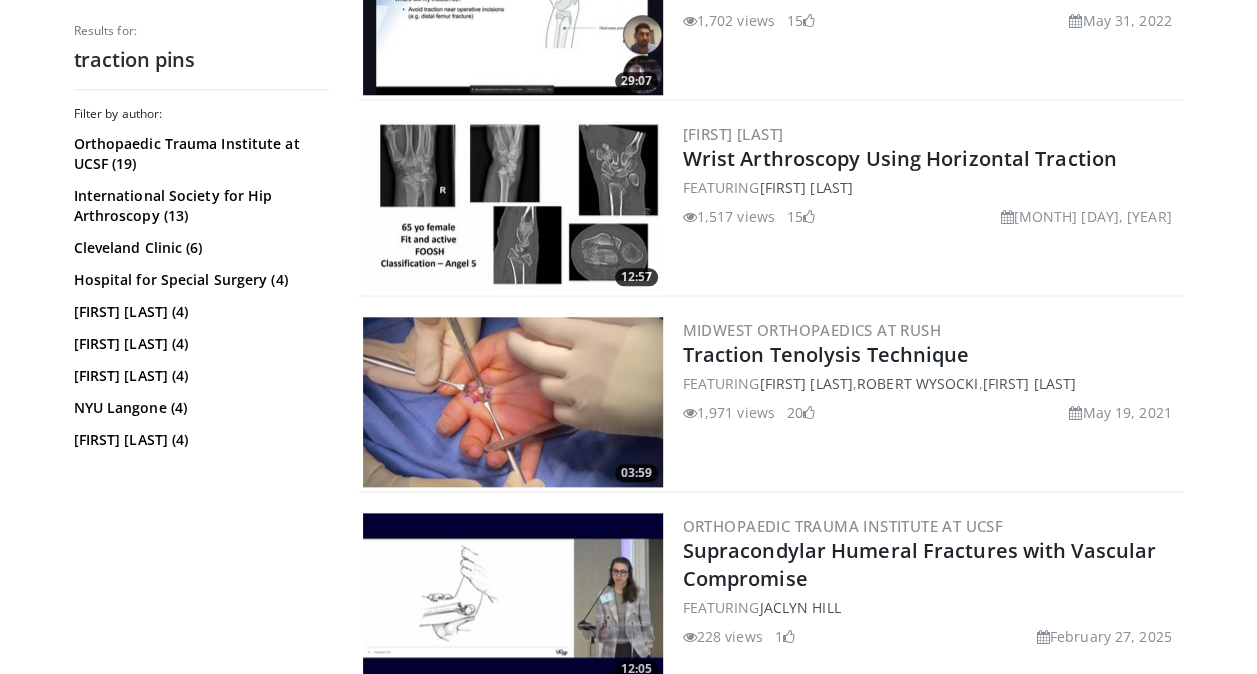 scroll, scrollTop: 0, scrollLeft: 0, axis: both 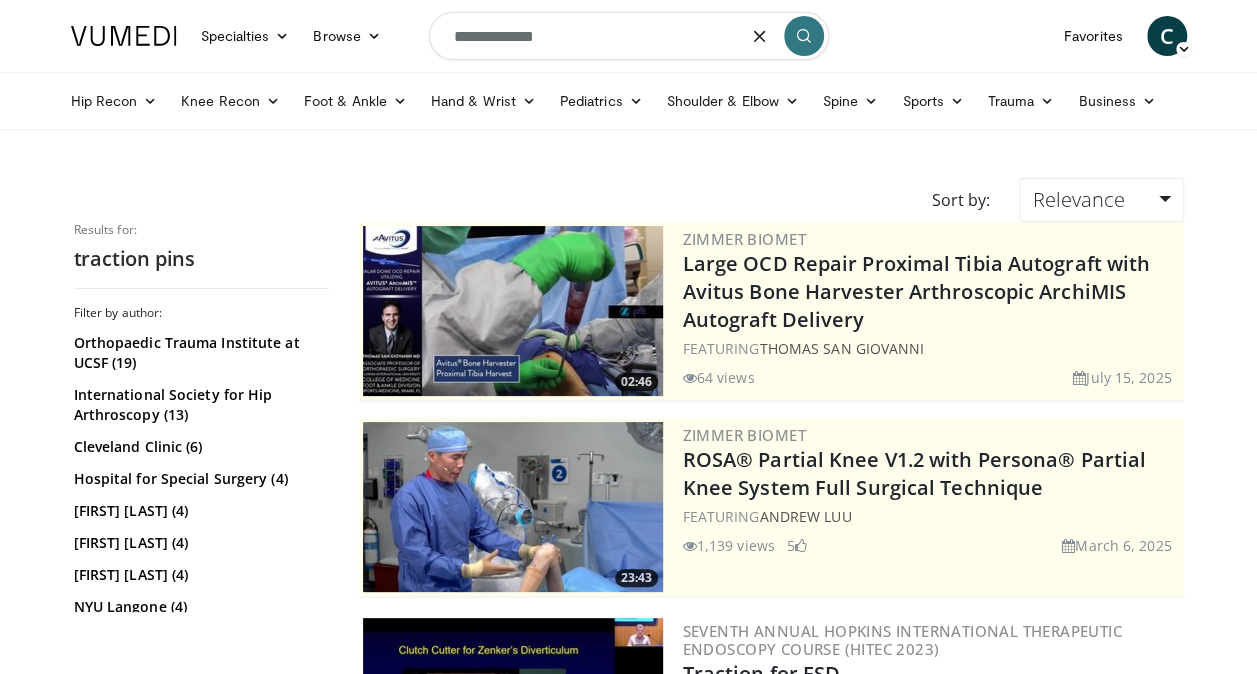 click on "**********" at bounding box center [629, 36] 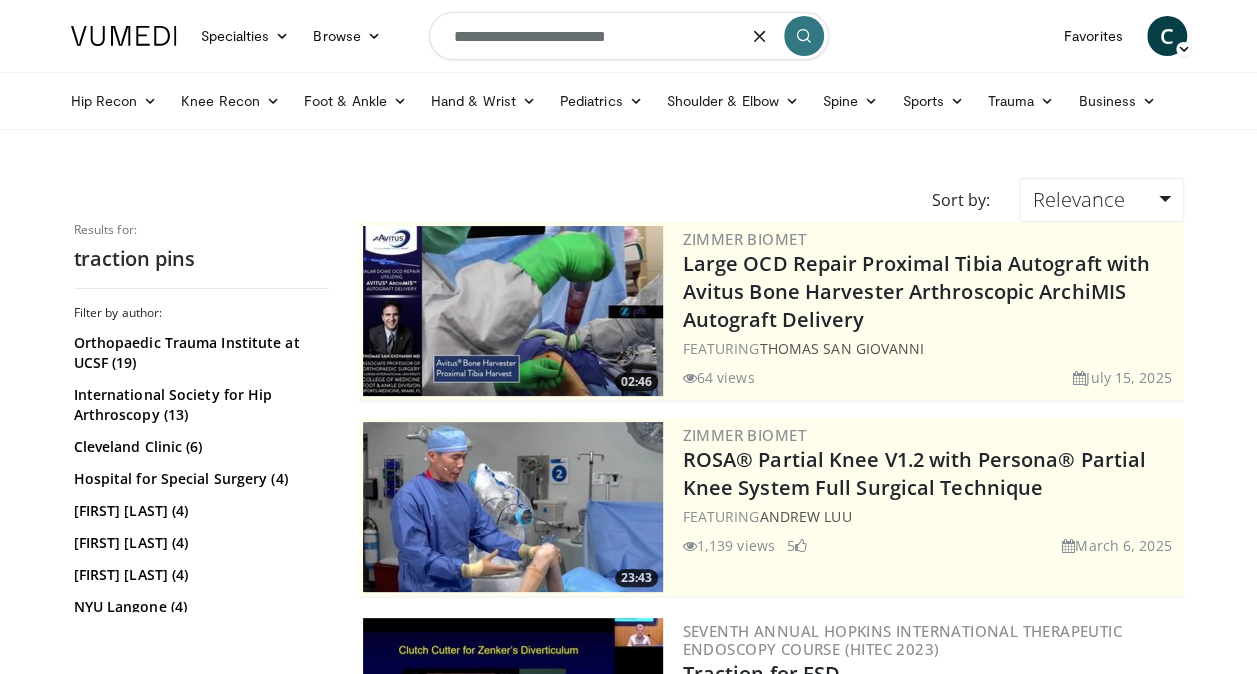 type on "**********" 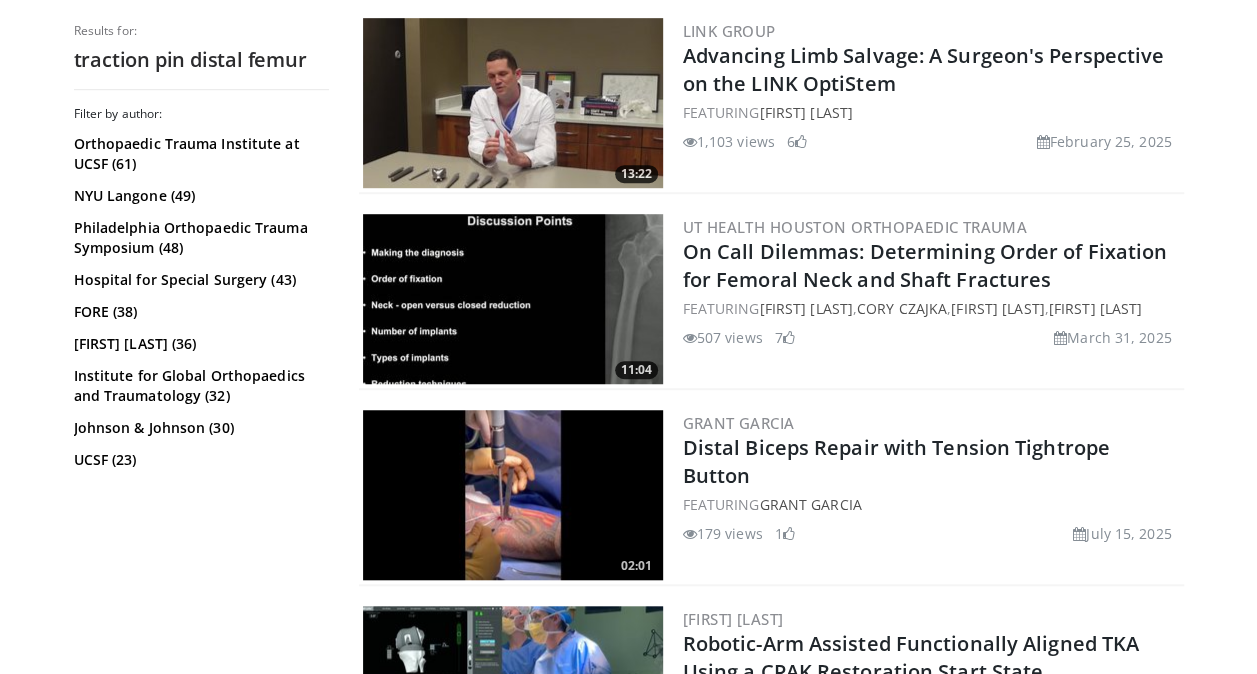 scroll, scrollTop: 3640, scrollLeft: 0, axis: vertical 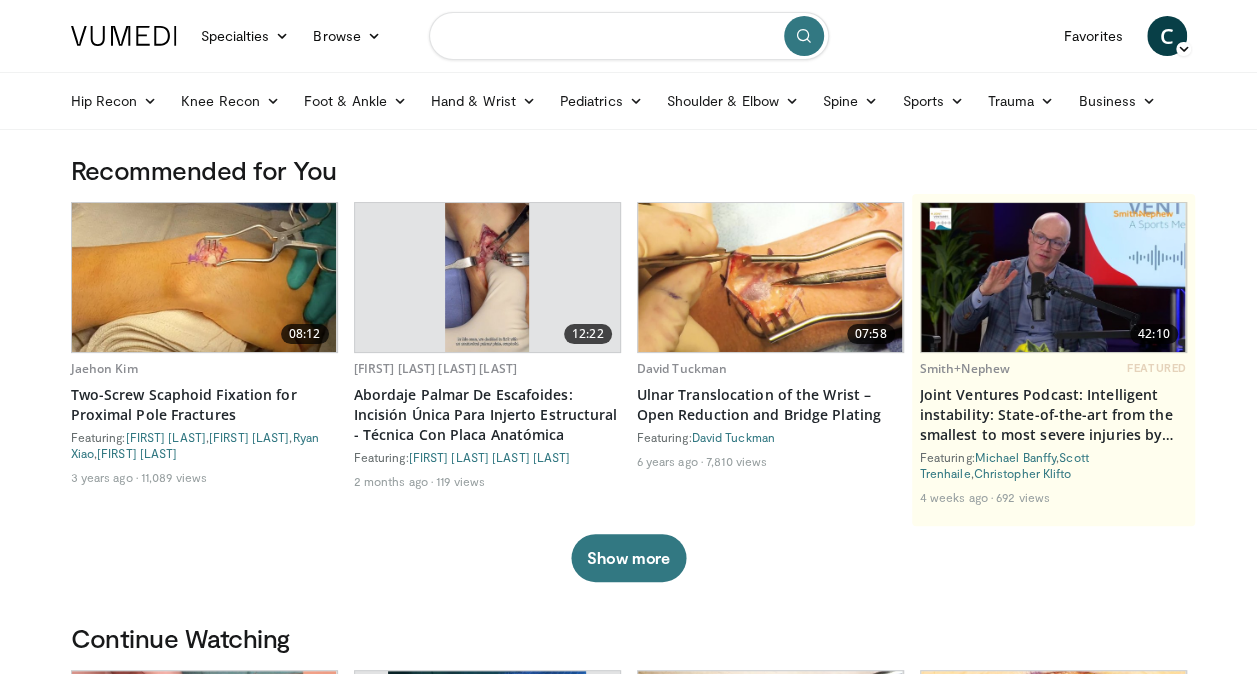 click at bounding box center (629, 36) 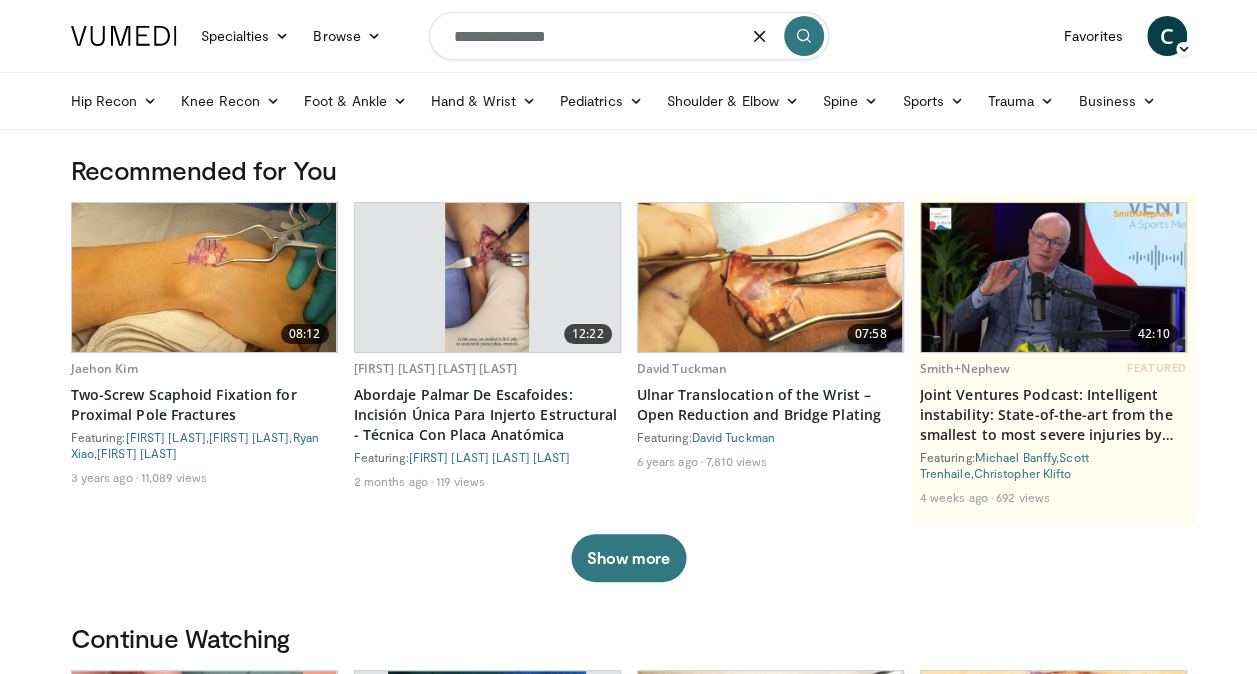 type on "**********" 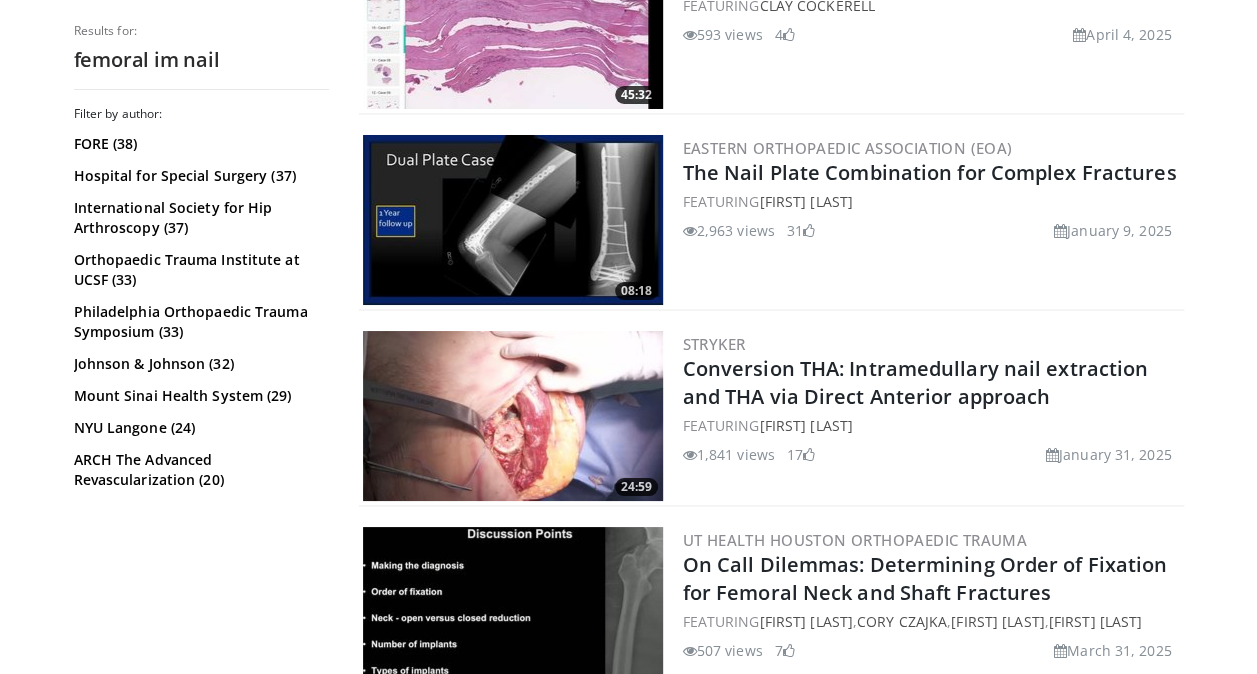 scroll, scrollTop: 3584, scrollLeft: 0, axis: vertical 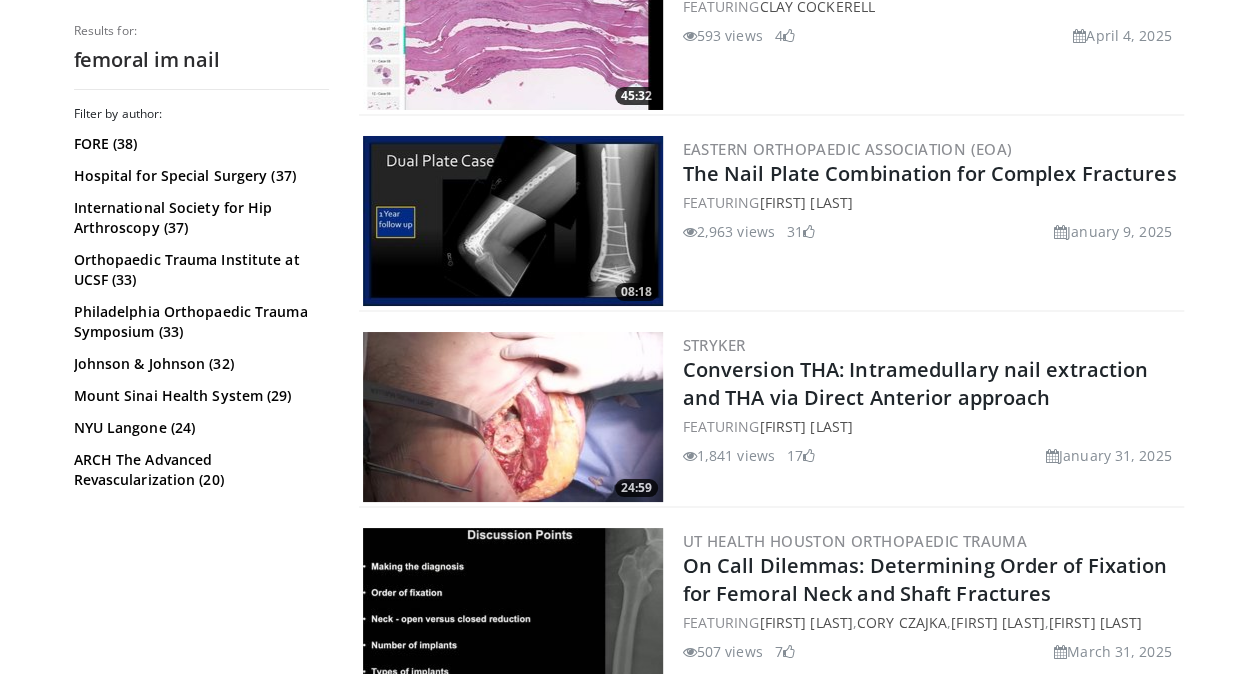 click at bounding box center (513, 221) 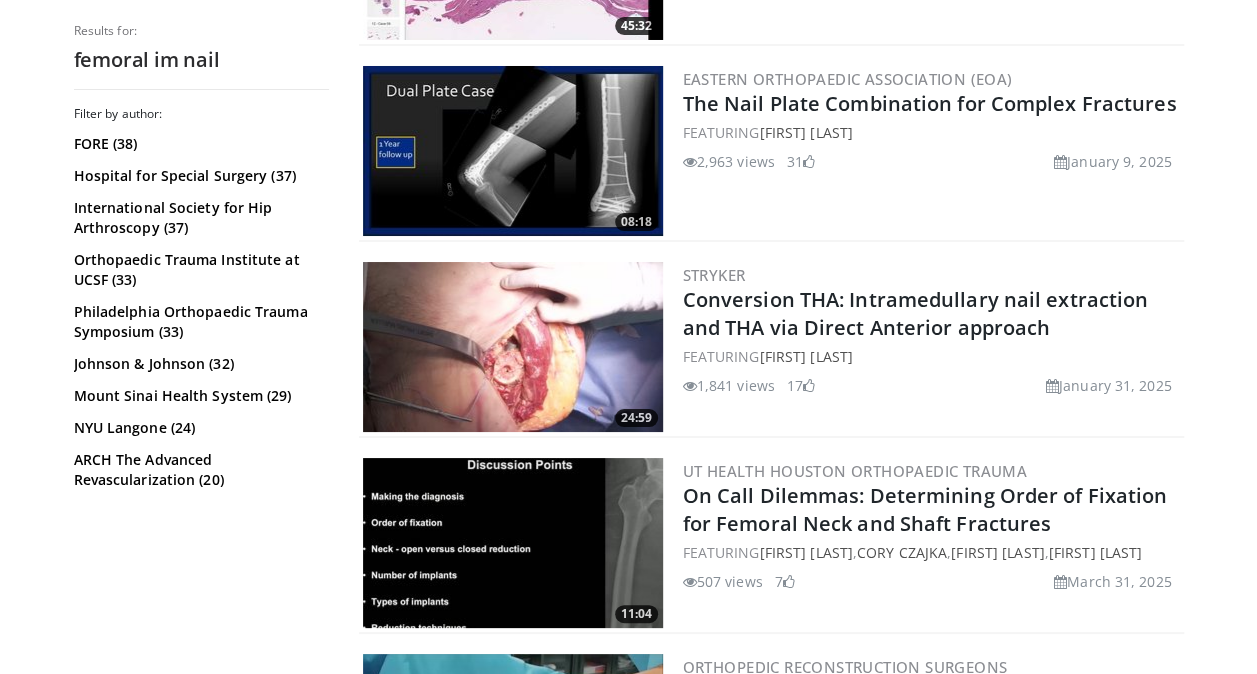 scroll, scrollTop: 3655, scrollLeft: 0, axis: vertical 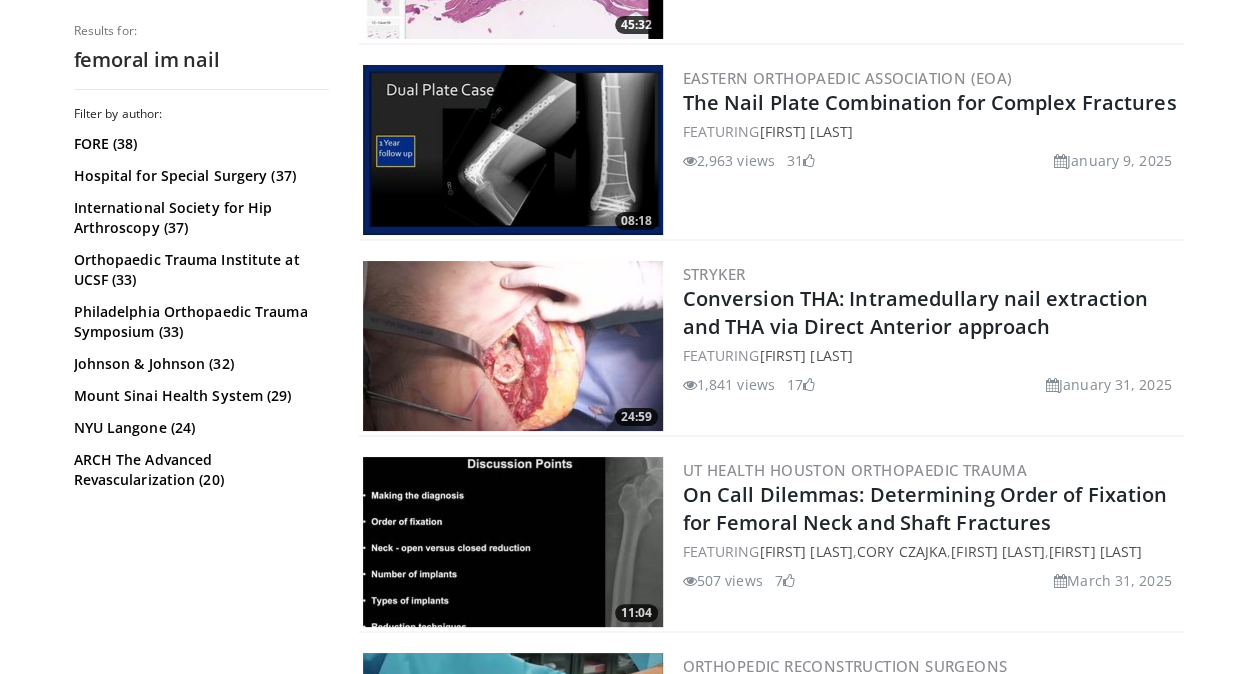 click at bounding box center (513, 346) 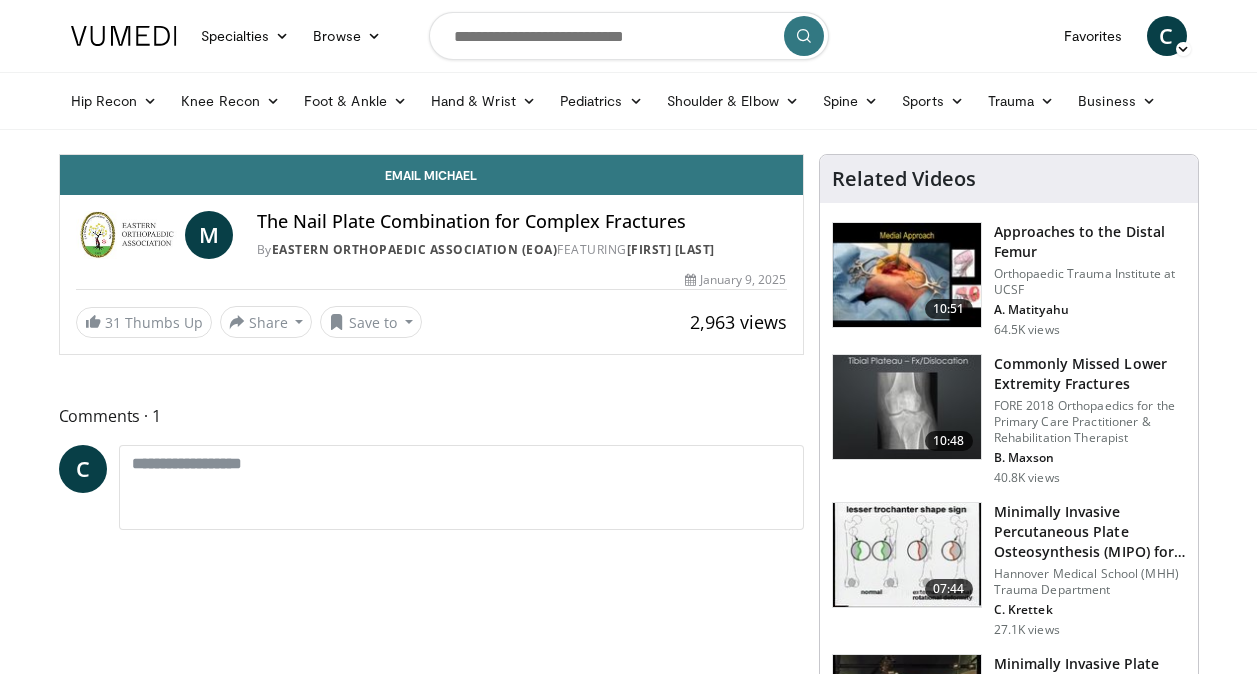 scroll, scrollTop: 0, scrollLeft: 0, axis: both 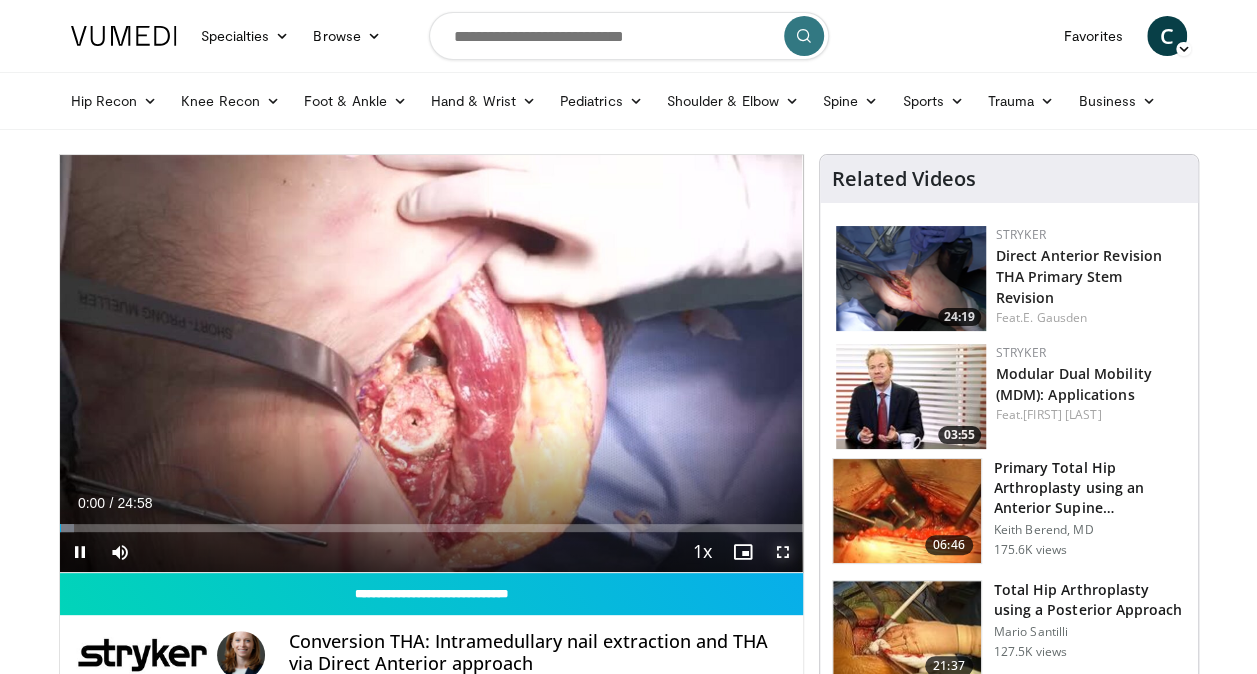 click at bounding box center (783, 552) 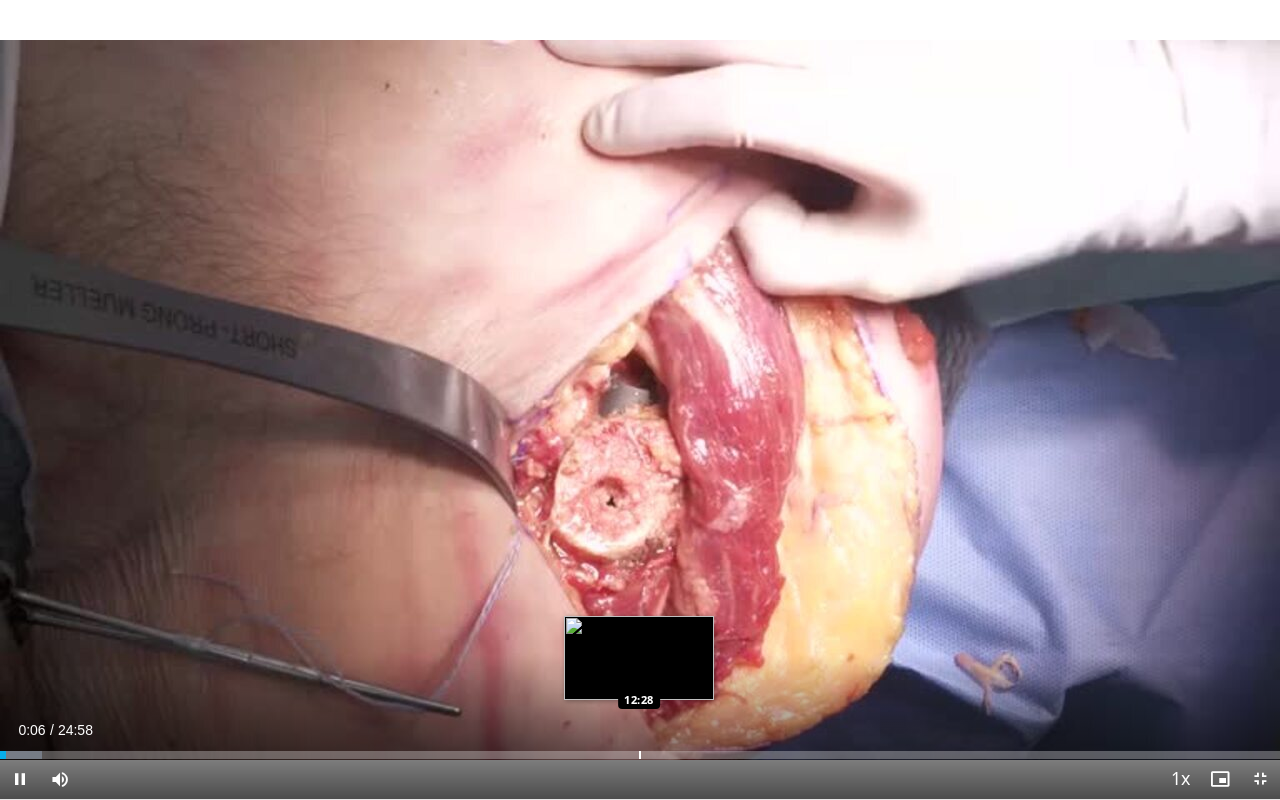 click on "Loaded :  3.31% 00:06 12:28" at bounding box center [640, 749] 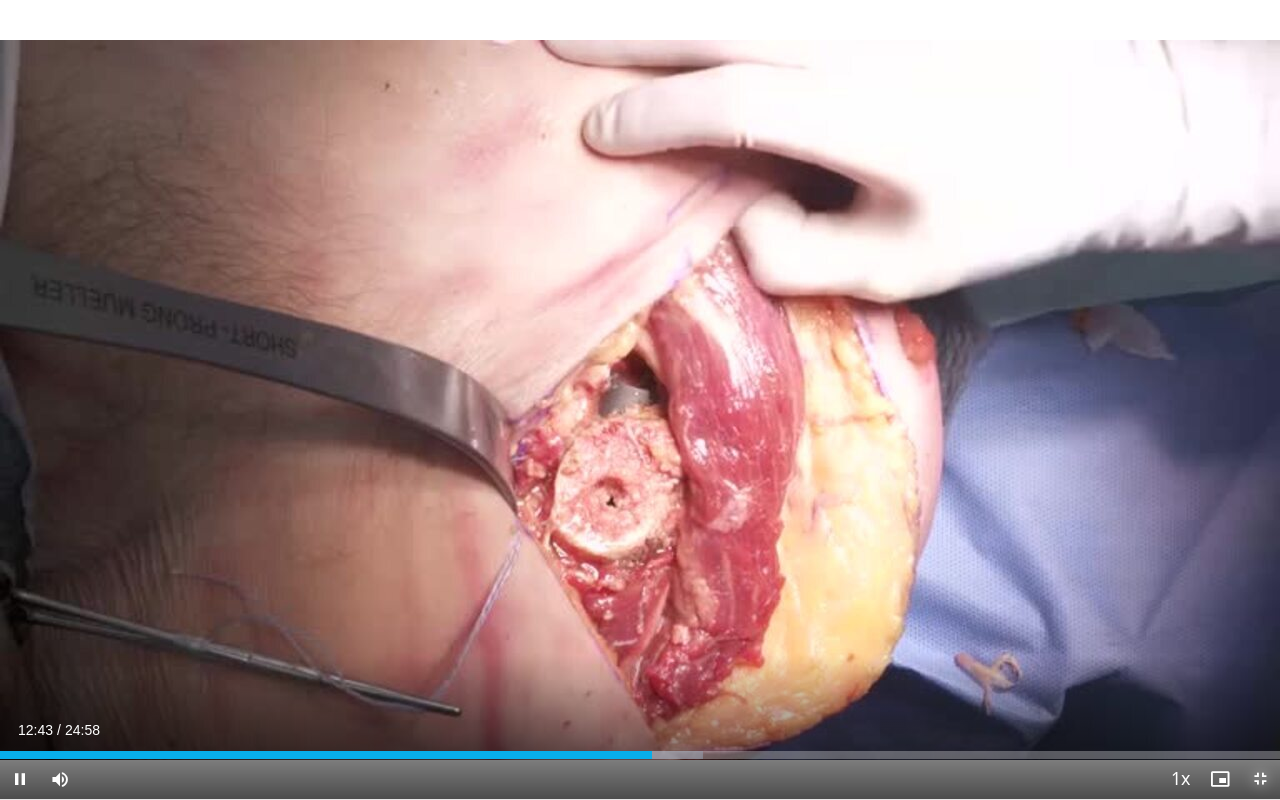 click at bounding box center [1260, 779] 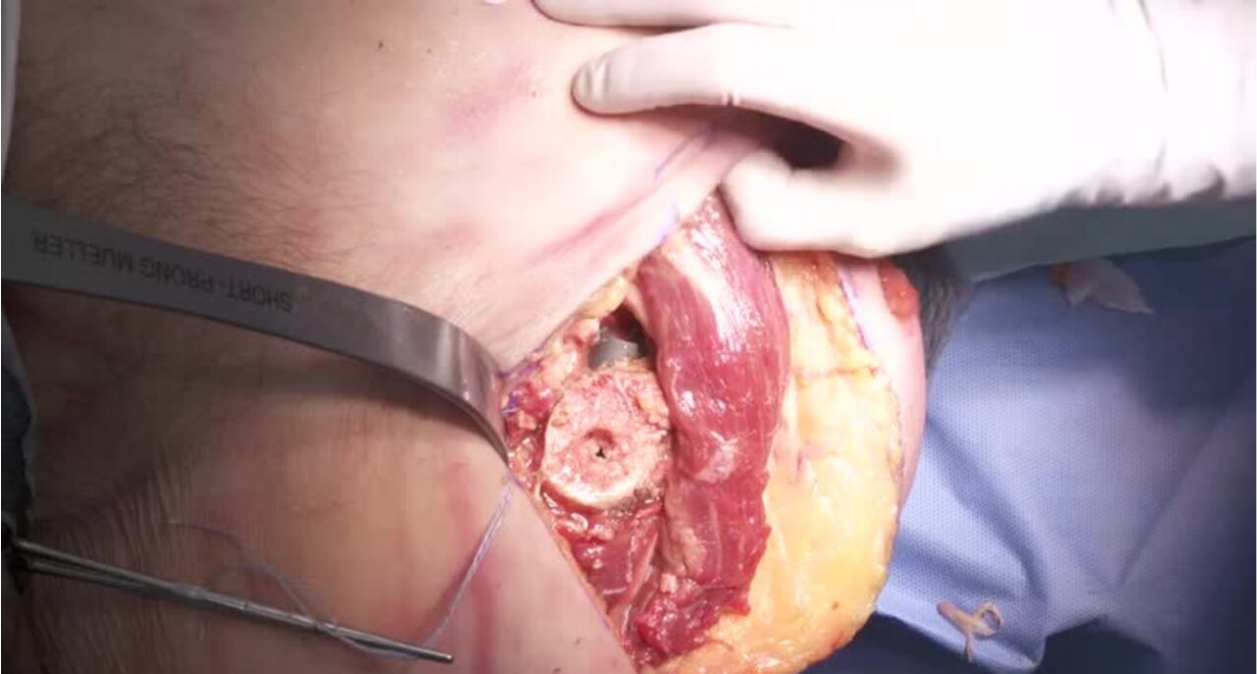 scroll, scrollTop: 218, scrollLeft: 0, axis: vertical 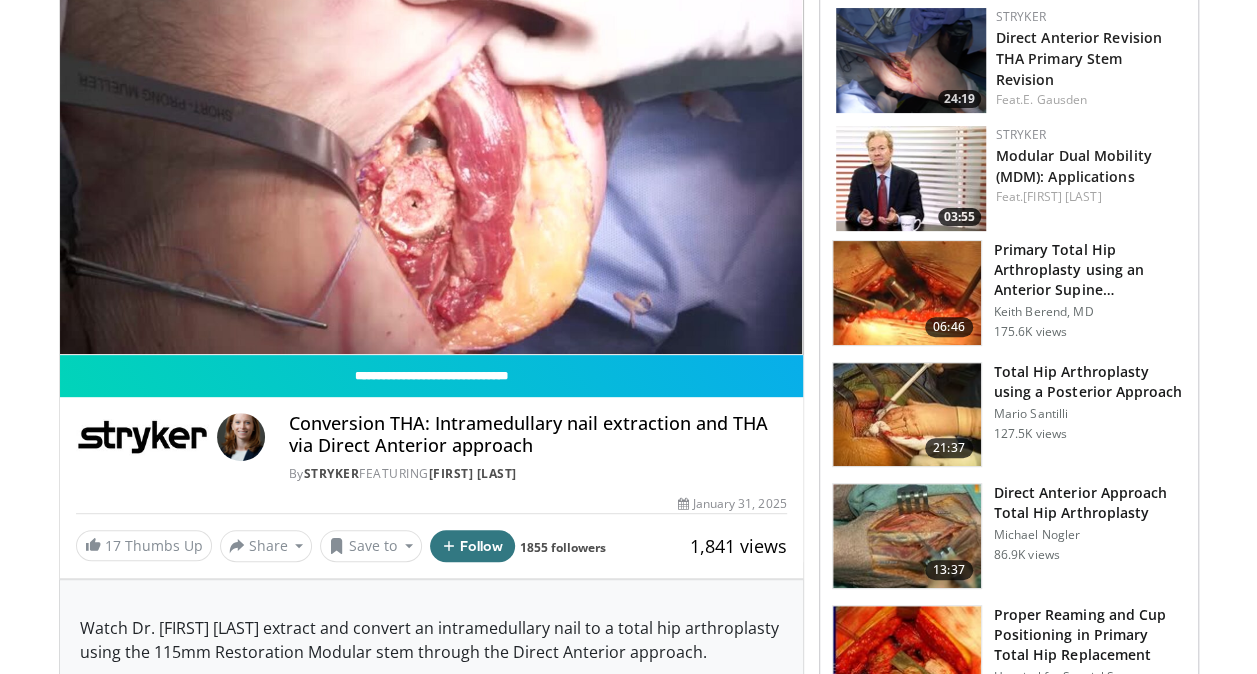 click at bounding box center (907, 536) 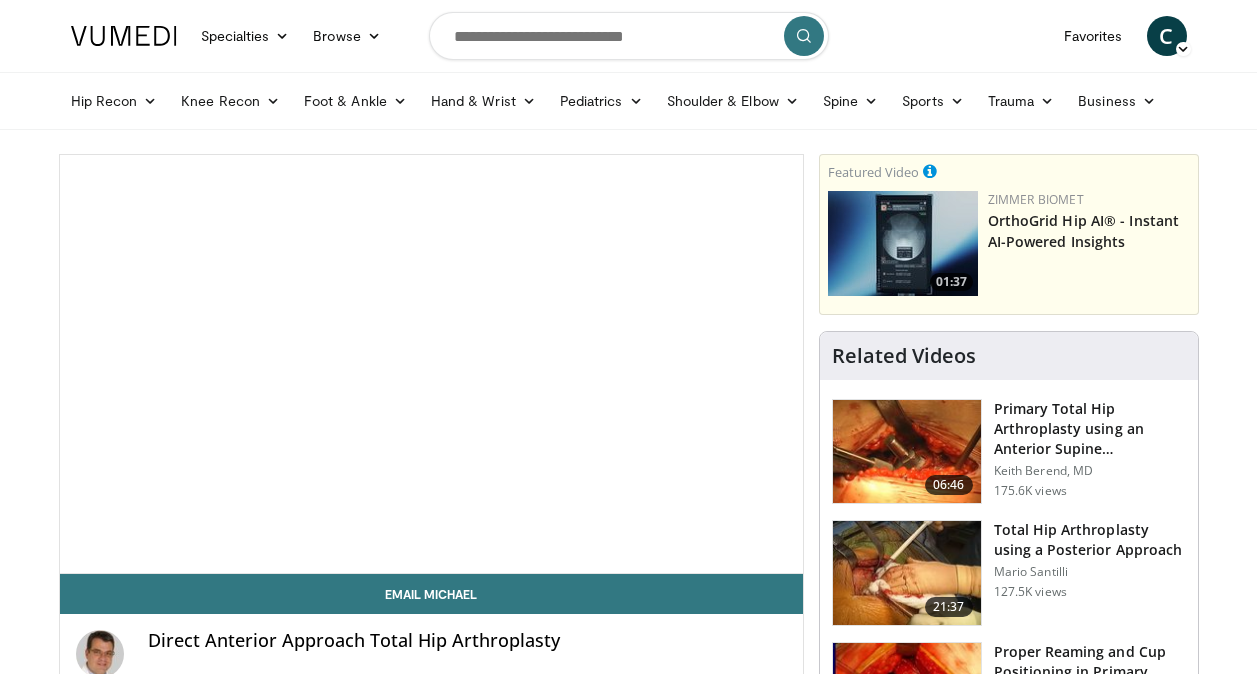 scroll, scrollTop: 0, scrollLeft: 0, axis: both 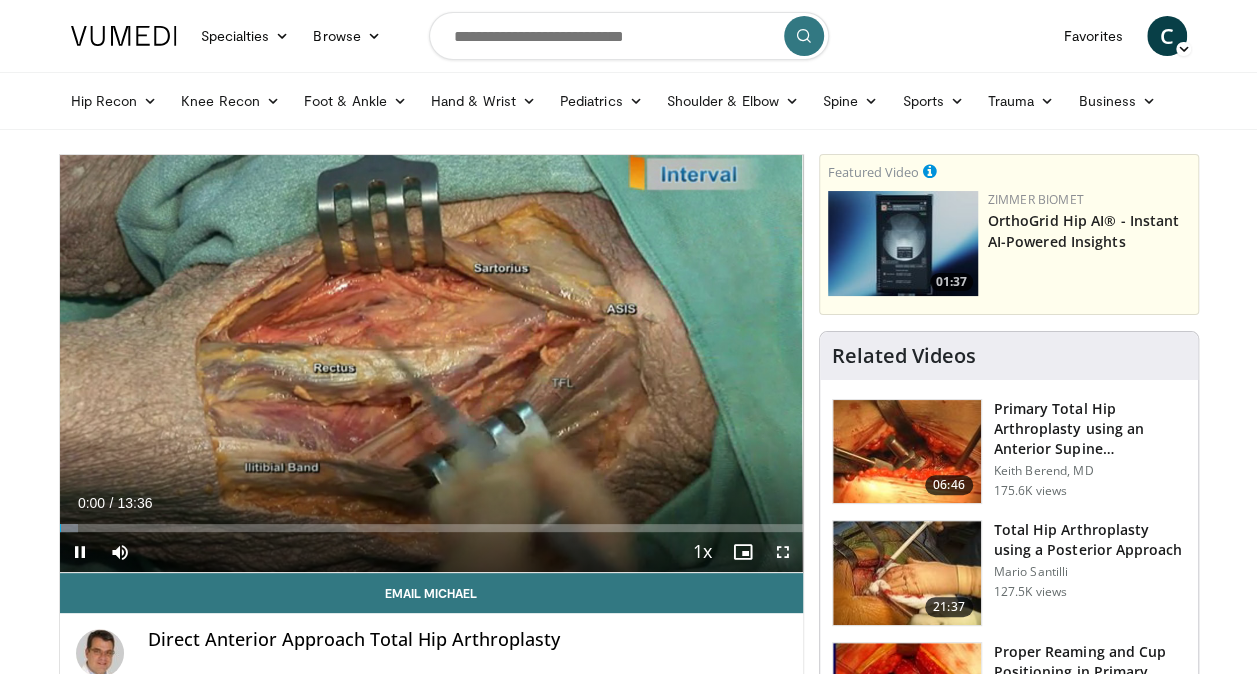 click at bounding box center (783, 552) 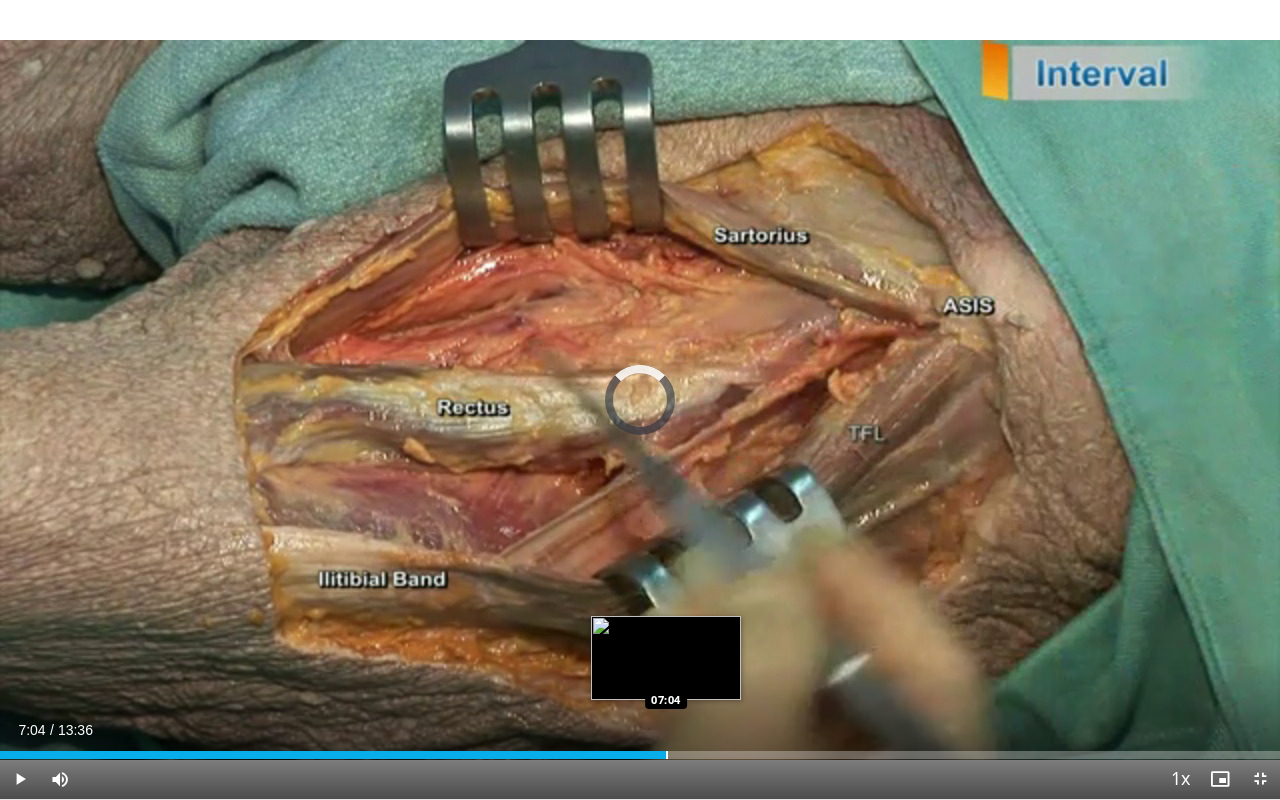 click on "Loaded :  4.89% 00:04 07:04" at bounding box center [640, 749] 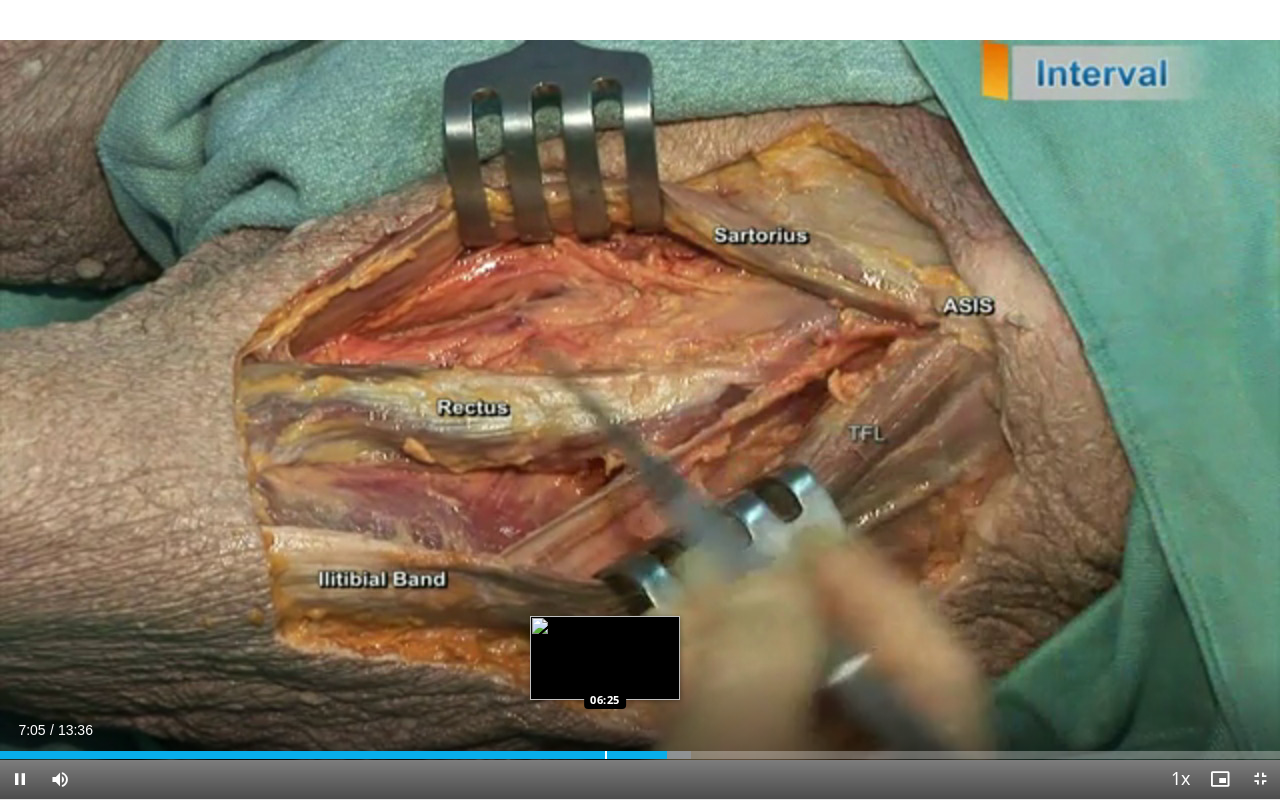 click on "Loaded :  53.97% 07:05 06:25" at bounding box center [640, 749] 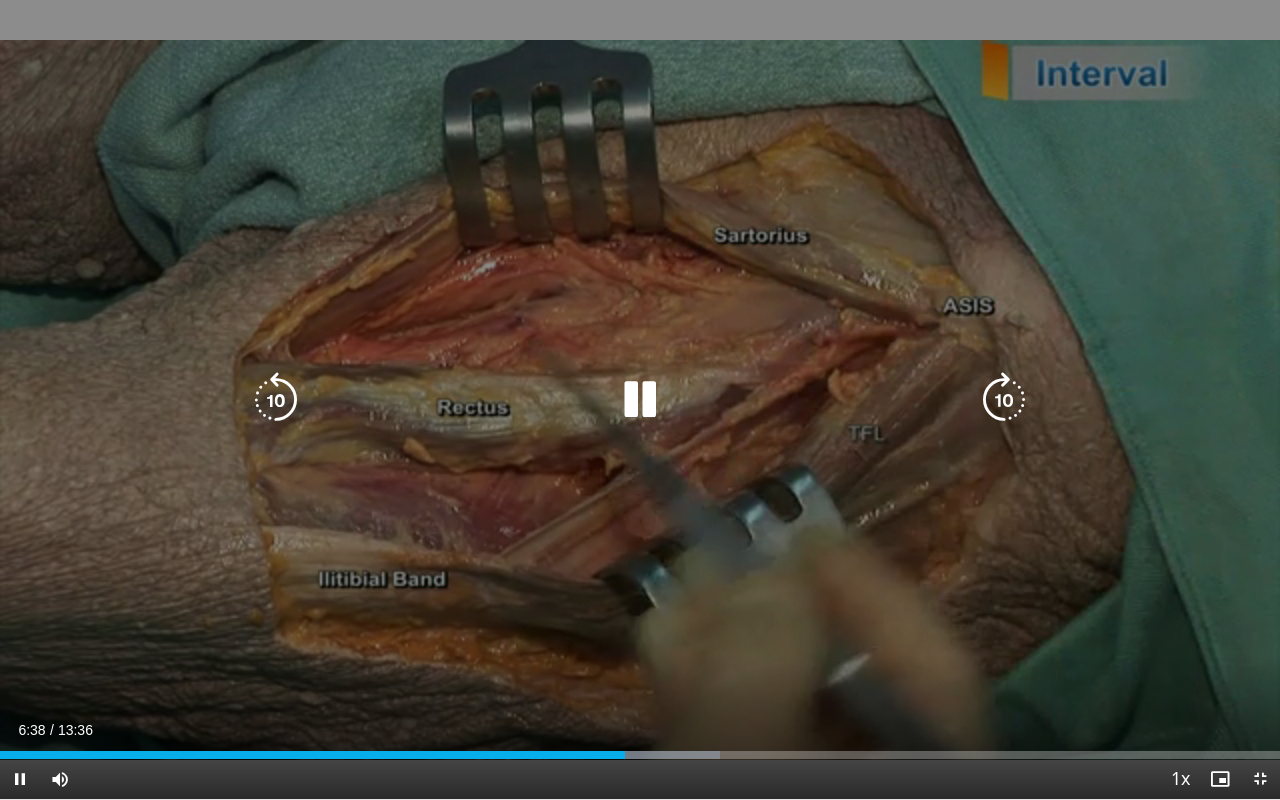 click at bounding box center (640, 400) 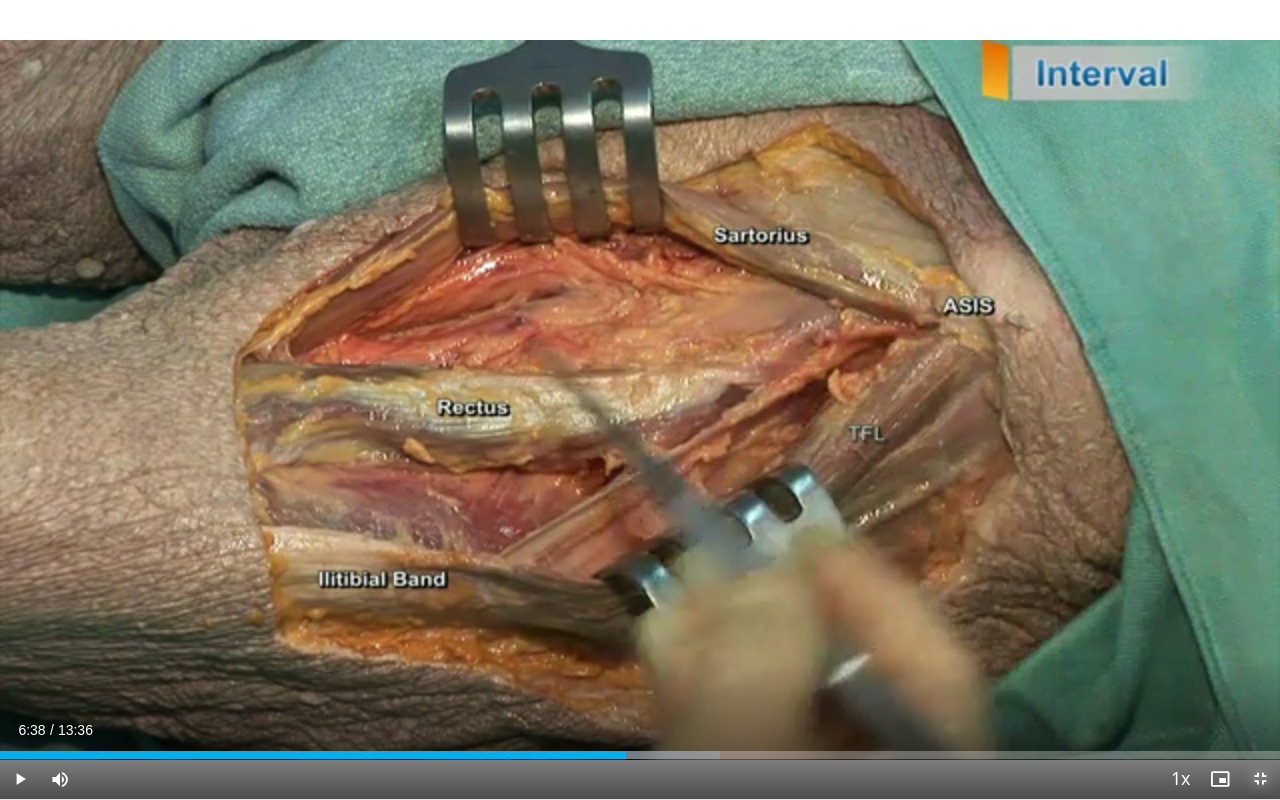 click at bounding box center (1260, 779) 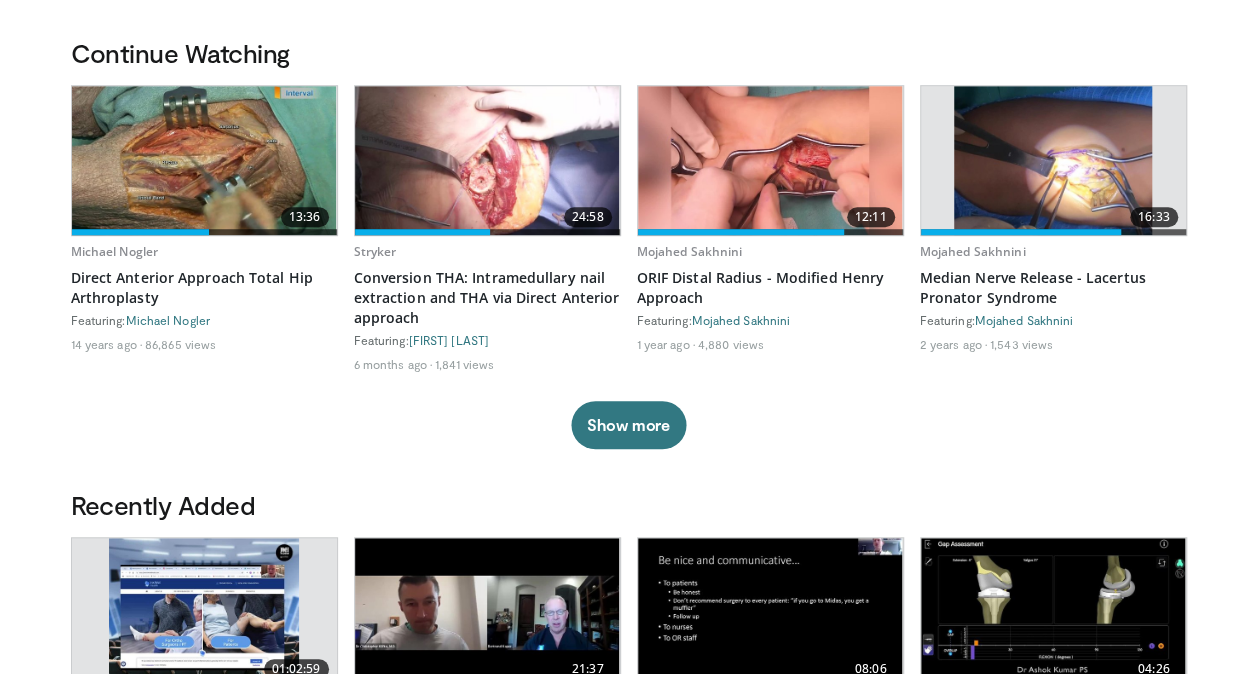 scroll, scrollTop: 570, scrollLeft: 0, axis: vertical 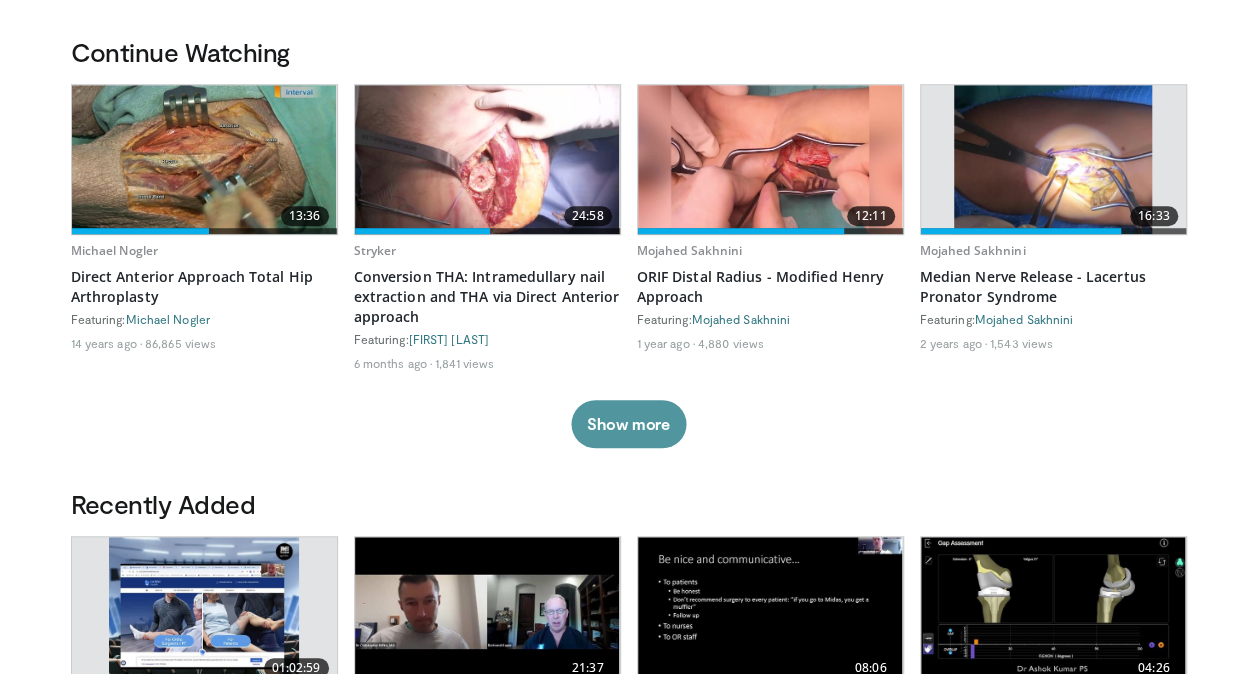 click on "Show more" at bounding box center [628, 424] 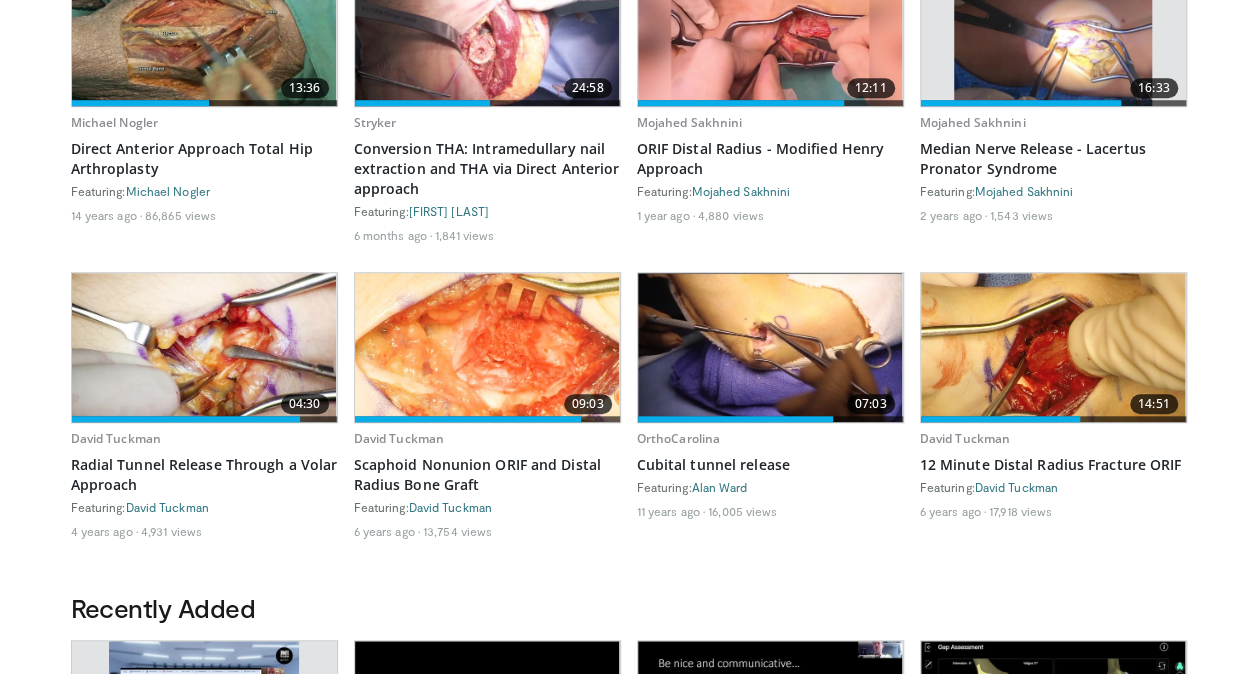 scroll, scrollTop: 0, scrollLeft: 0, axis: both 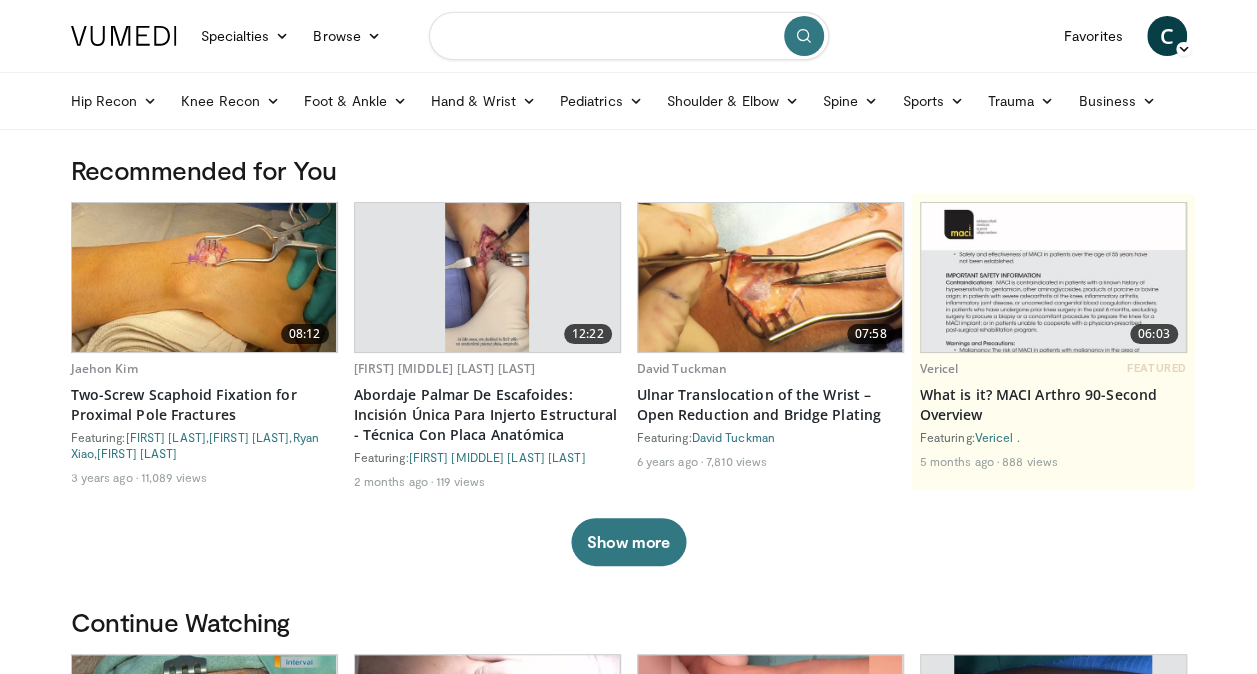 click at bounding box center (629, 36) 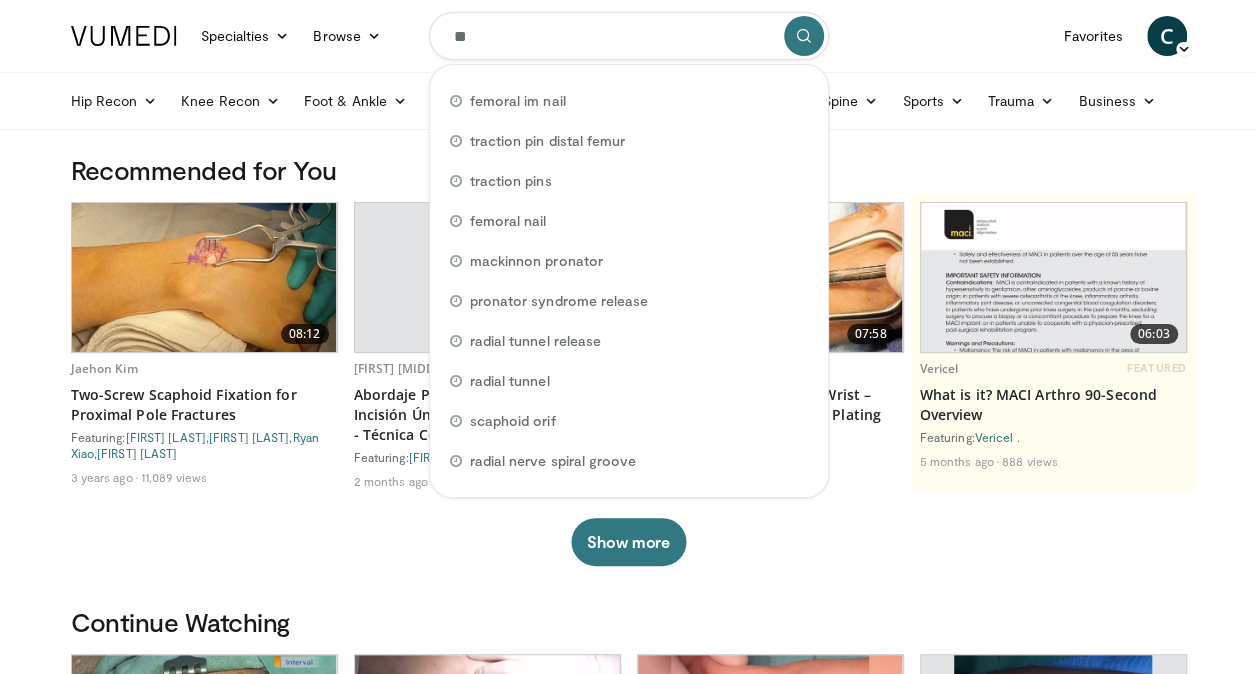 type on "*" 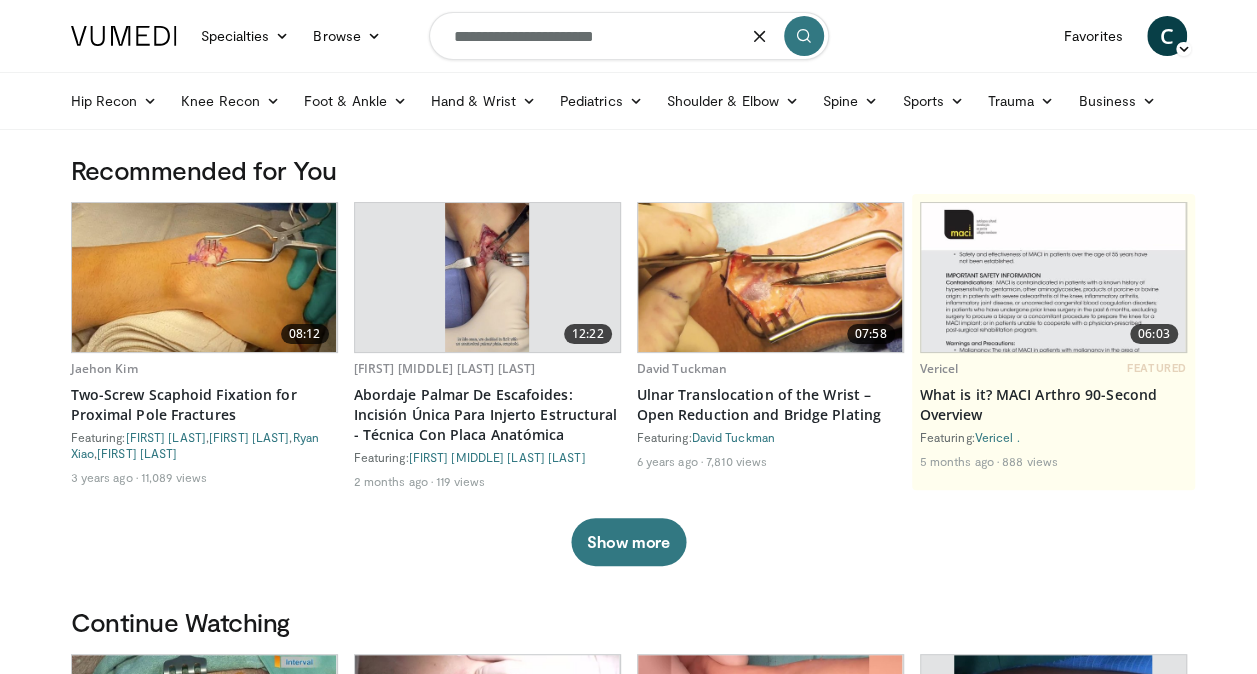 type on "**********" 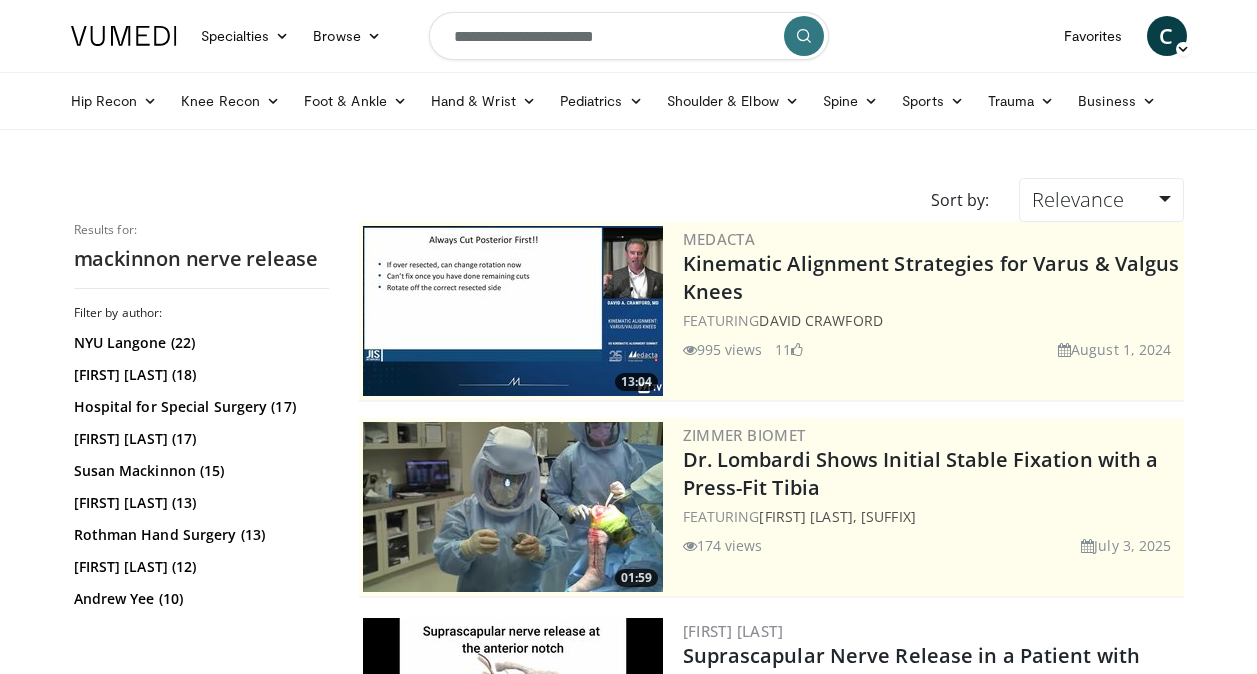 scroll, scrollTop: 0, scrollLeft: 0, axis: both 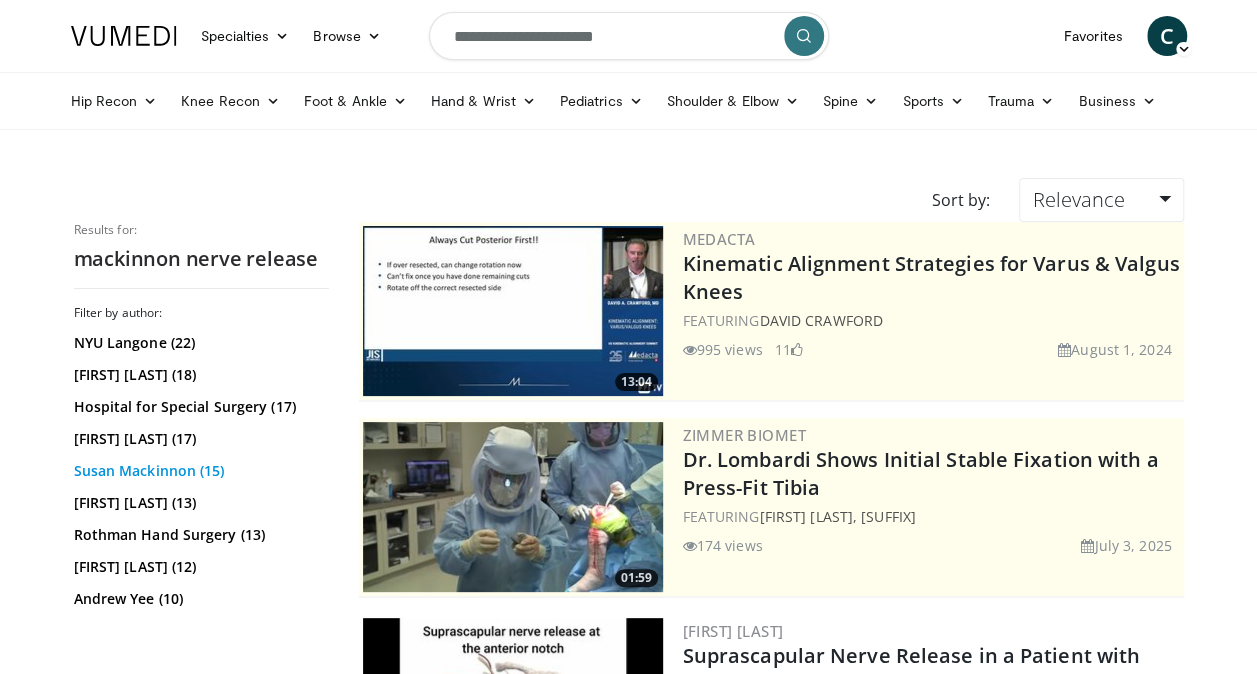click on "Susan Mackinnon (15)" at bounding box center (199, 471) 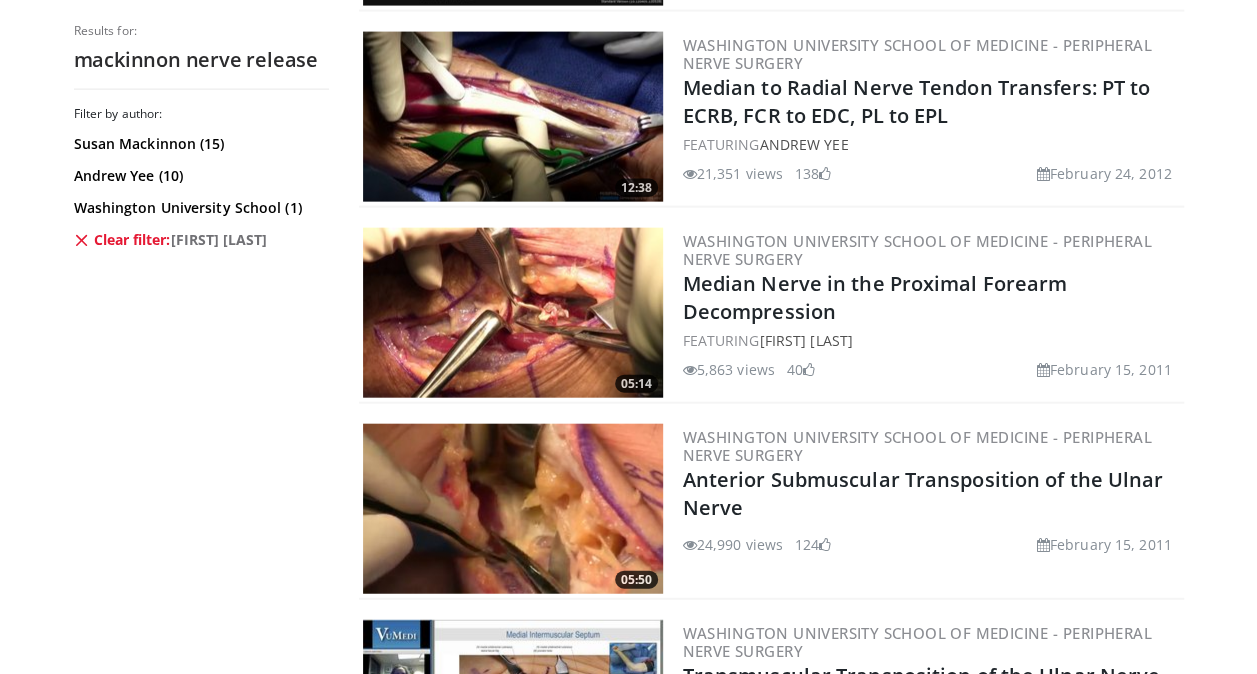 scroll, scrollTop: 2173, scrollLeft: 0, axis: vertical 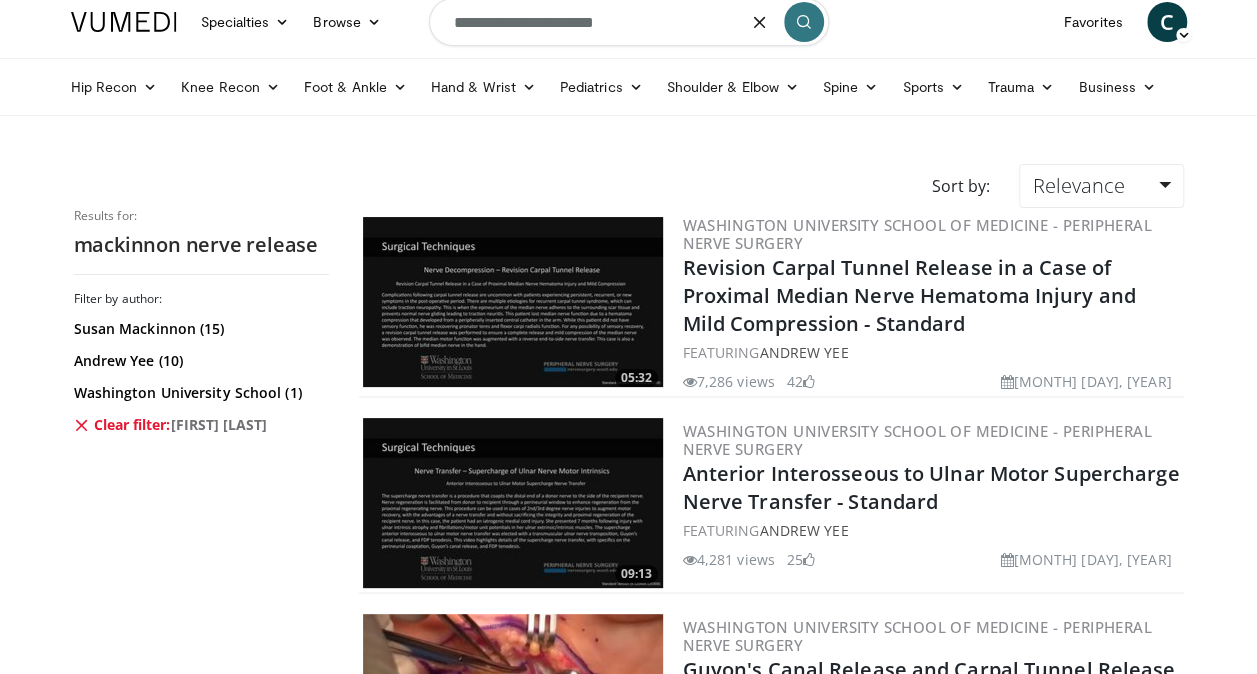 click on "**********" at bounding box center (629, 22) 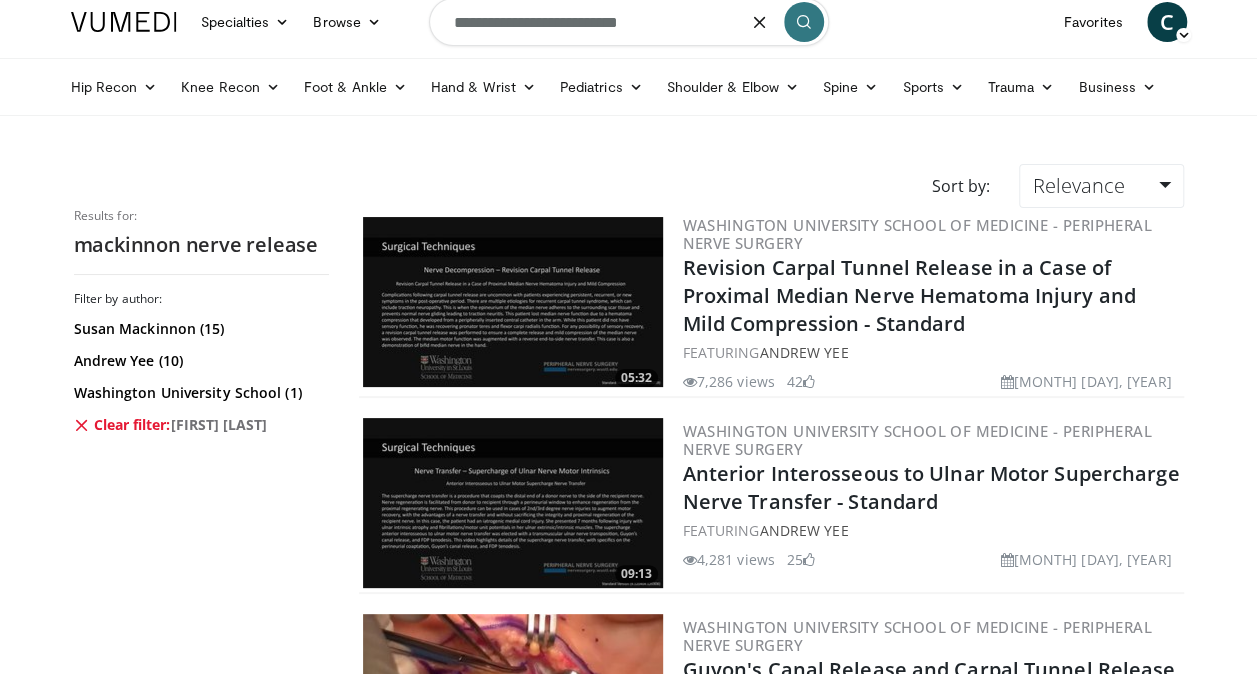 type on "**********" 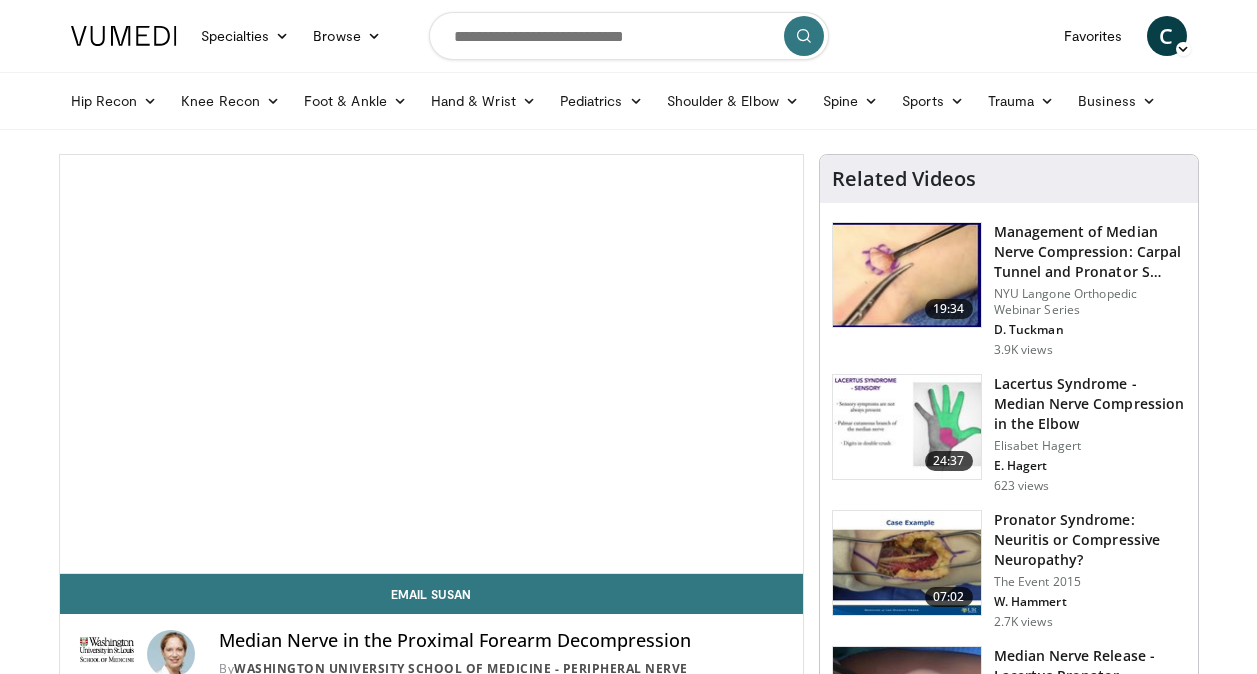 scroll, scrollTop: 0, scrollLeft: 0, axis: both 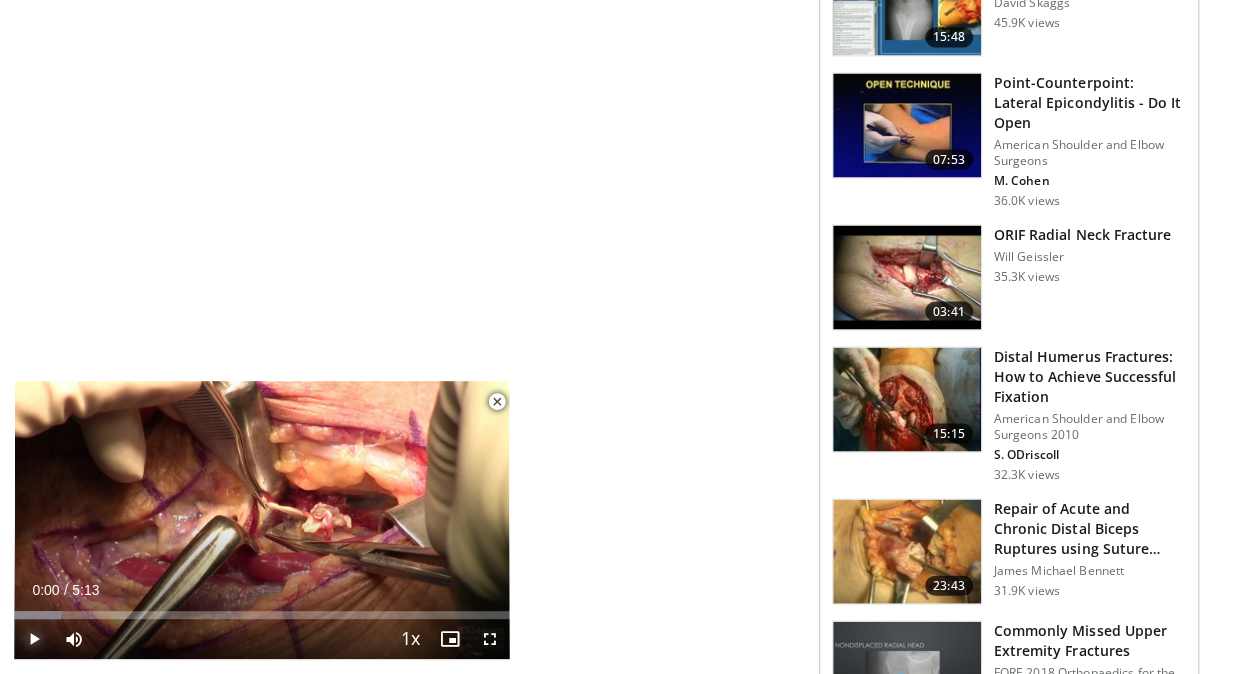 click at bounding box center (34, 639) 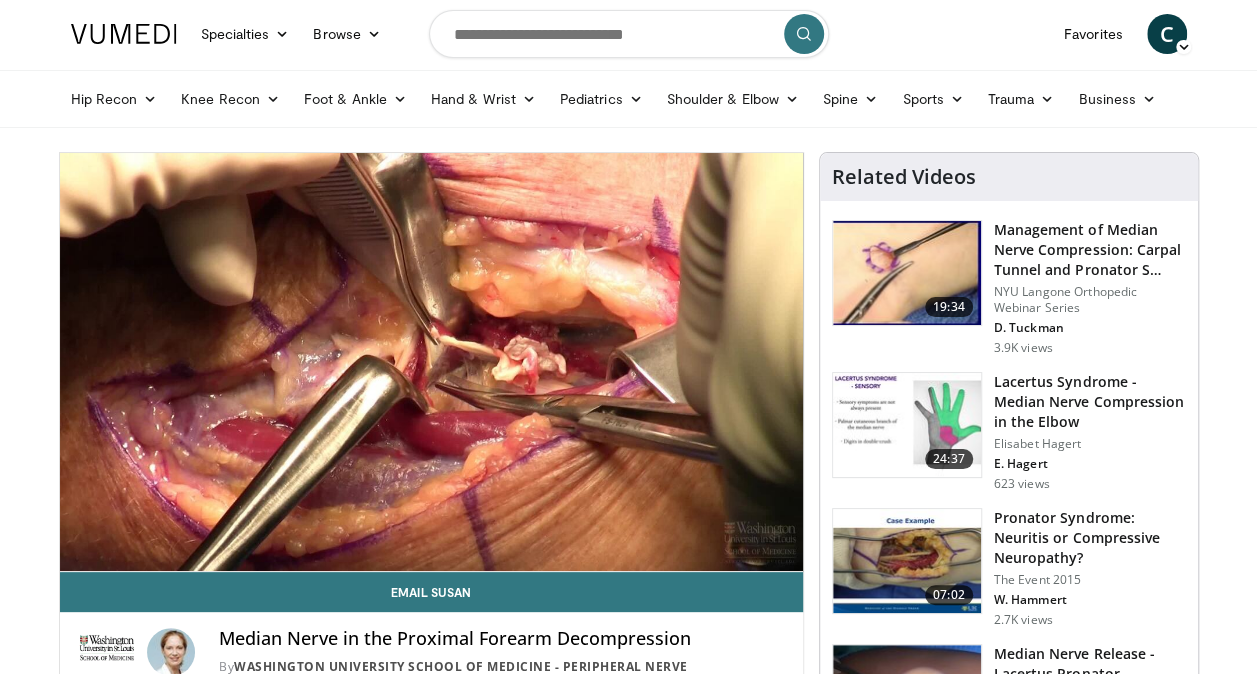 scroll, scrollTop: 0, scrollLeft: 0, axis: both 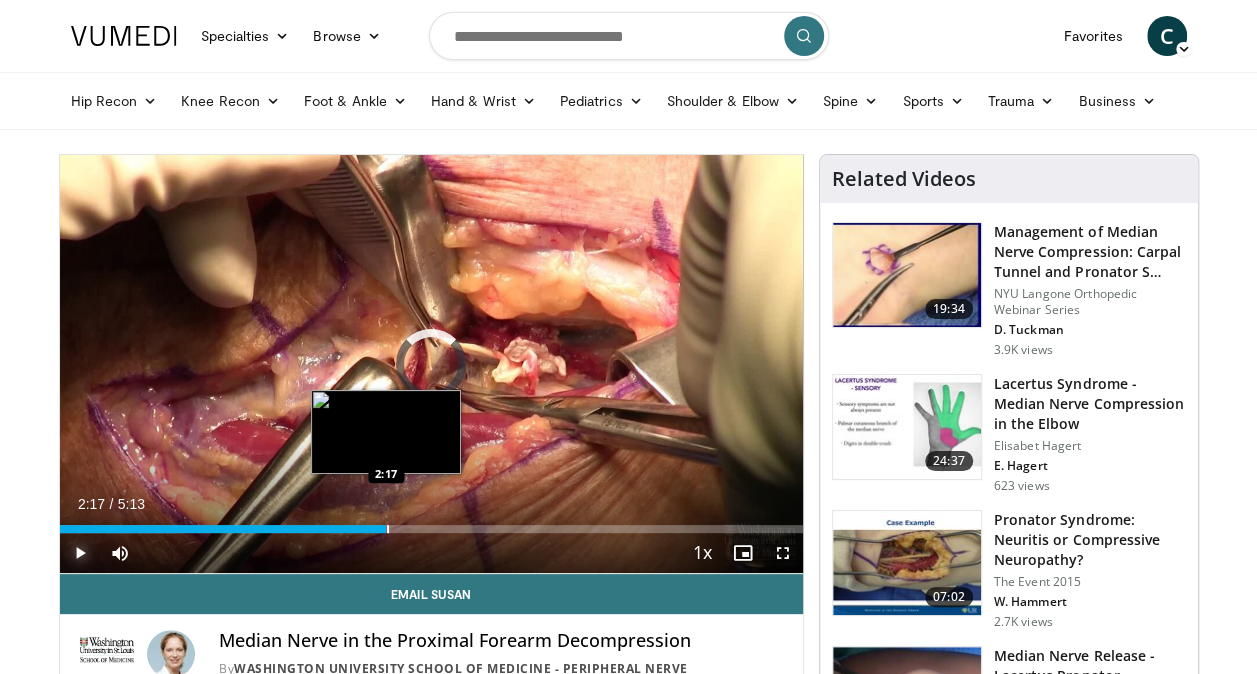click on "Loaded :  15.88% 0:08 2:17" at bounding box center [431, 523] 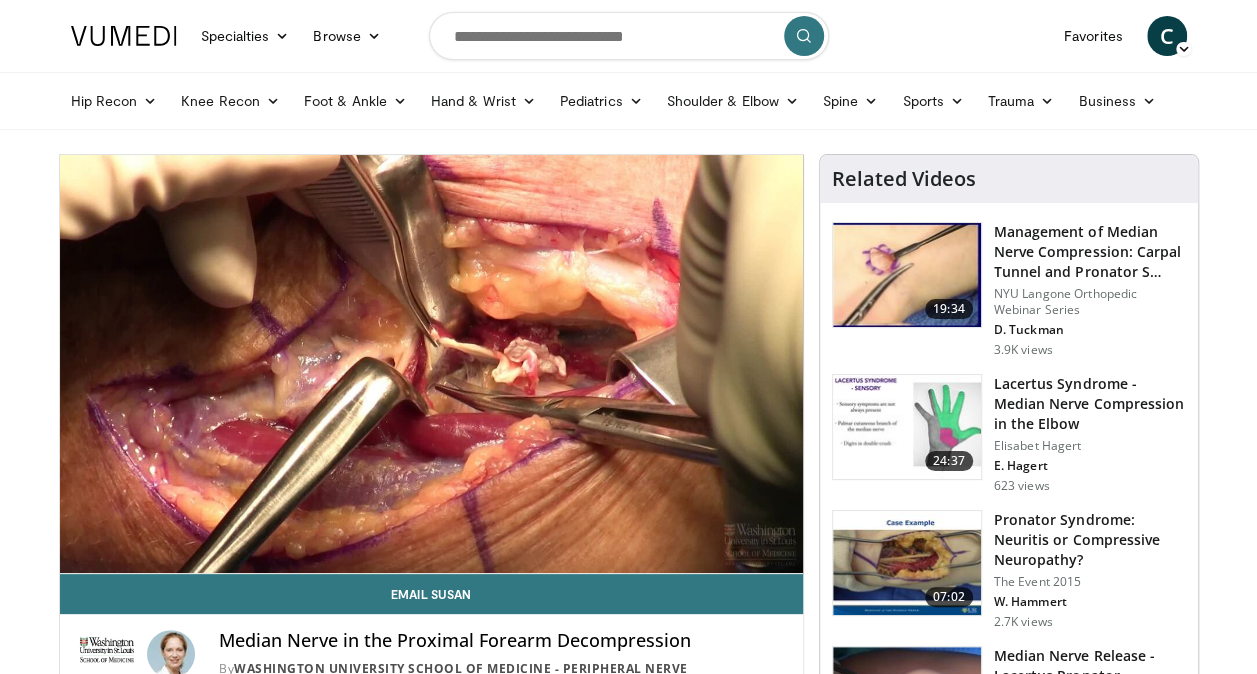 click on "10 seconds
Tap to unmute" at bounding box center [431, 364] 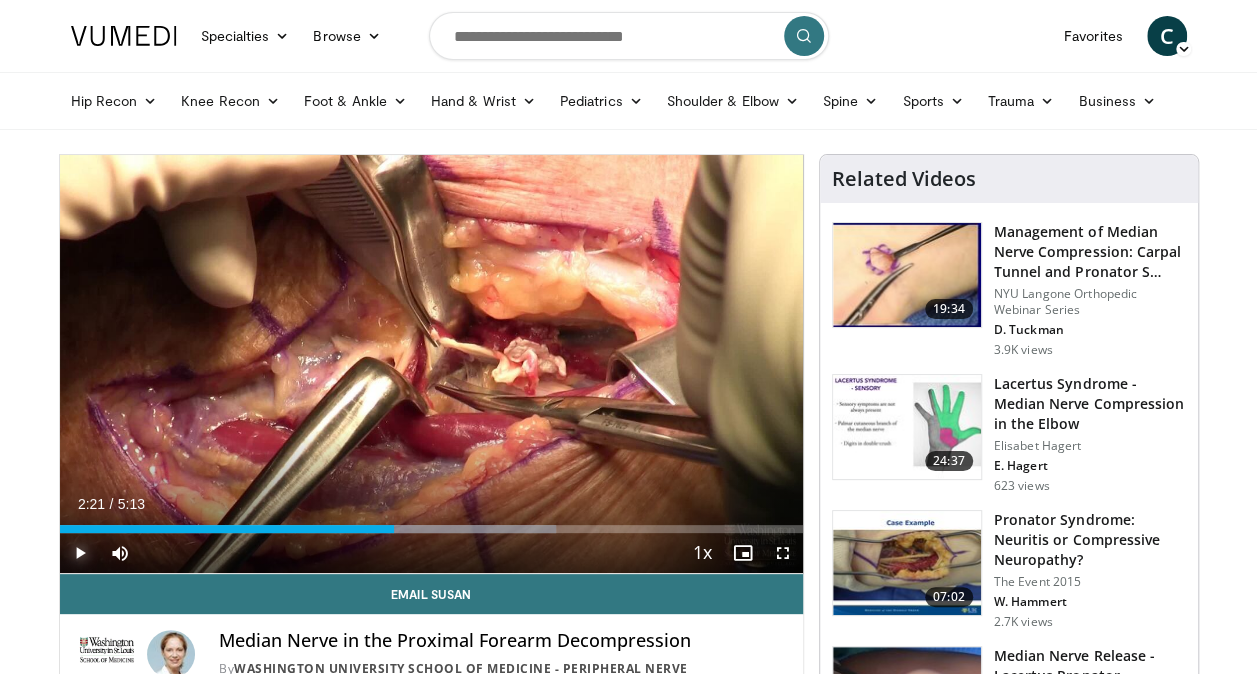 click at bounding box center (80, 553) 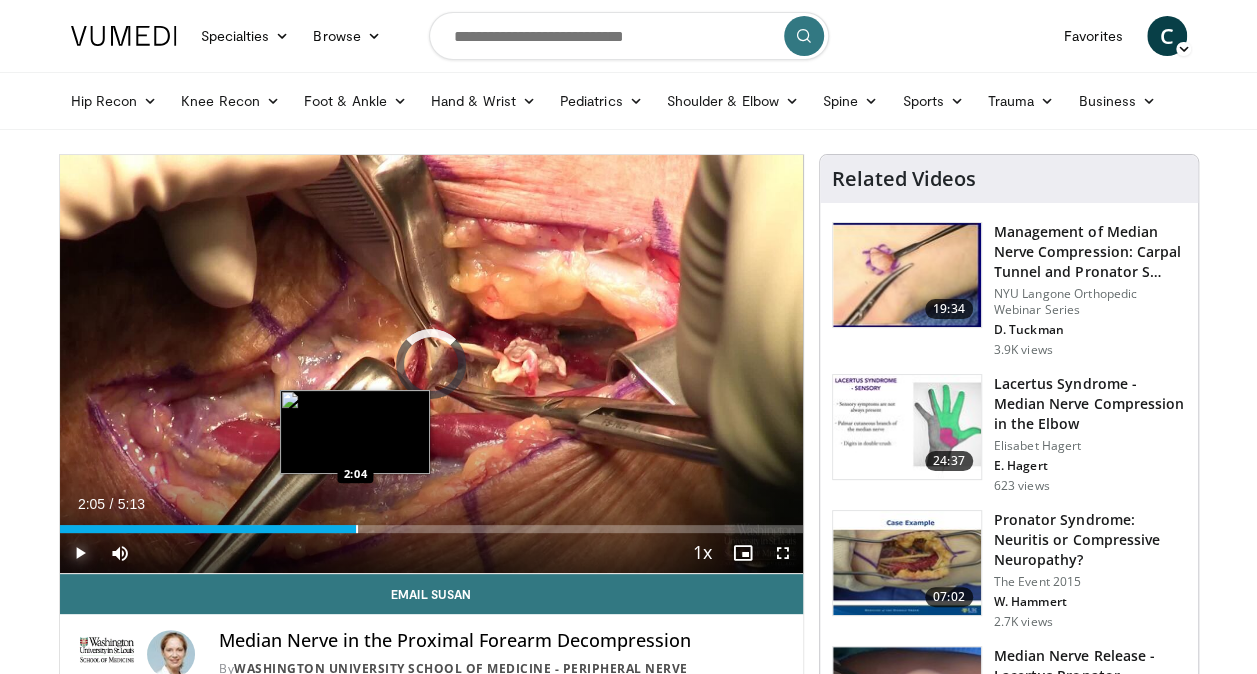 click at bounding box center [357, 529] 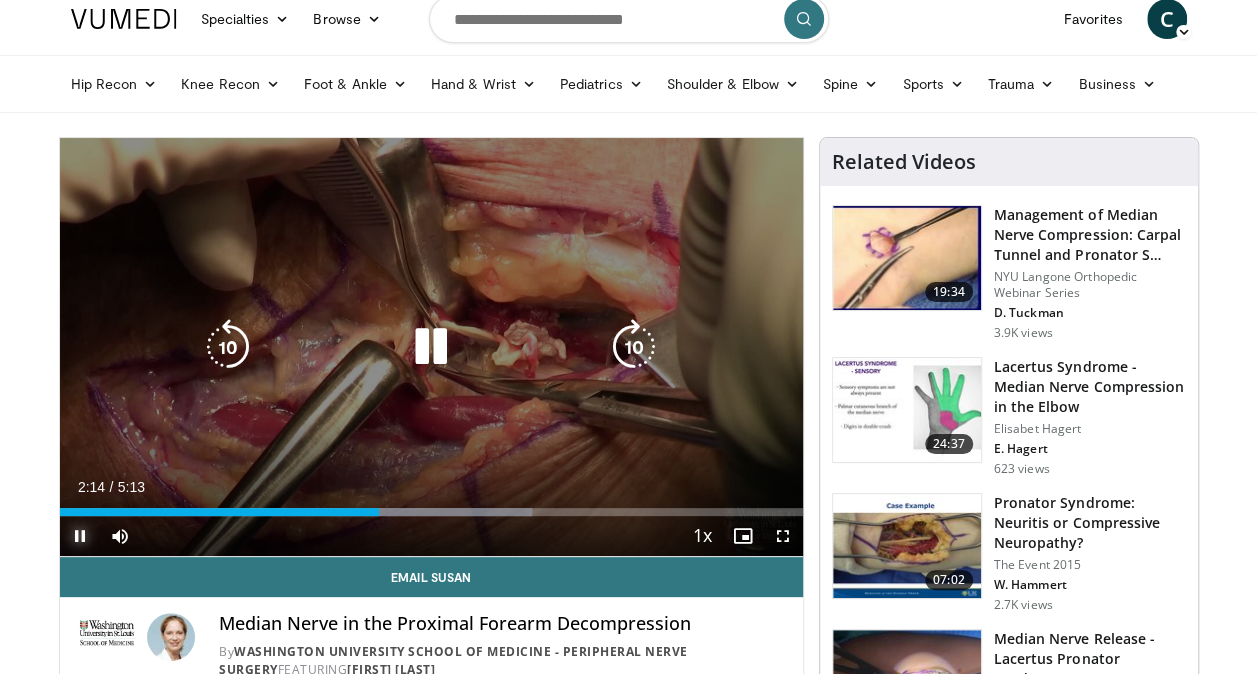 scroll, scrollTop: 18, scrollLeft: 0, axis: vertical 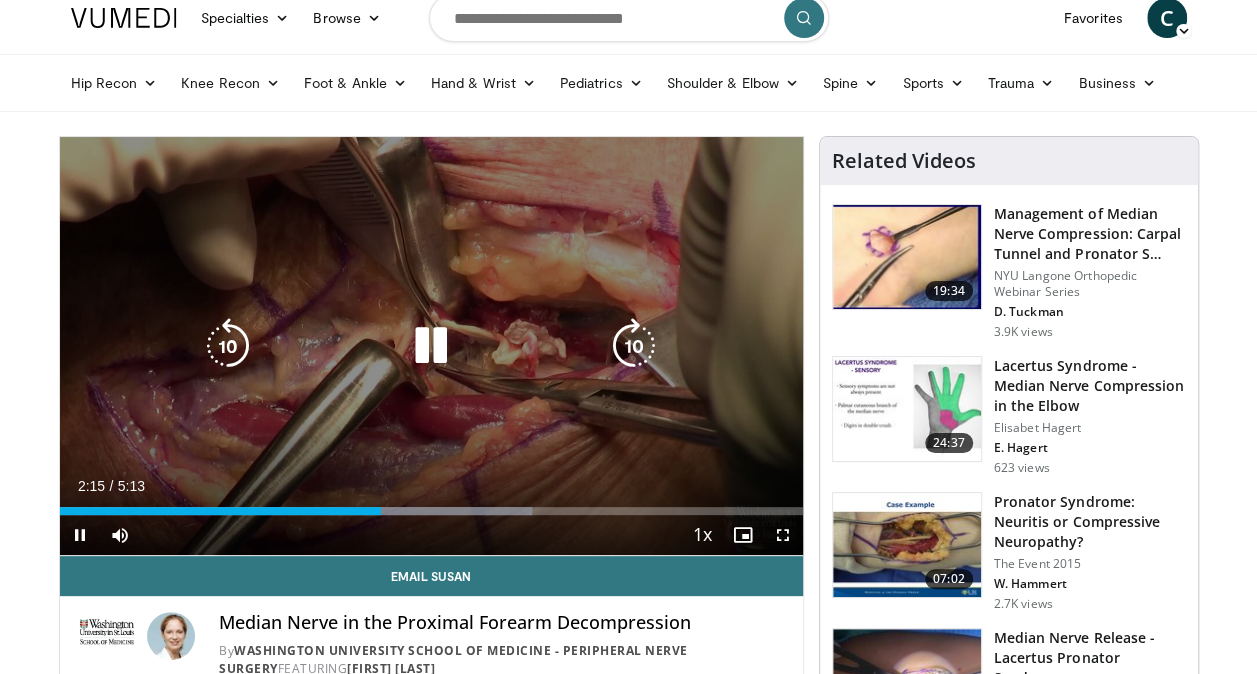 click at bounding box center (431, 346) 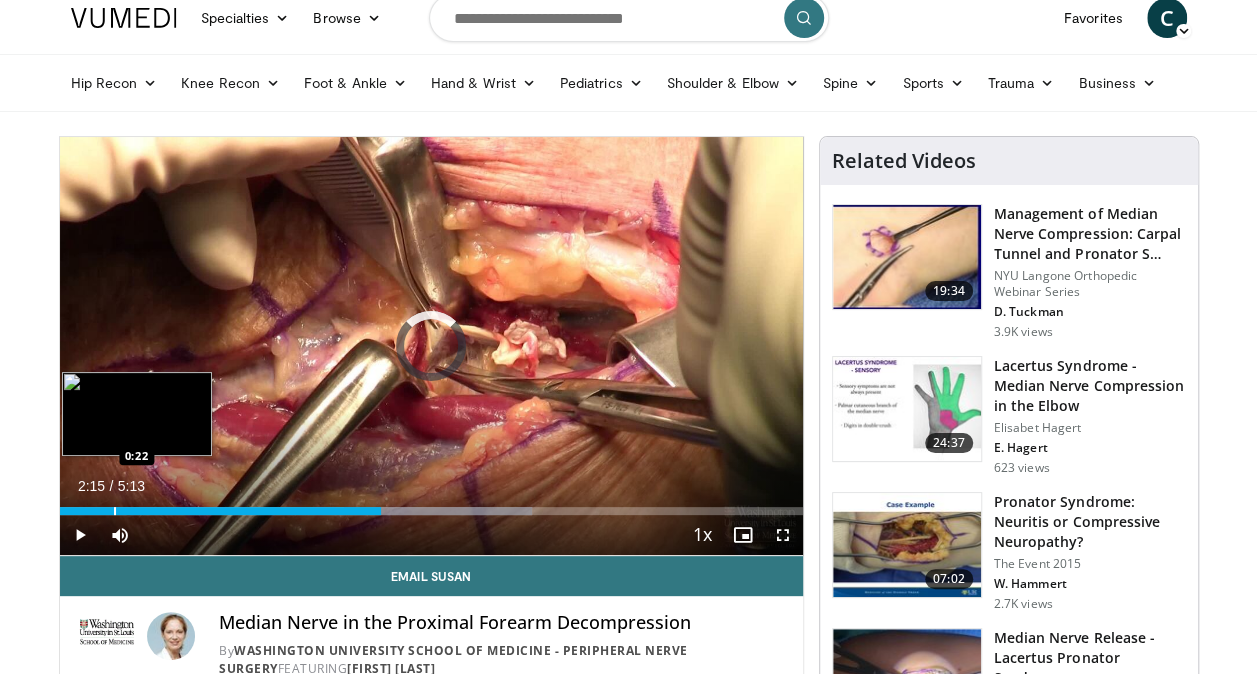 click at bounding box center [115, 511] 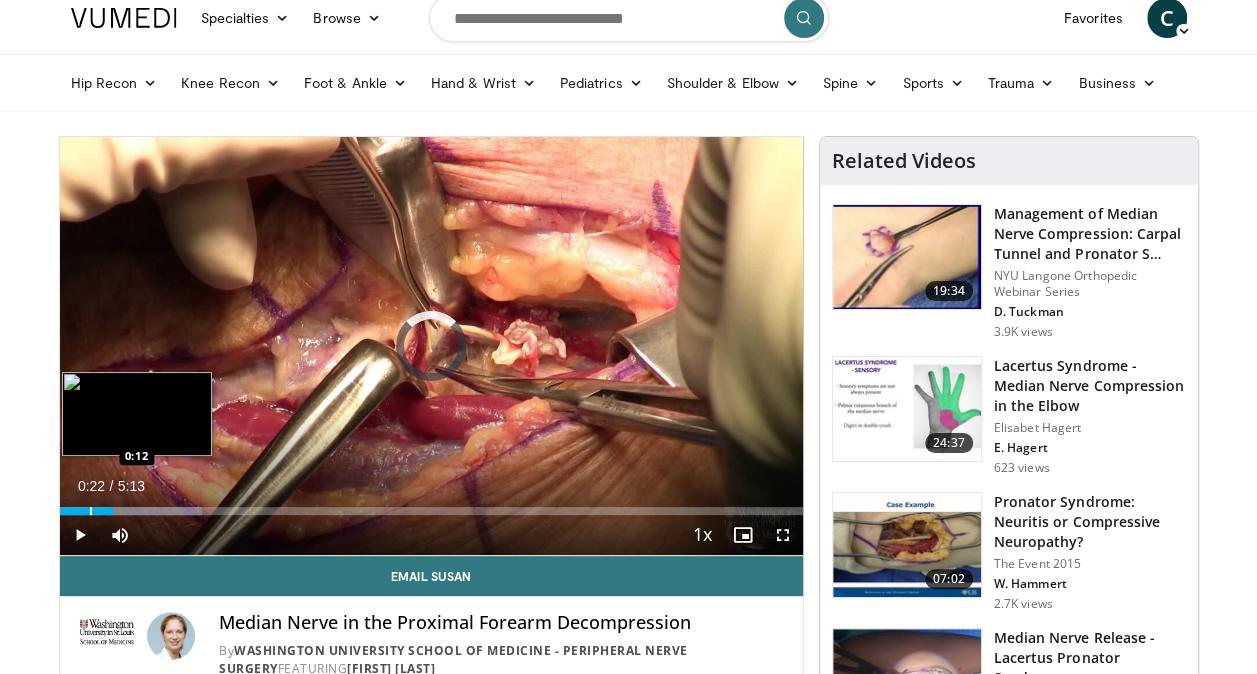 click at bounding box center (91, 511) 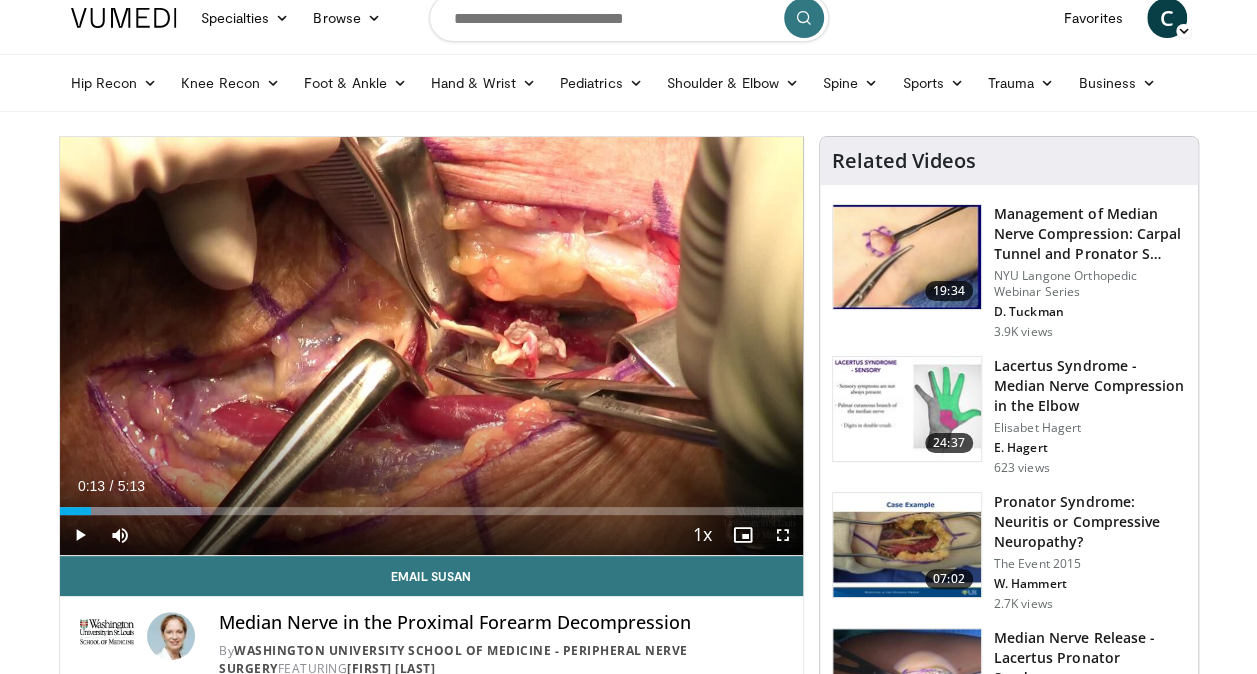 click on "Specialties
Adult & Family Medicine
Allergy, Asthma, Immunology
Anesthesiology
Cardiology
Dental
Dermatology
Endocrinology
Gastroenterology & Hepatology
General Surgery
Hematology & Oncology
Infectious Disease
Nephrology
Neurology
Neurosurgery
Obstetrics & Gynecology
Ophthalmology
Oral Maxillofacial
Orthopaedics
Otolaryngology
Pediatrics
Plastic Surgery
Podiatry
Psychiatry
Pulmonology
Radiation Oncology
Radiology
Rheumatology
Urology" at bounding box center (628, 1518) 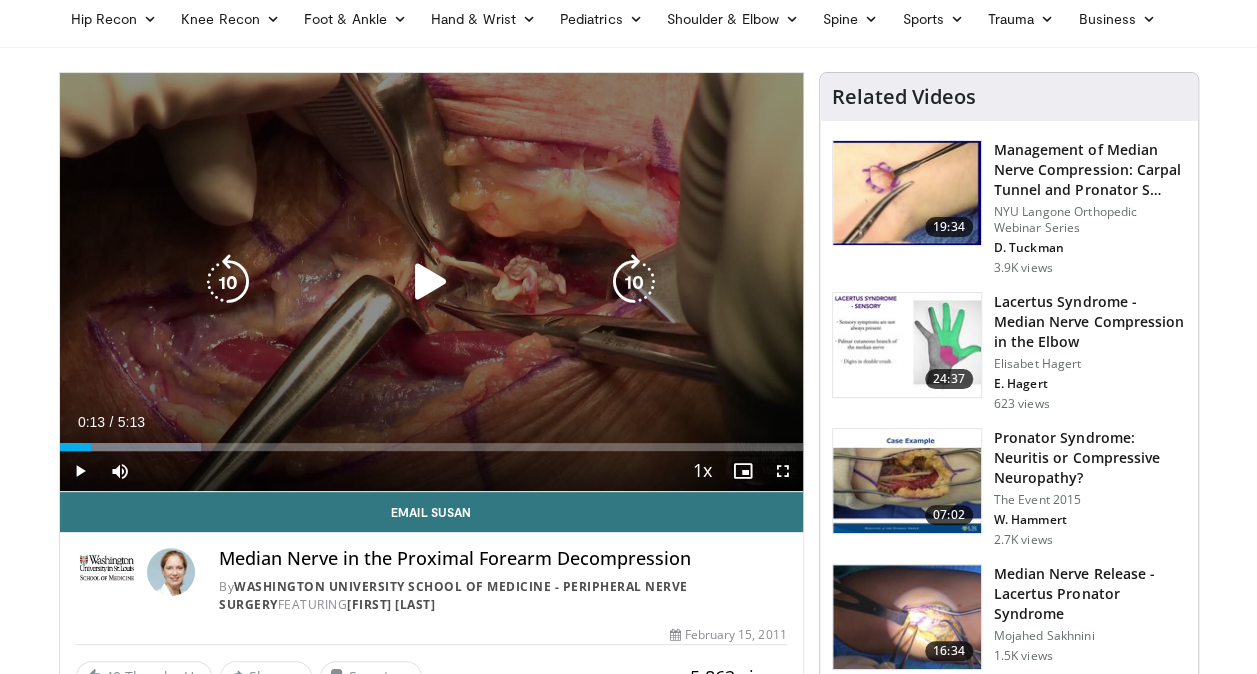 scroll, scrollTop: 83, scrollLeft: 0, axis: vertical 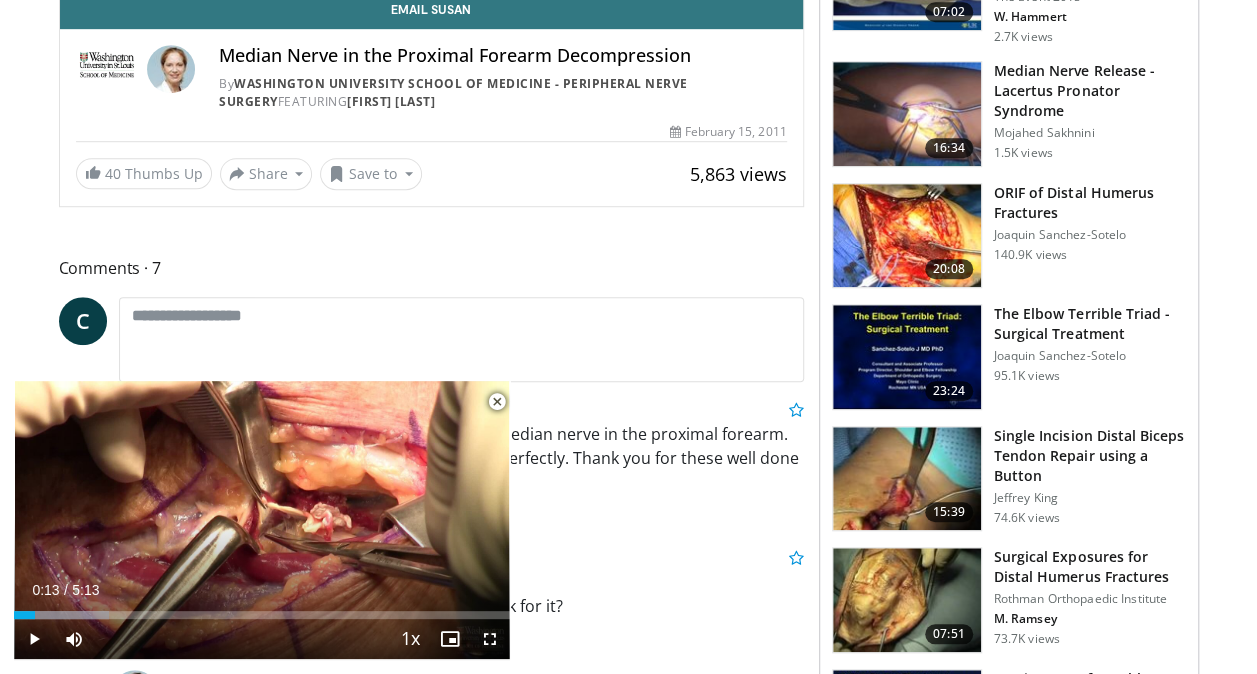 drag, startPoint x: 273, startPoint y: 472, endPoint x: 43, endPoint y: 172, distance: 378.02115 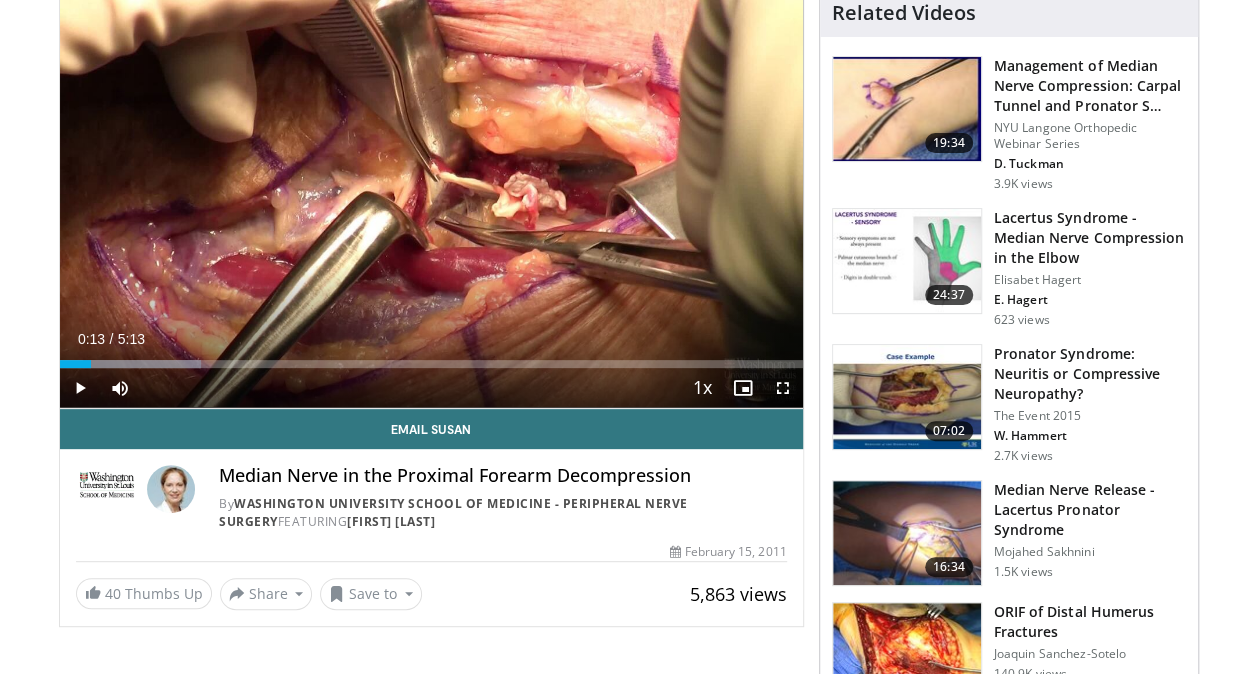 scroll, scrollTop: 0, scrollLeft: 0, axis: both 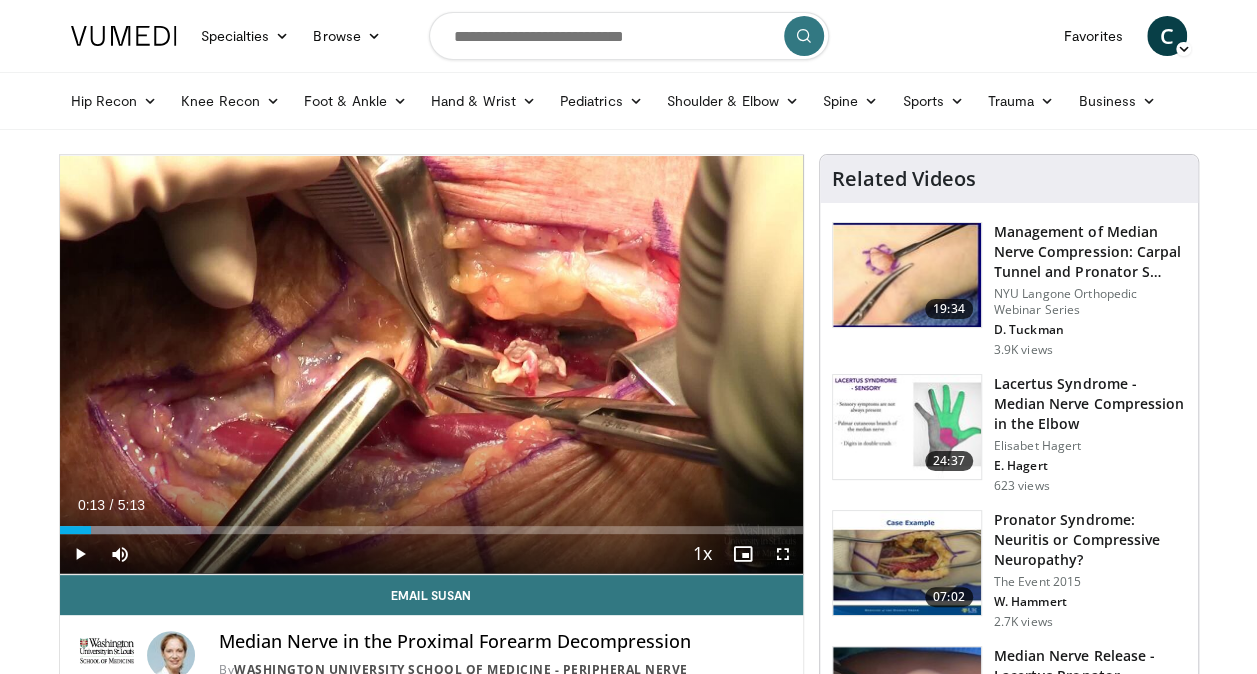 click on "Specialties
Adult & Family Medicine
Allergy, Asthma, Immunology
Anesthesiology
Cardiology
Dental
Dermatology
Endocrinology
Gastroenterology & Hepatology
General Surgery
Hematology & Oncology
Infectious Disease
Nephrology
Neurology
Neurosurgery
Obstetrics & Gynecology
Ophthalmology
Oral Maxillofacial
Orthopaedics
Otolaryngology
Pediatrics
Plastic Surgery
Podiatry
Psychiatry
Pulmonology
Radiation Oncology
Radiology
Rheumatology
Urology" at bounding box center [628, 1536] 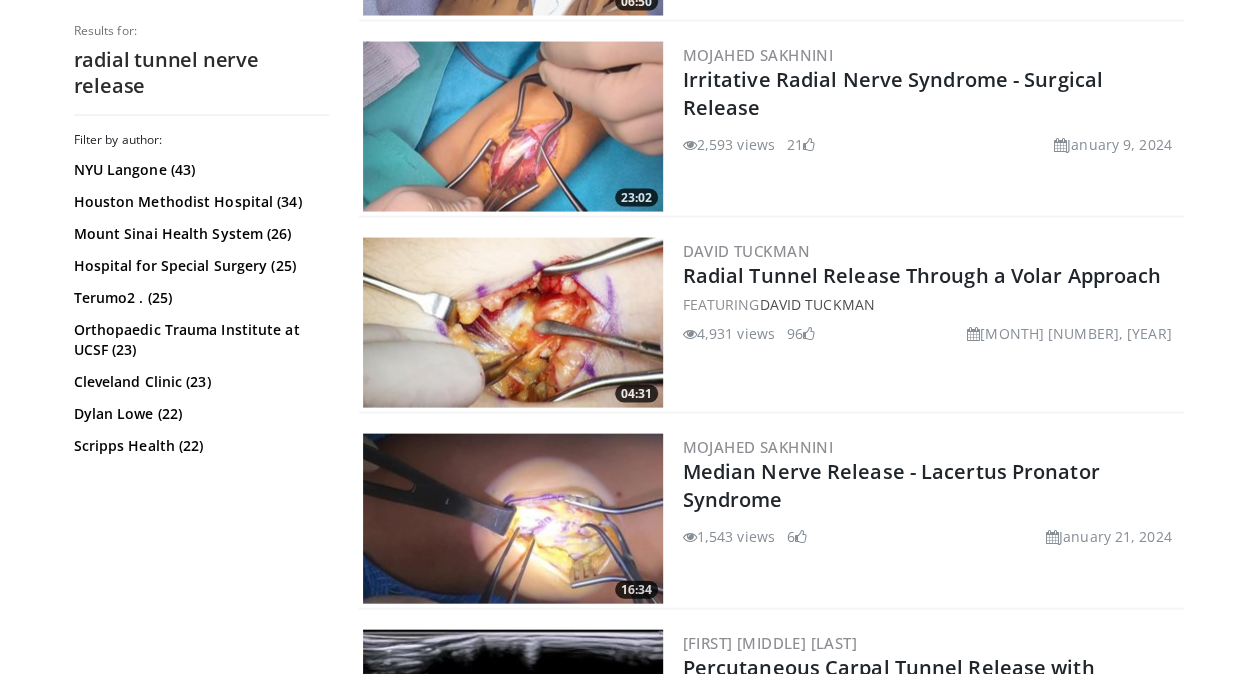 scroll, scrollTop: 1947, scrollLeft: 0, axis: vertical 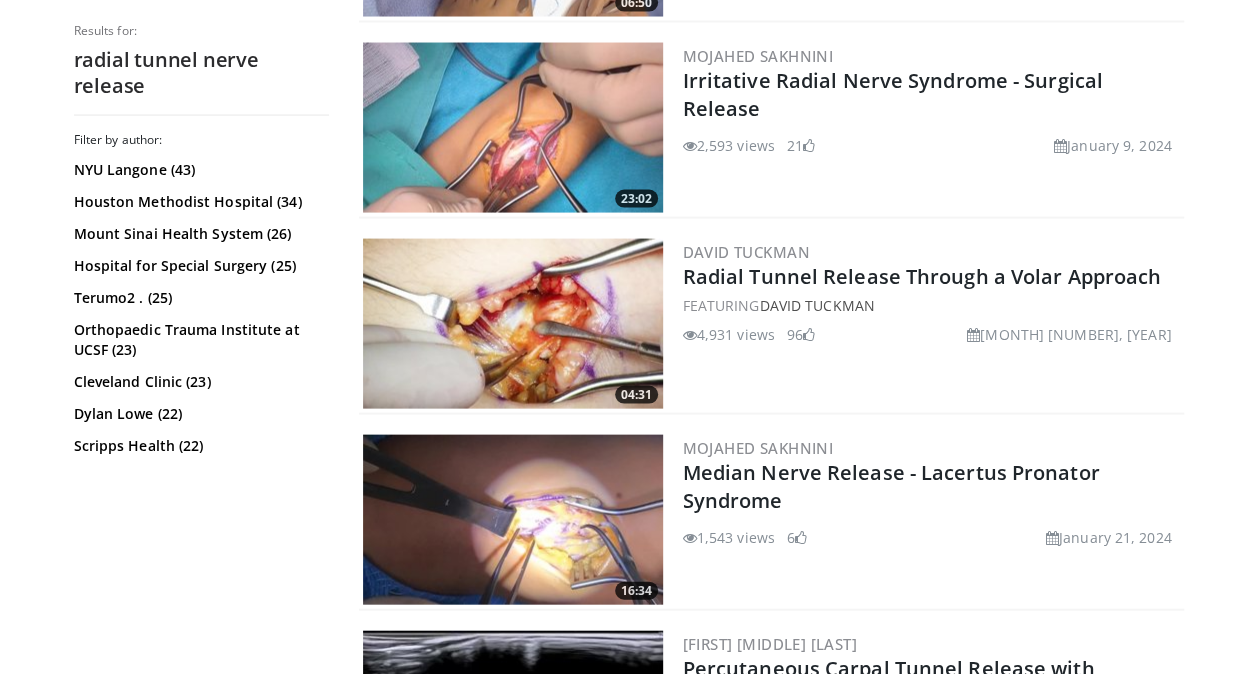 click at bounding box center [513, 324] 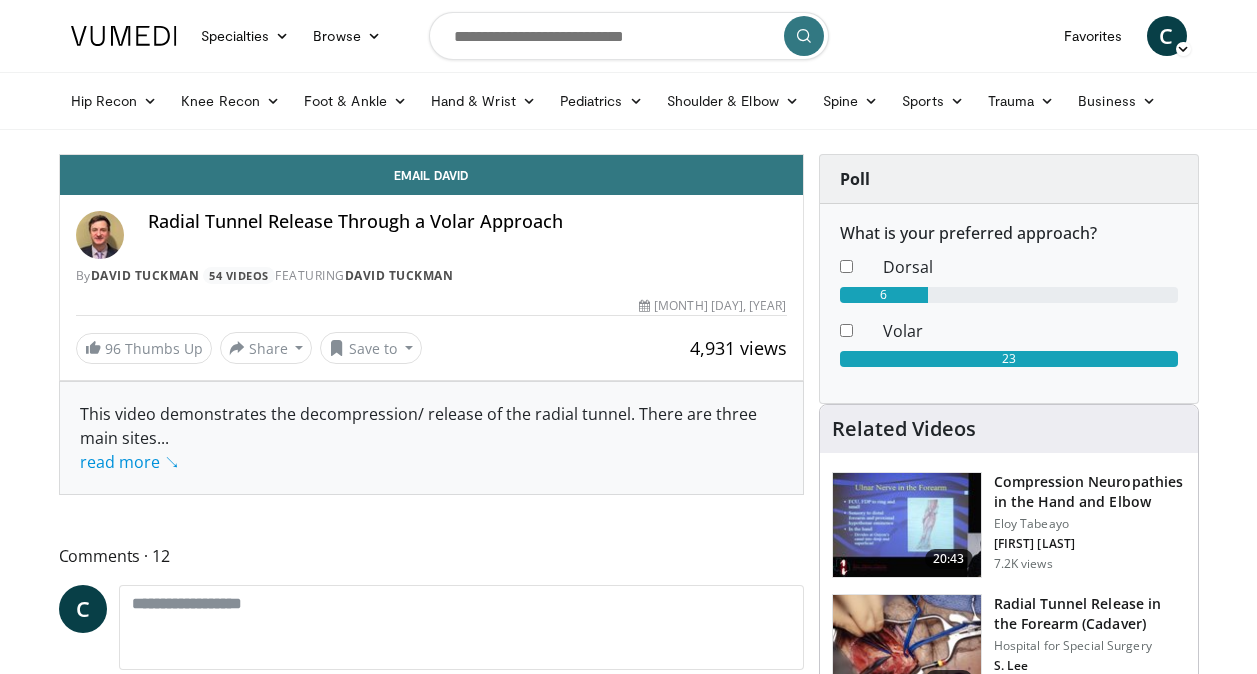 scroll, scrollTop: 0, scrollLeft: 0, axis: both 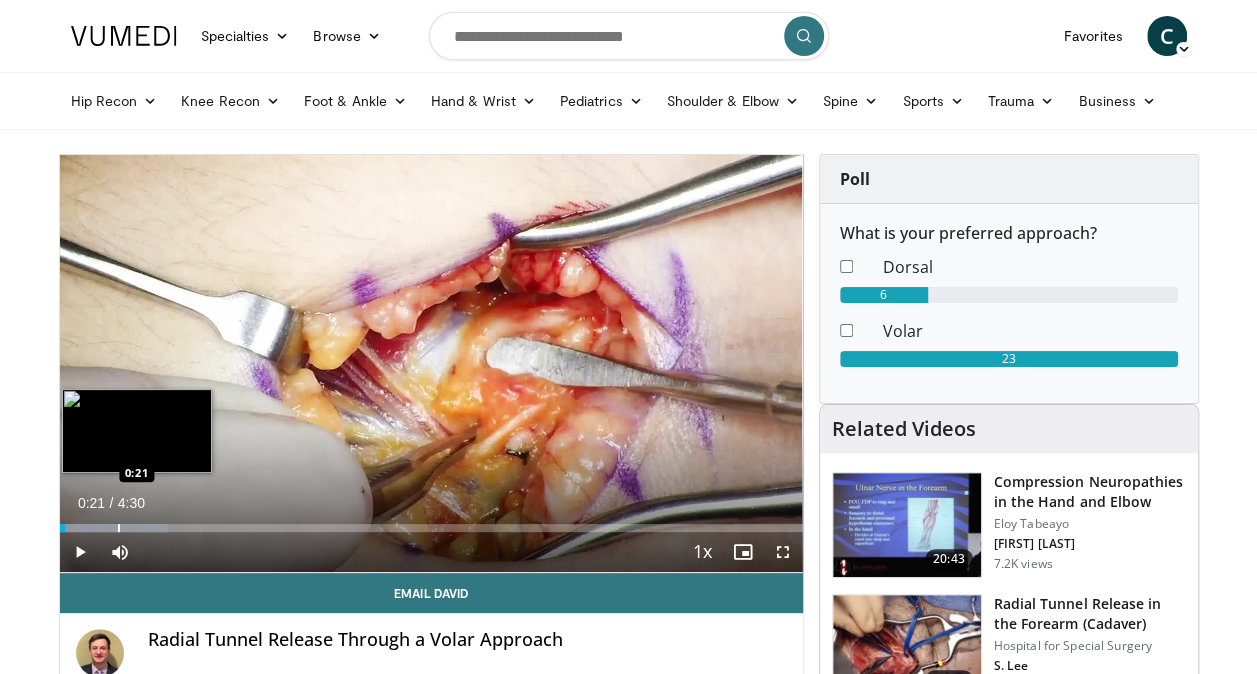 click on "Loaded :  14.67% 0:21 0:21" at bounding box center [431, 522] 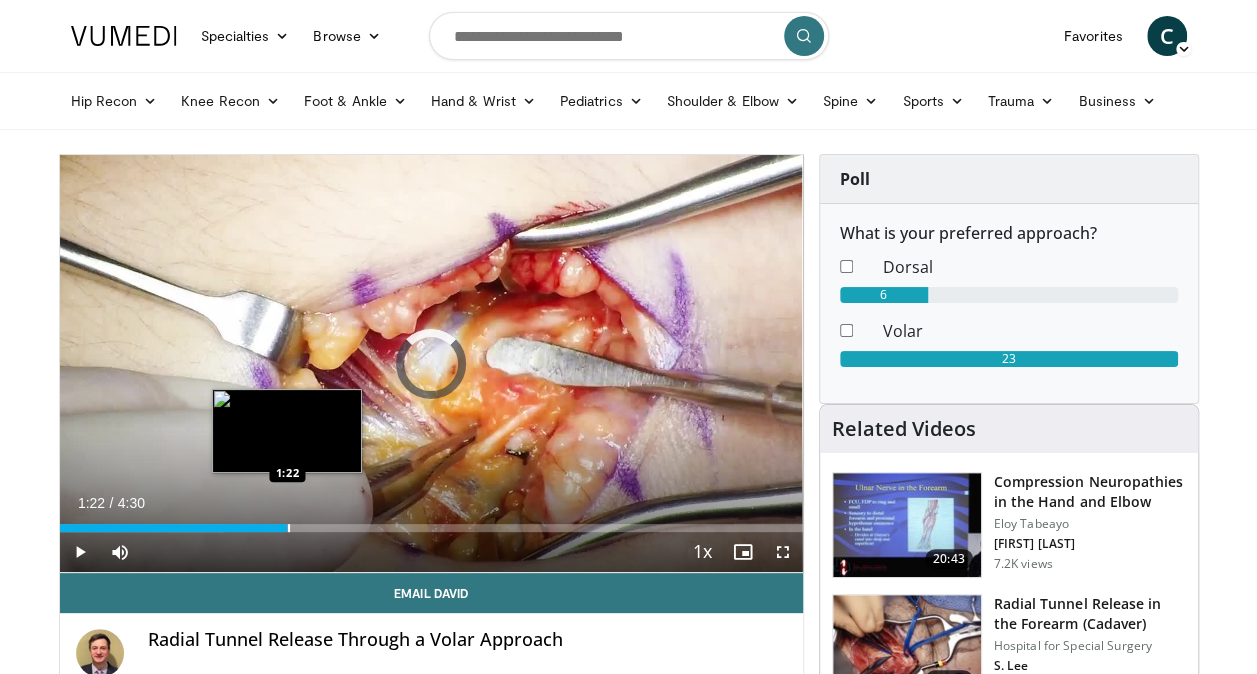 click at bounding box center [289, 528] 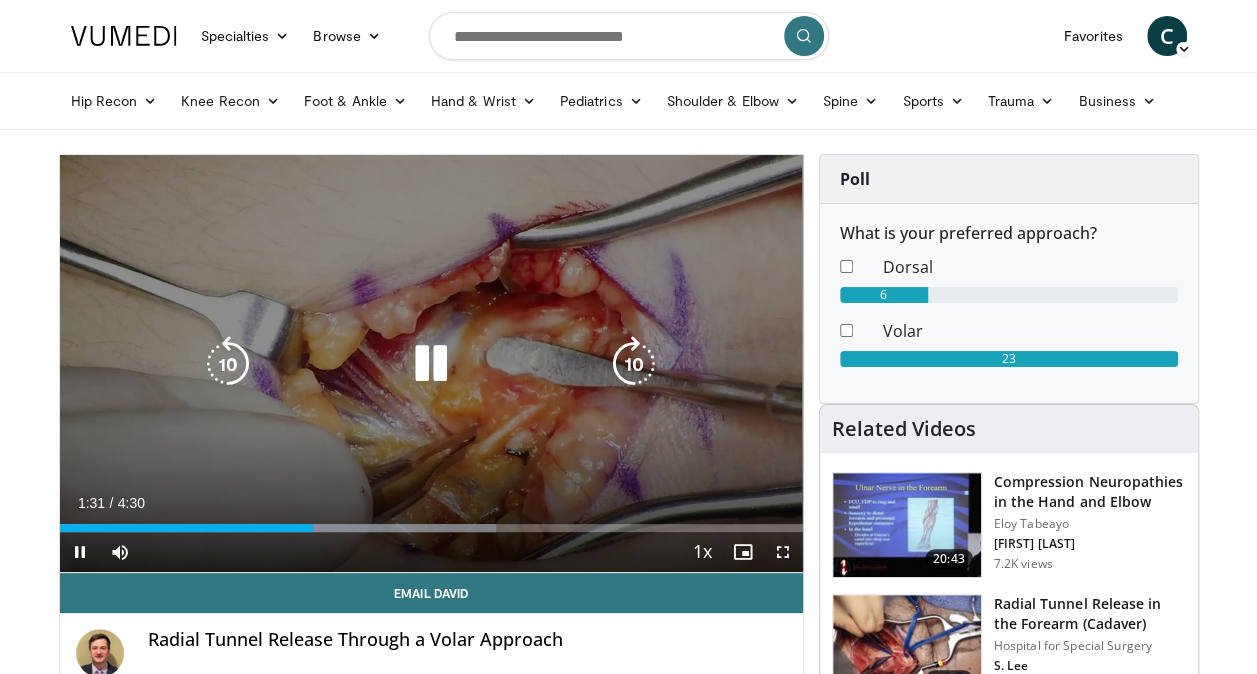 click at bounding box center [431, 364] 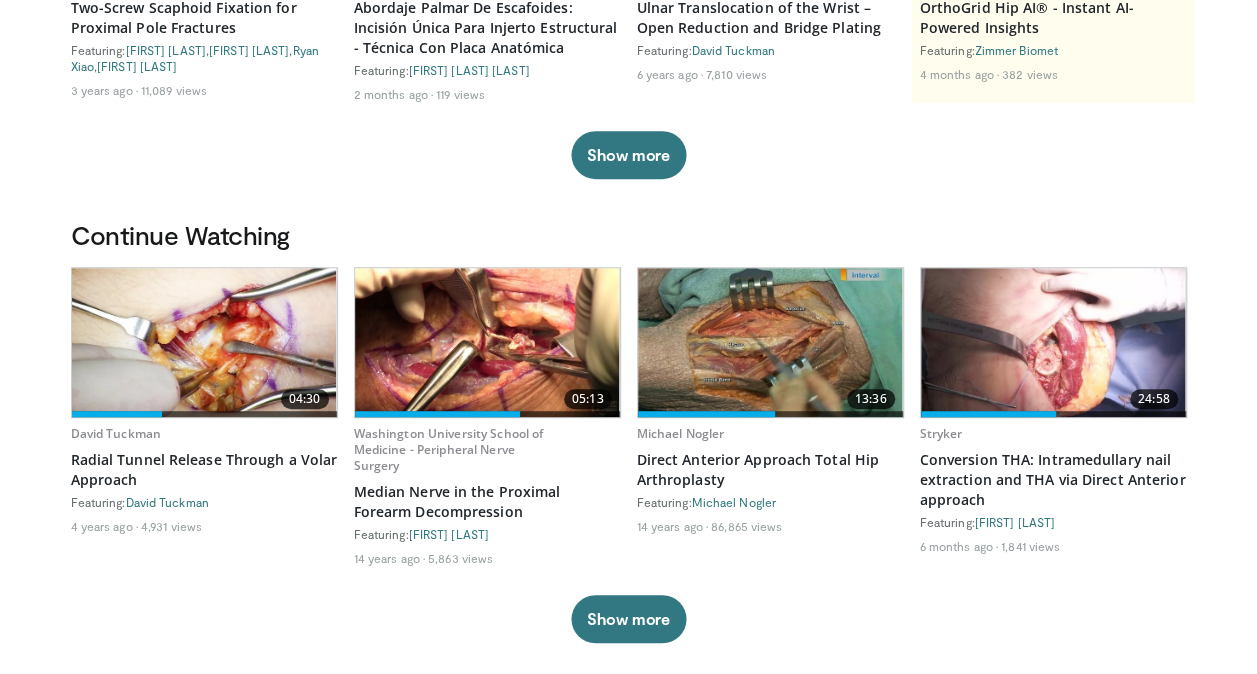 scroll, scrollTop: 0, scrollLeft: 0, axis: both 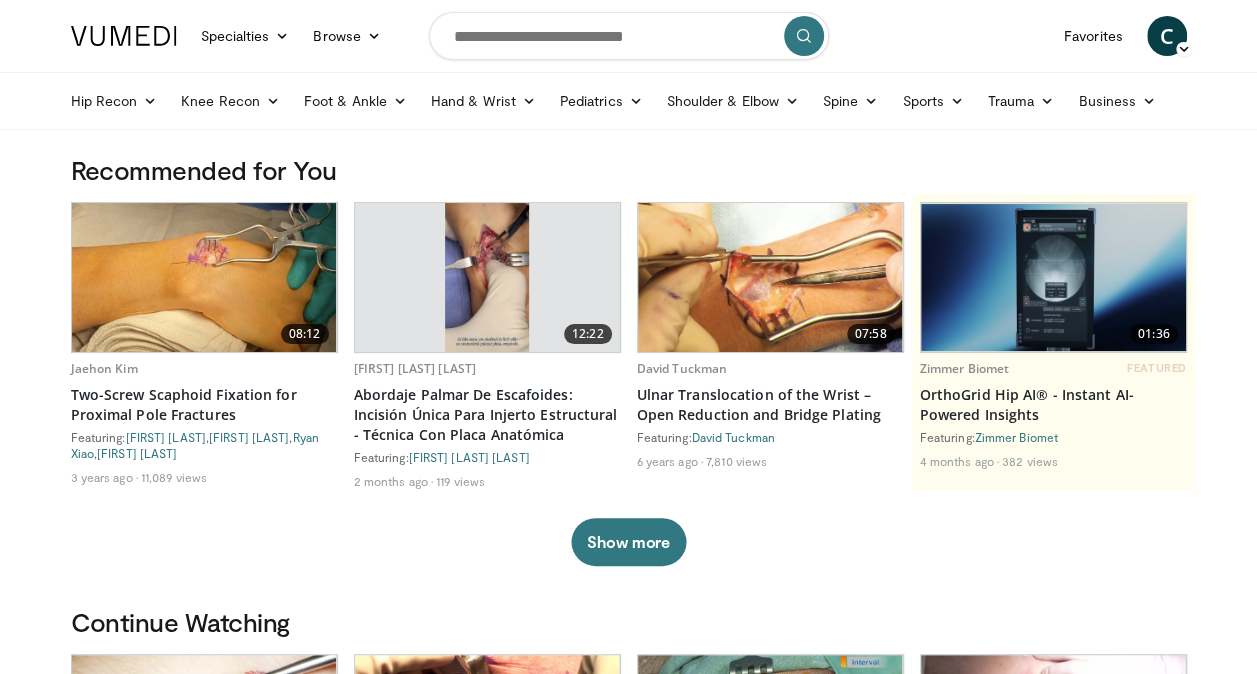 drag, startPoint x: 1153, startPoint y: 1, endPoint x: 843, endPoint y: 46, distance: 313.2491 